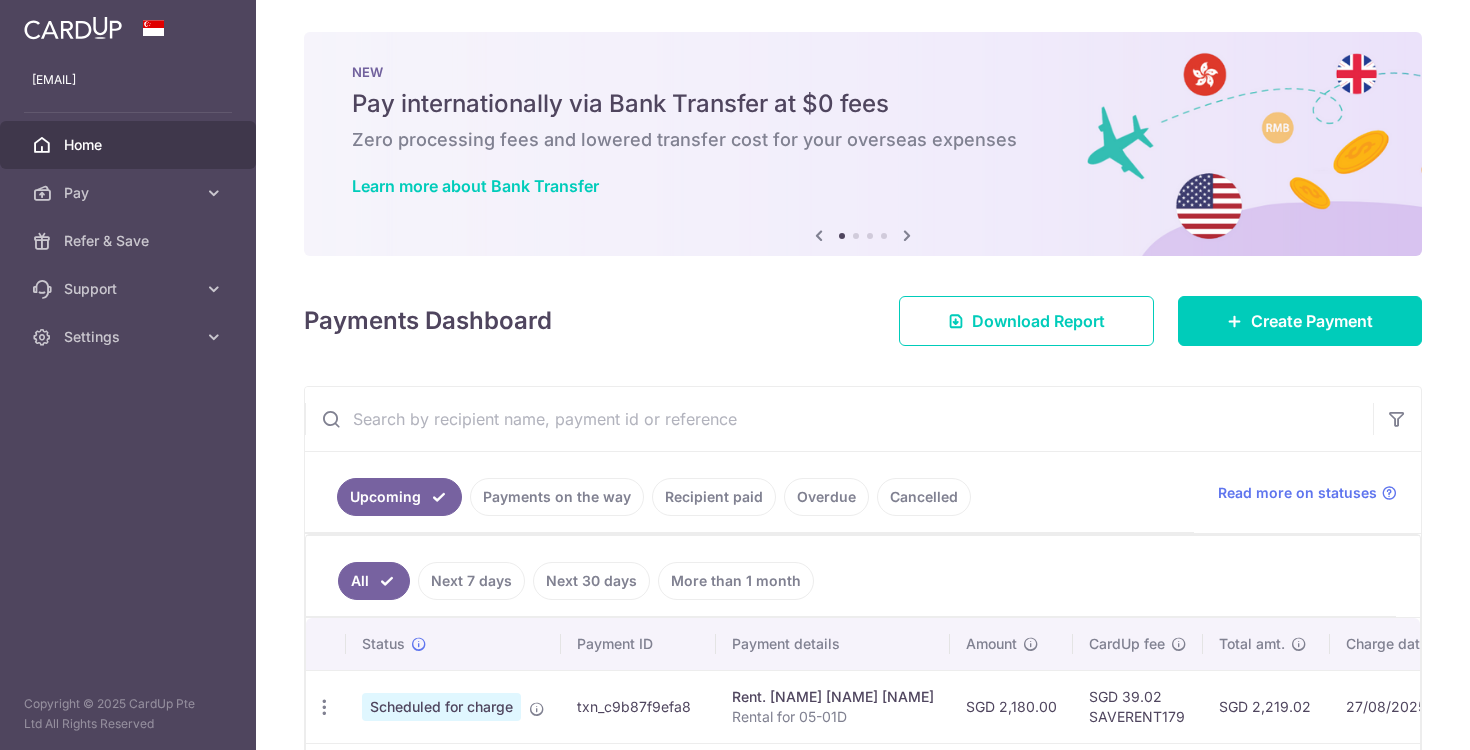 scroll, scrollTop: 0, scrollLeft: 0, axis: both 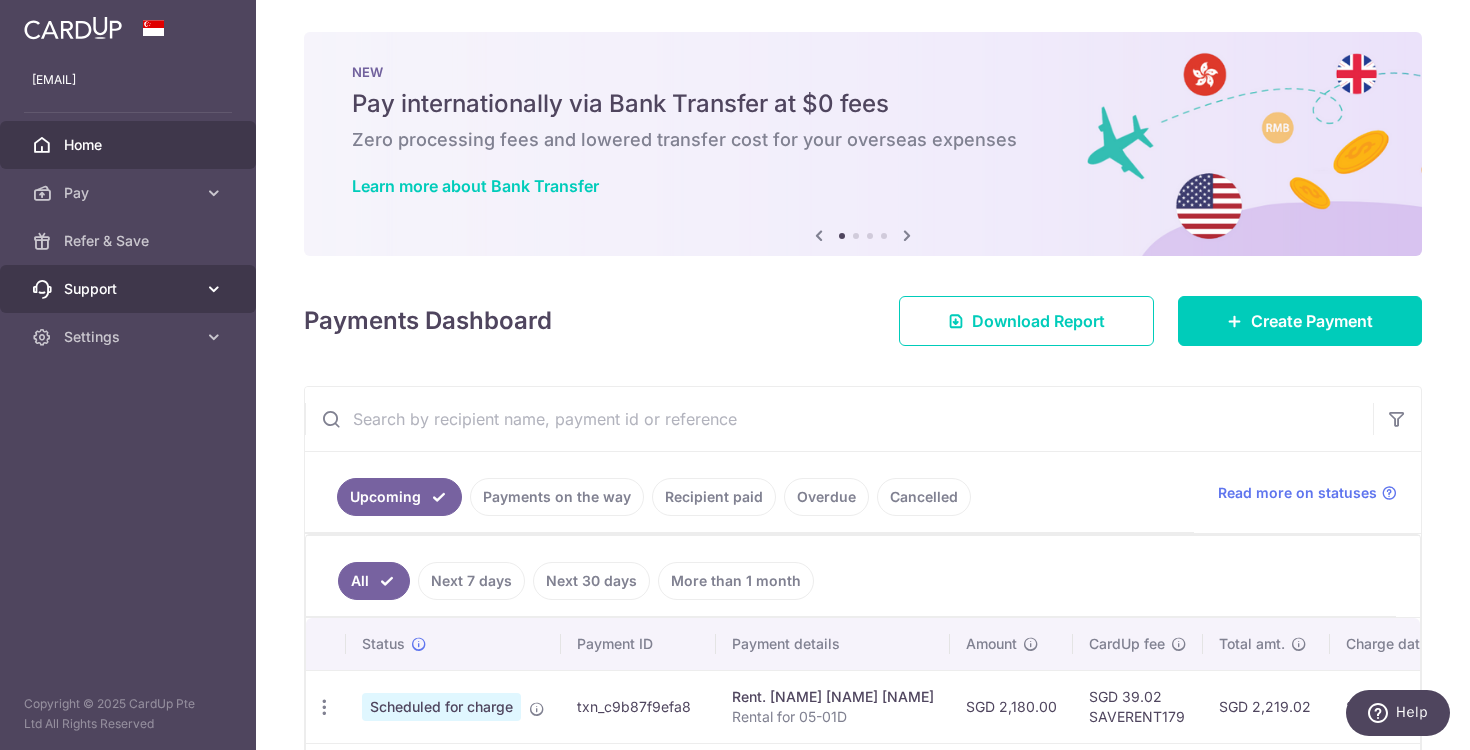 click on "Support" at bounding box center (128, 289) 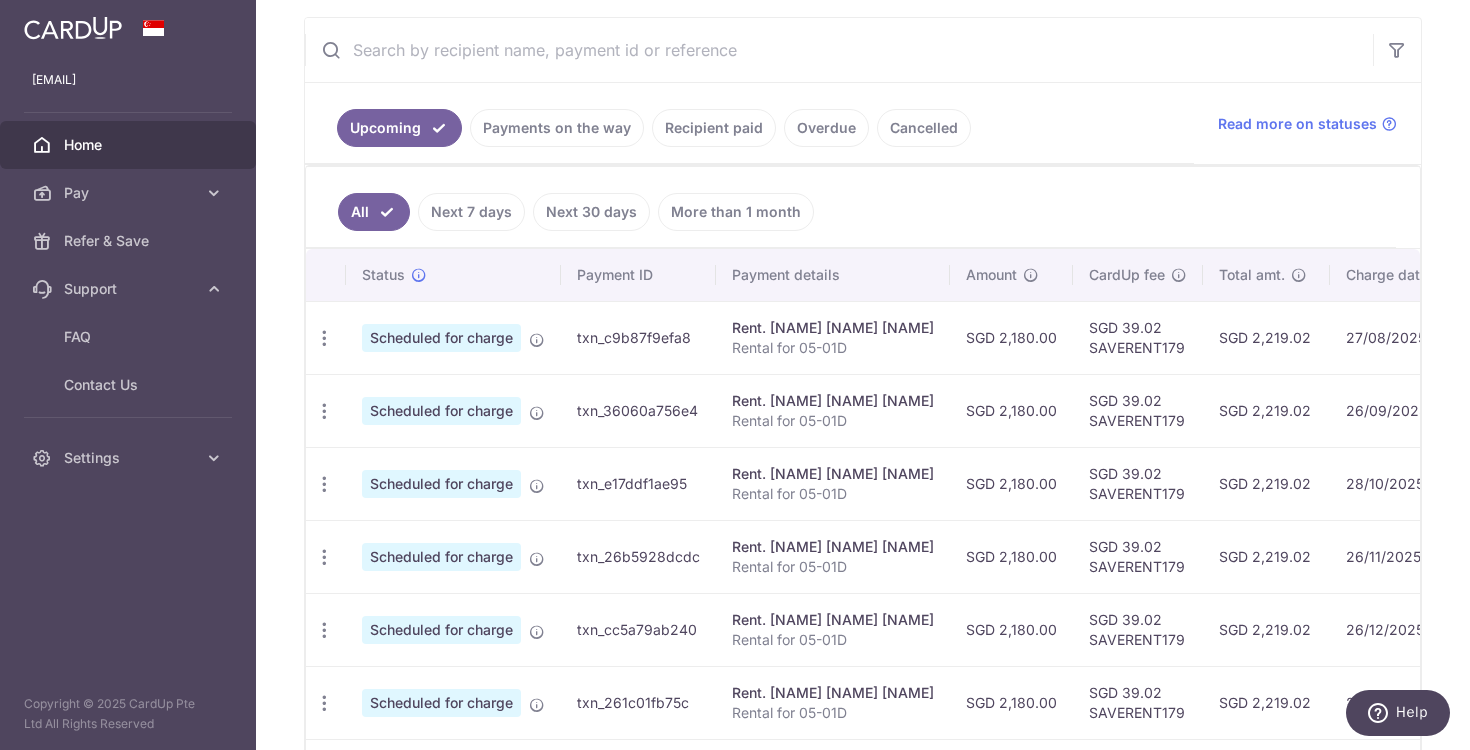 scroll, scrollTop: 0, scrollLeft: 0, axis: both 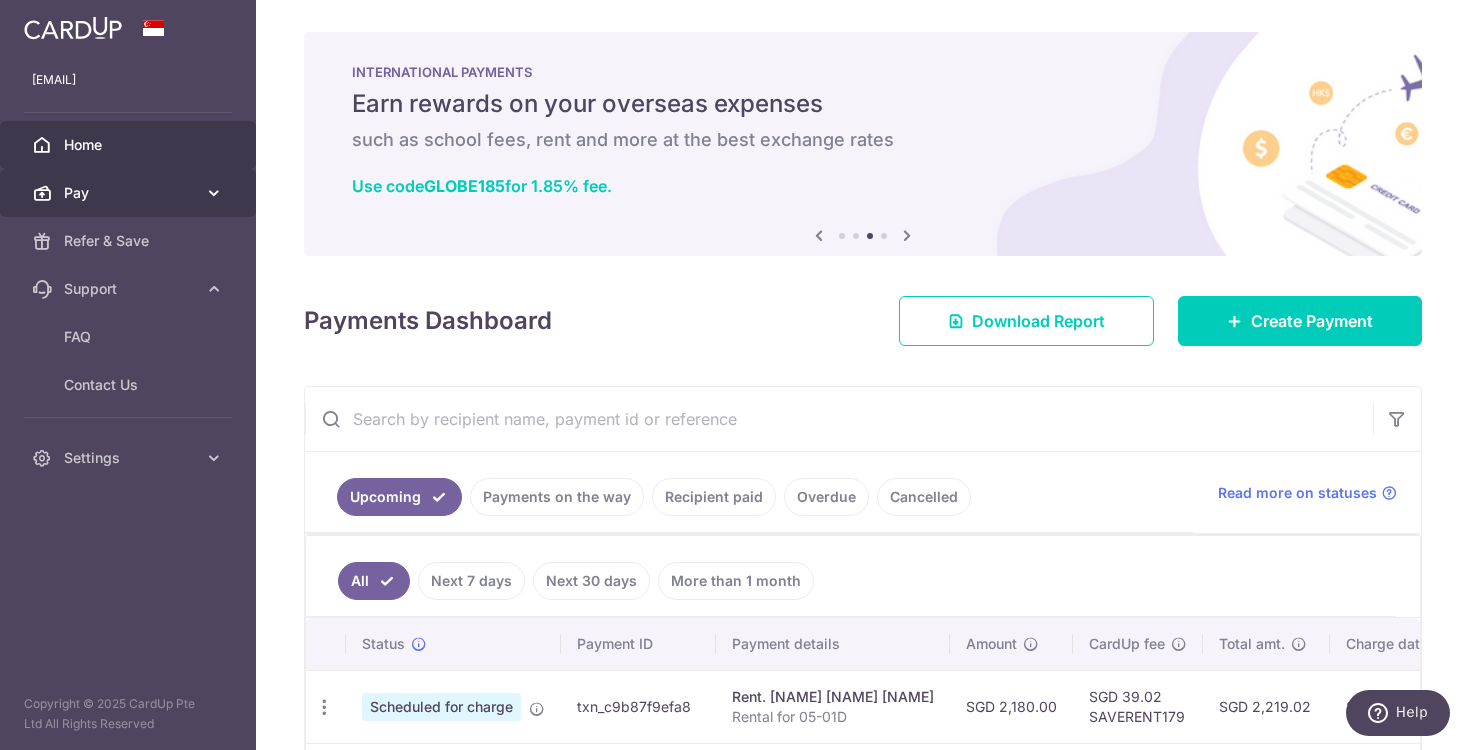 click on "Pay" at bounding box center [128, 193] 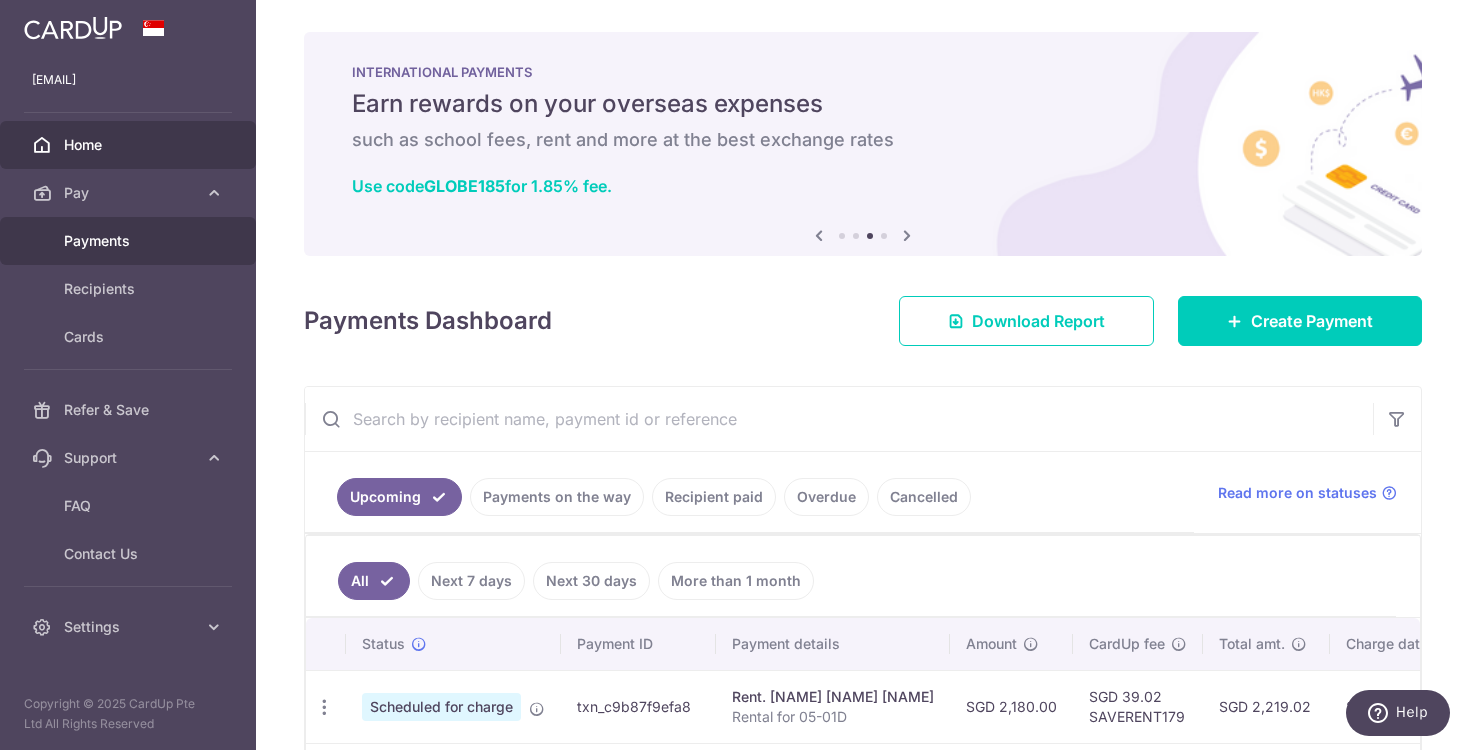 click on "Payments" at bounding box center [130, 241] 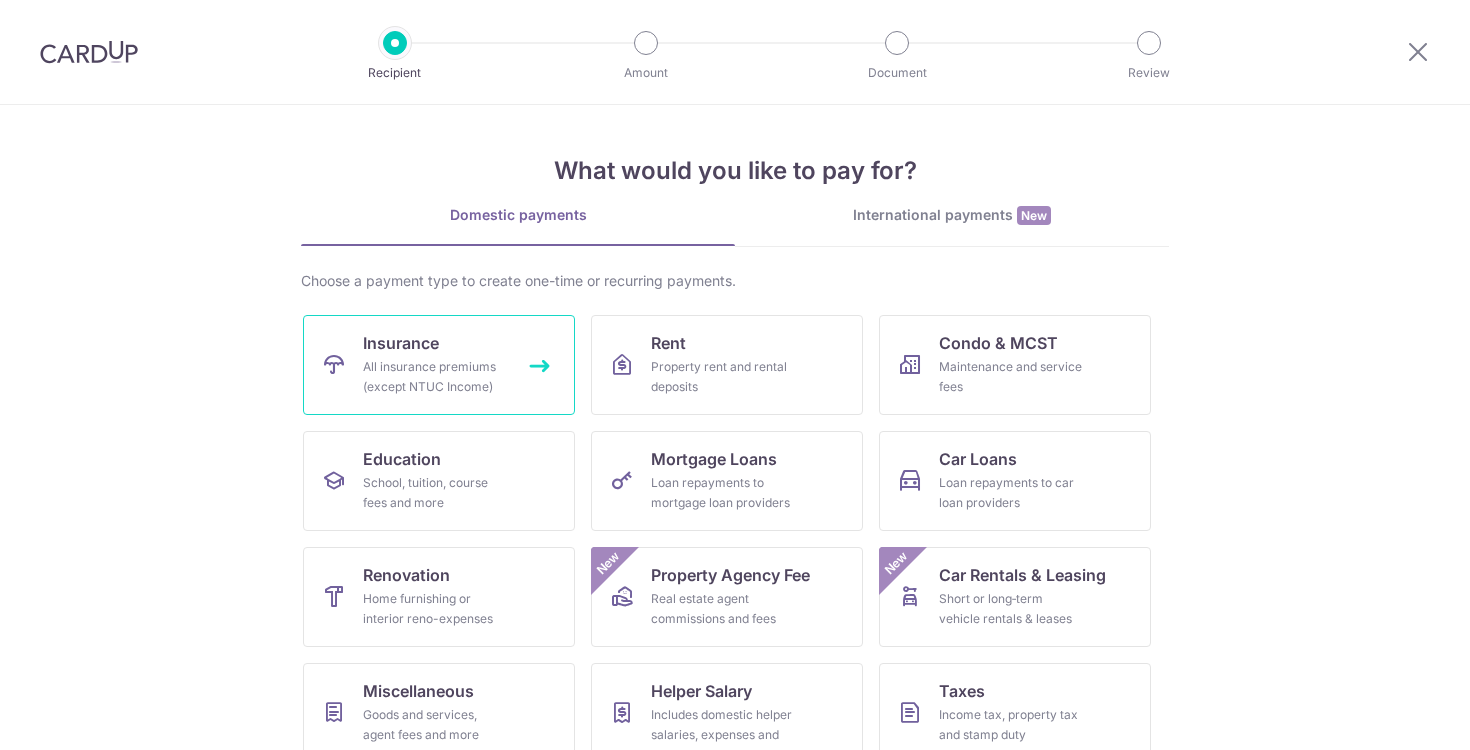 scroll, scrollTop: 0, scrollLeft: 0, axis: both 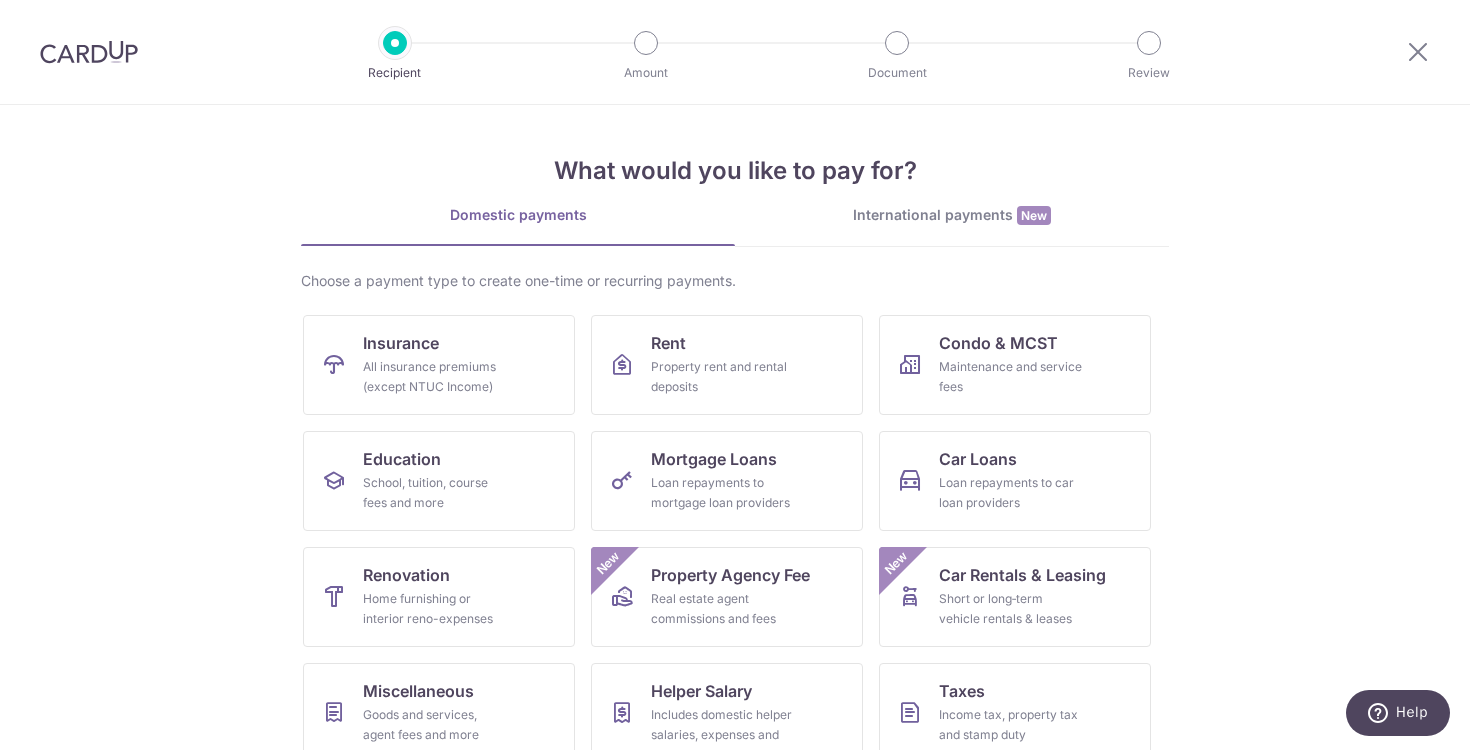 click on "International payments
New" at bounding box center [952, 215] 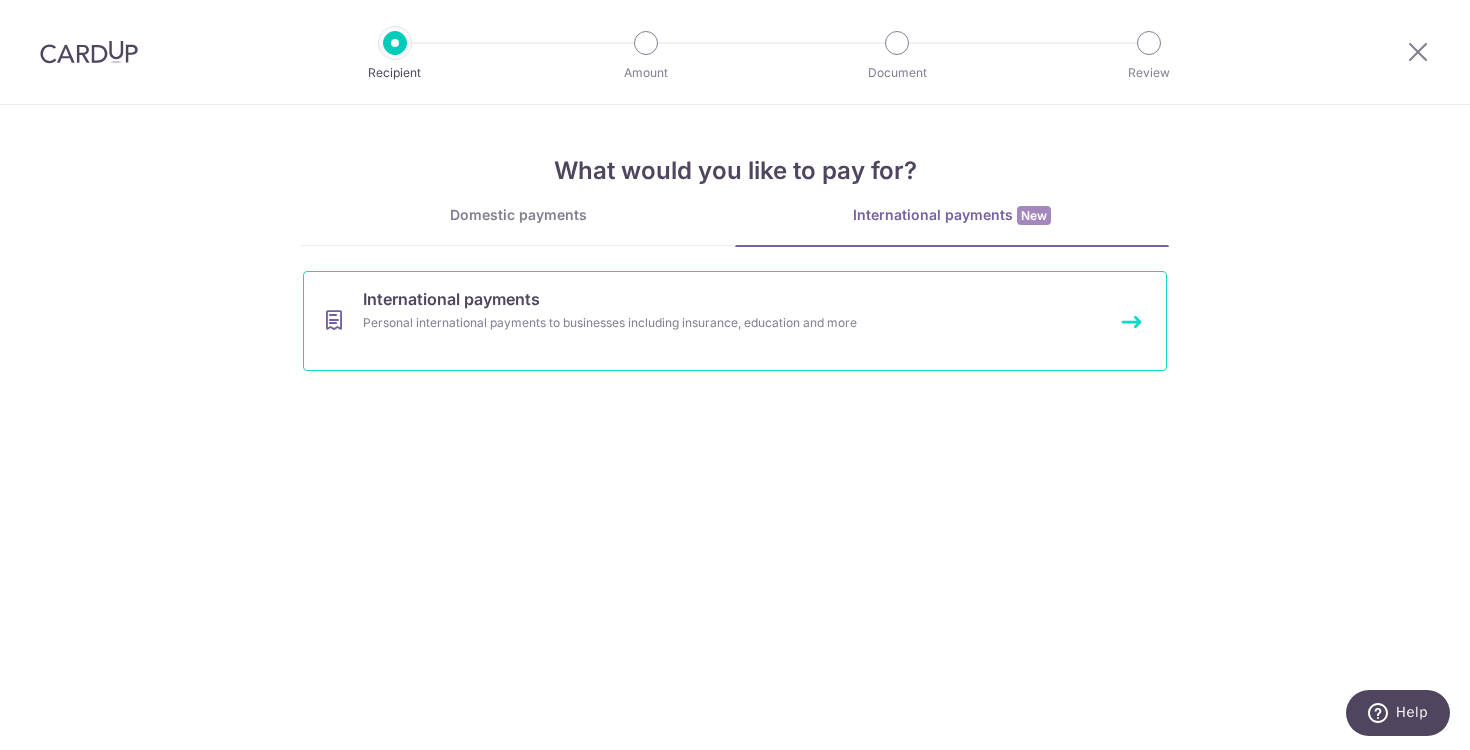 click on "Personal international payments to businesses including insurance, education and more" at bounding box center [708, 323] 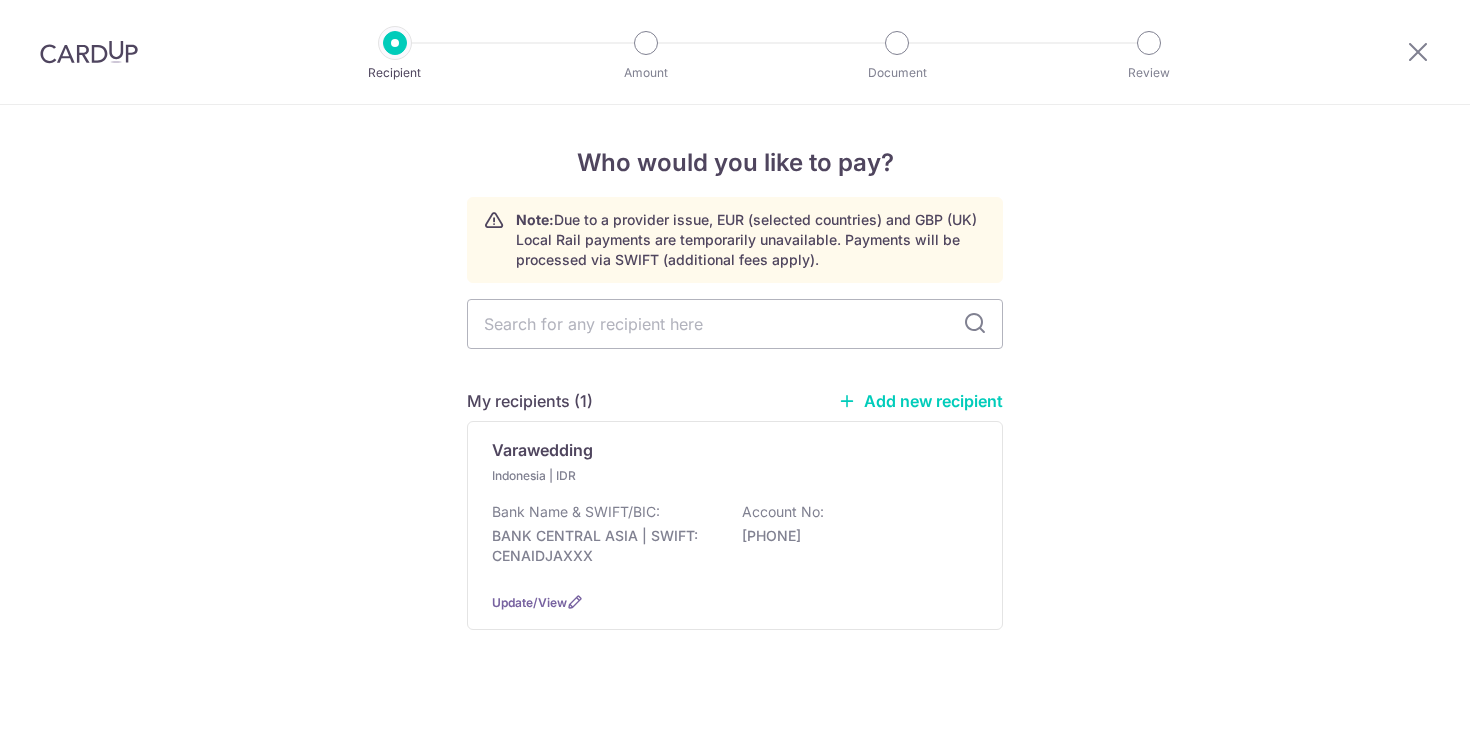 scroll, scrollTop: 0, scrollLeft: 0, axis: both 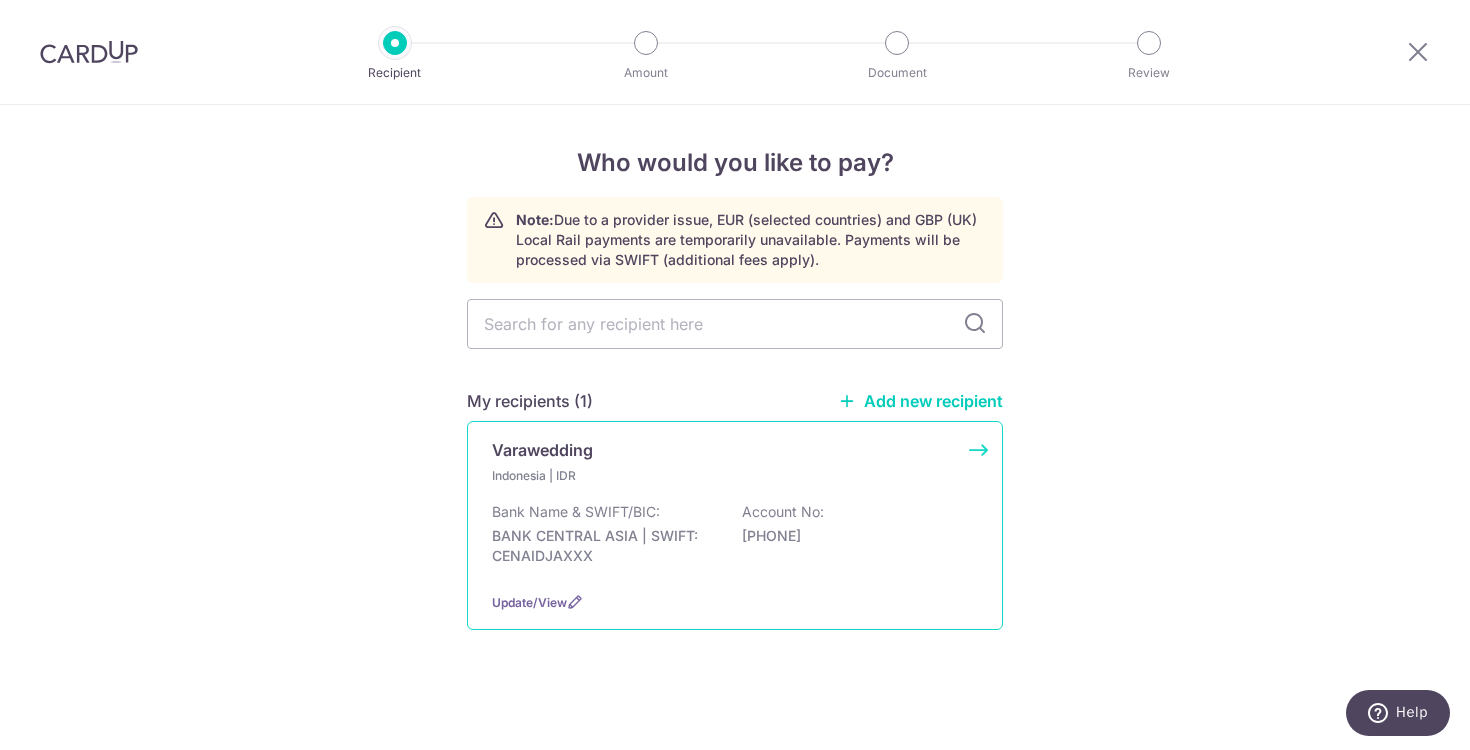 click on "Indonesia | IDR" at bounding box center (610, 476) 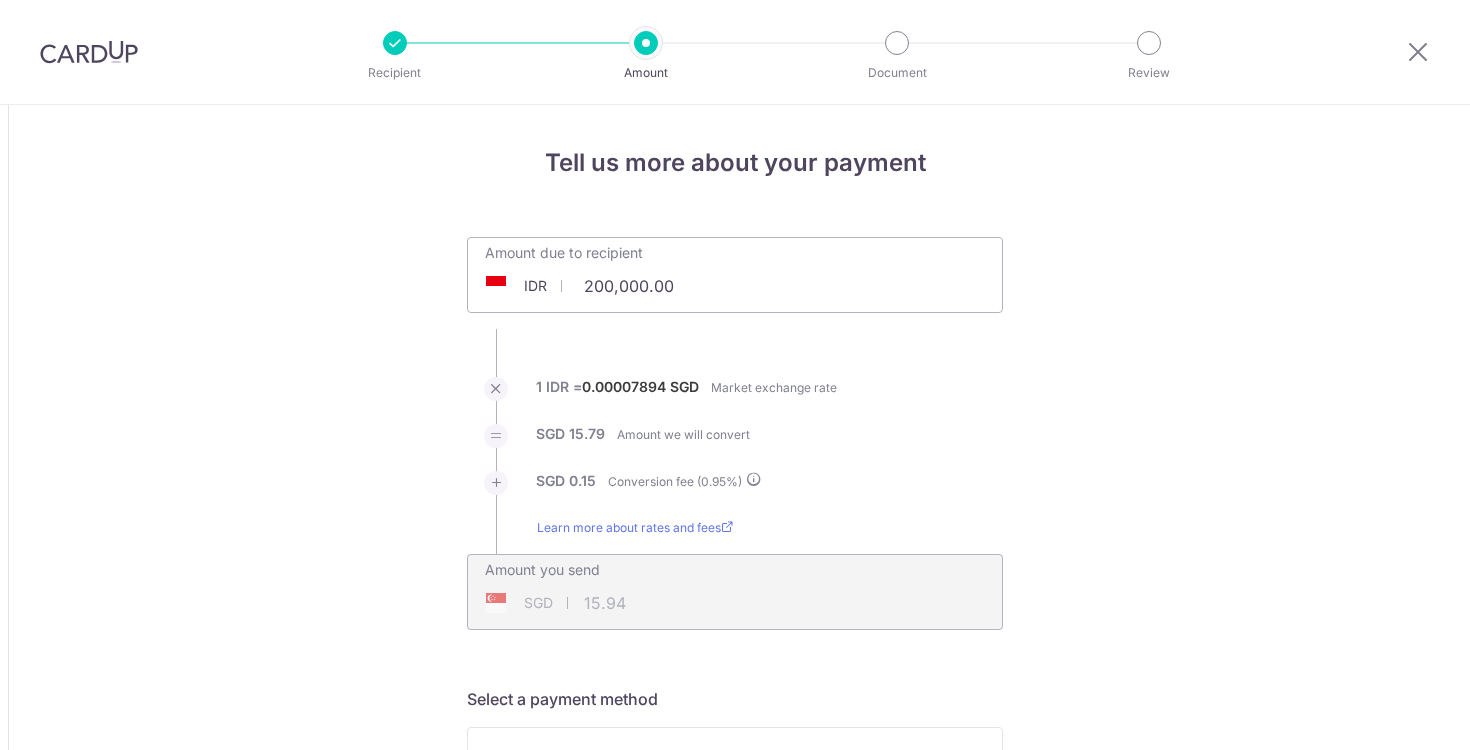 scroll, scrollTop: 0, scrollLeft: 0, axis: both 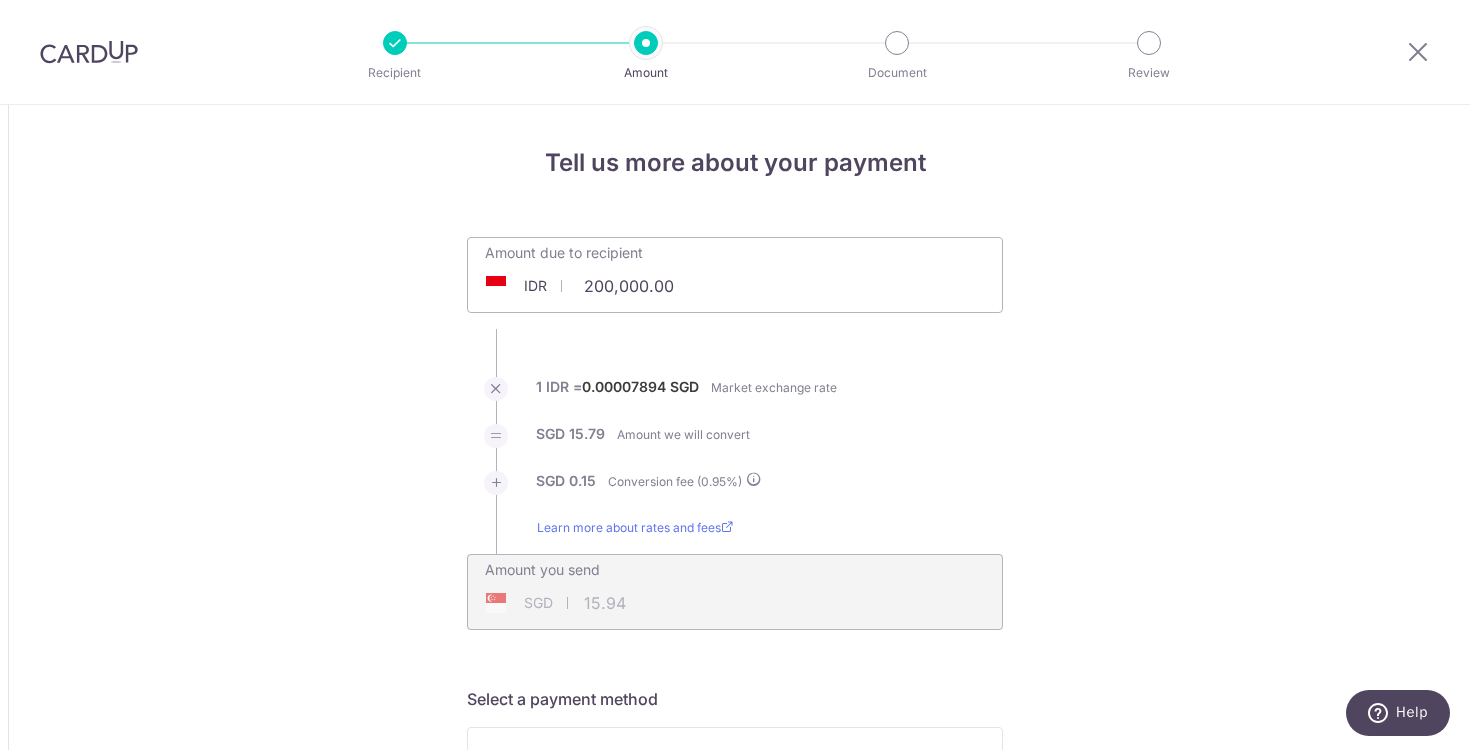 click on "200,000.00" at bounding box center [616, 286] 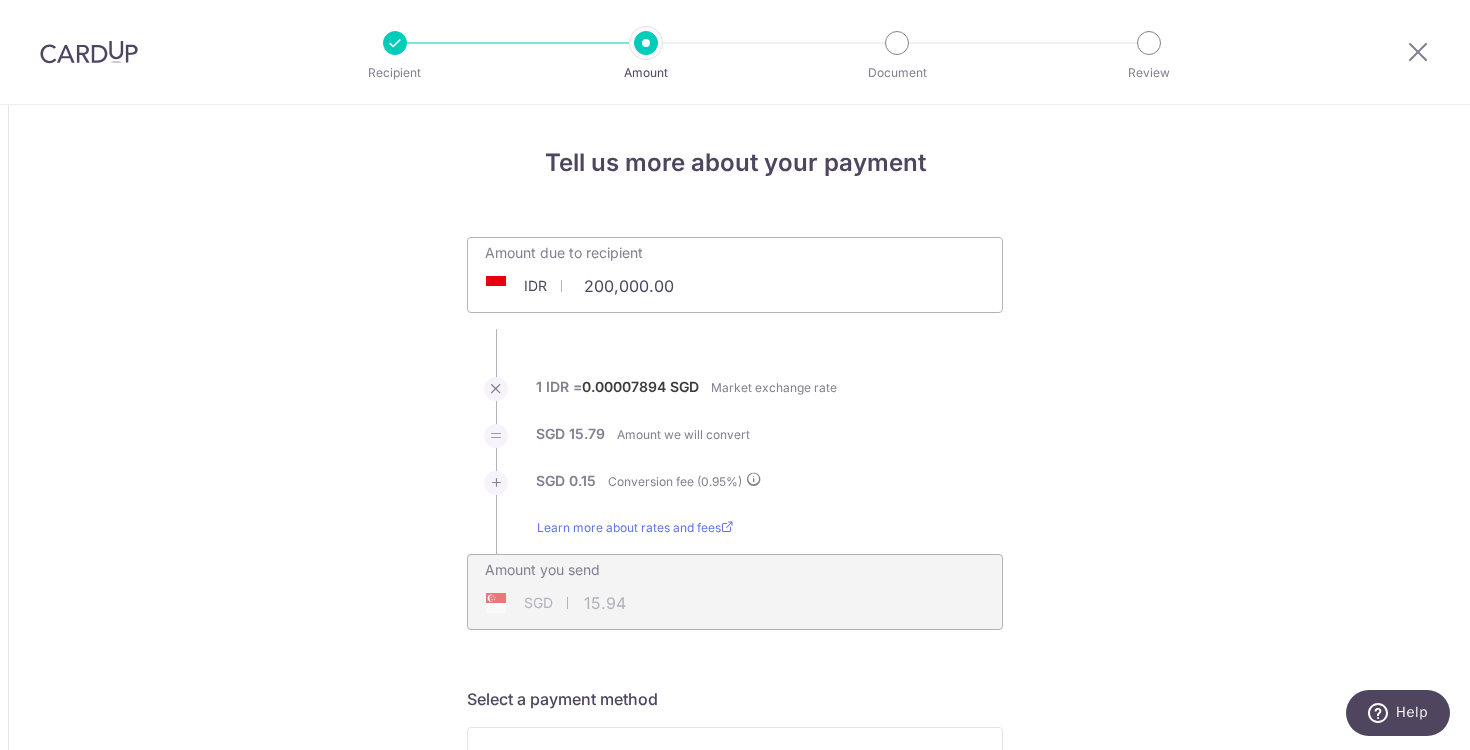 click on "200,000.00" at bounding box center (616, 286) 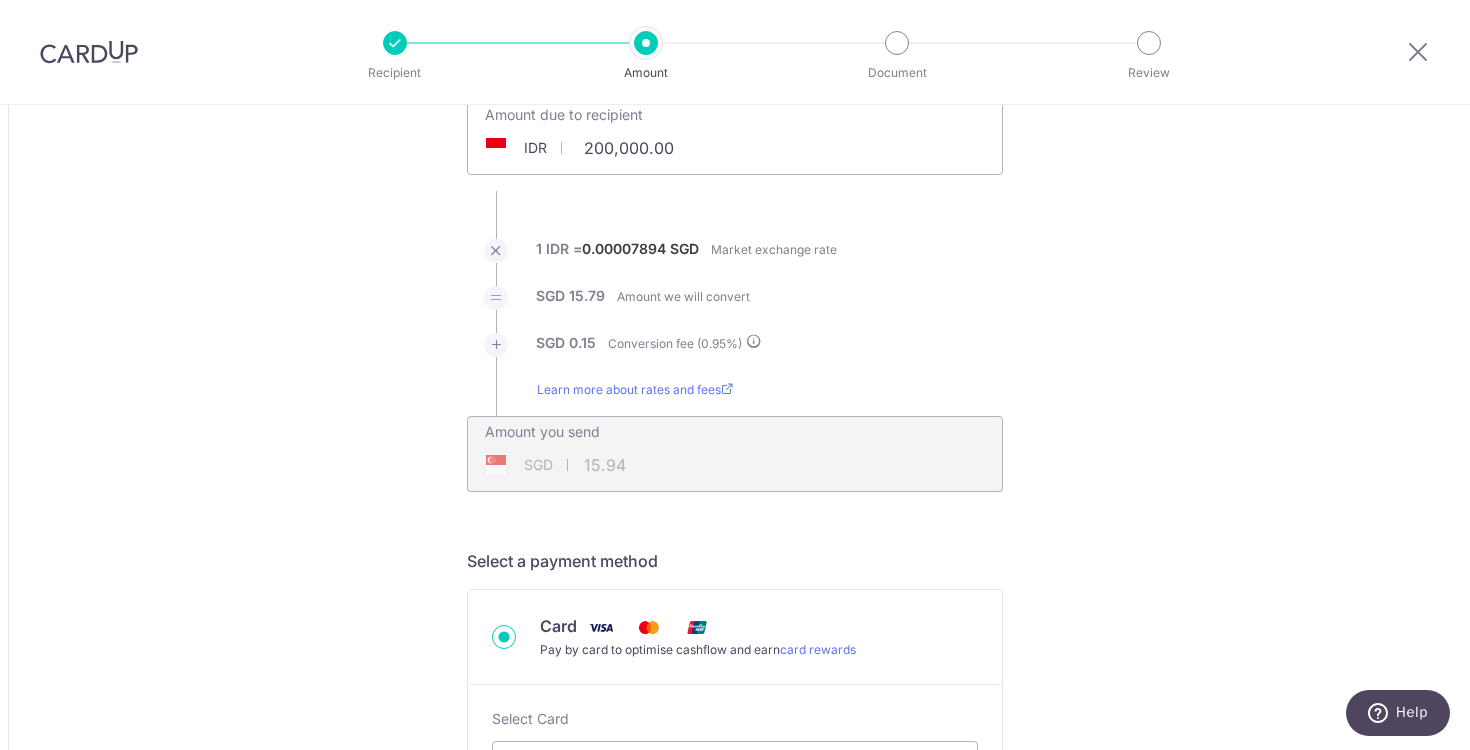 scroll, scrollTop: 0, scrollLeft: 0, axis: both 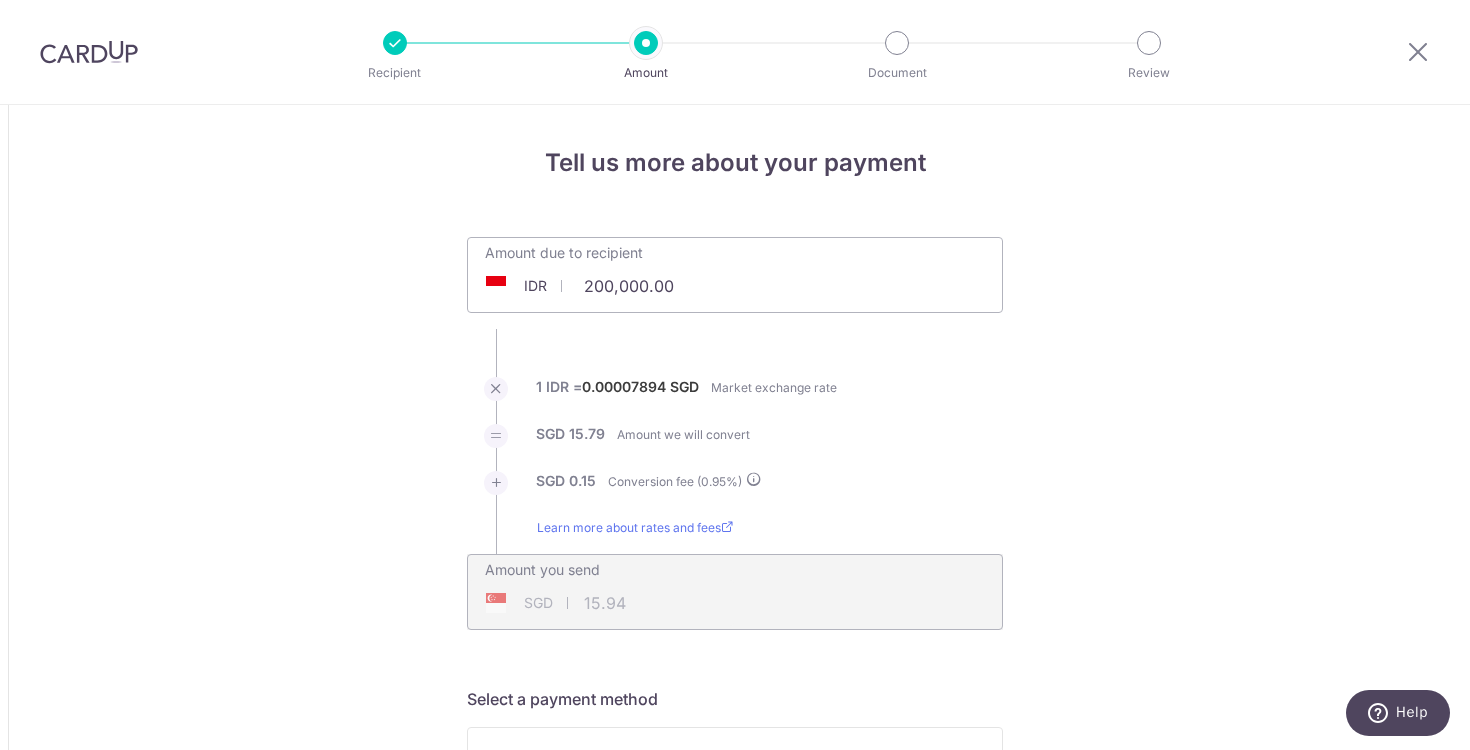 click on "Amount due to recipient
IDR
200,000.00
200000" at bounding box center (735, 275) 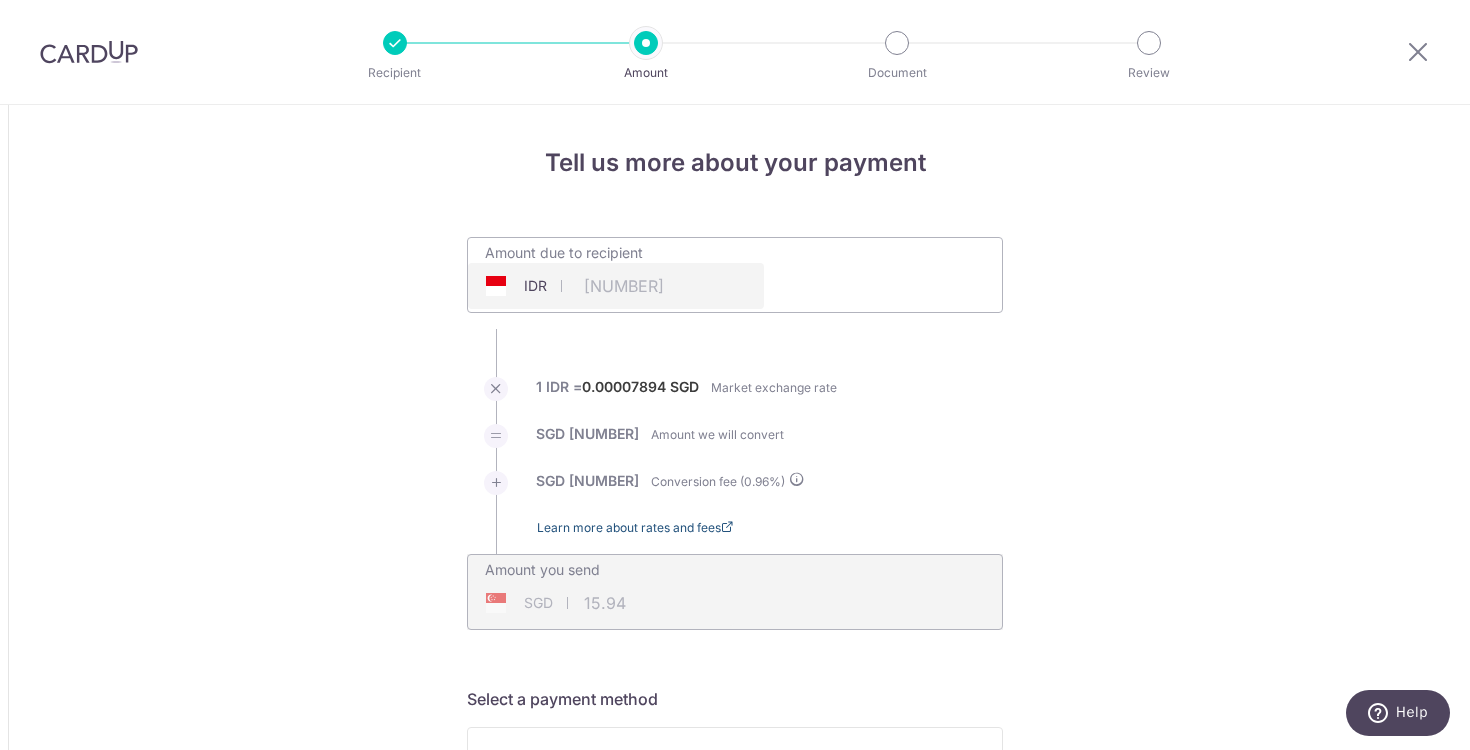 type on "75,000,000.00" 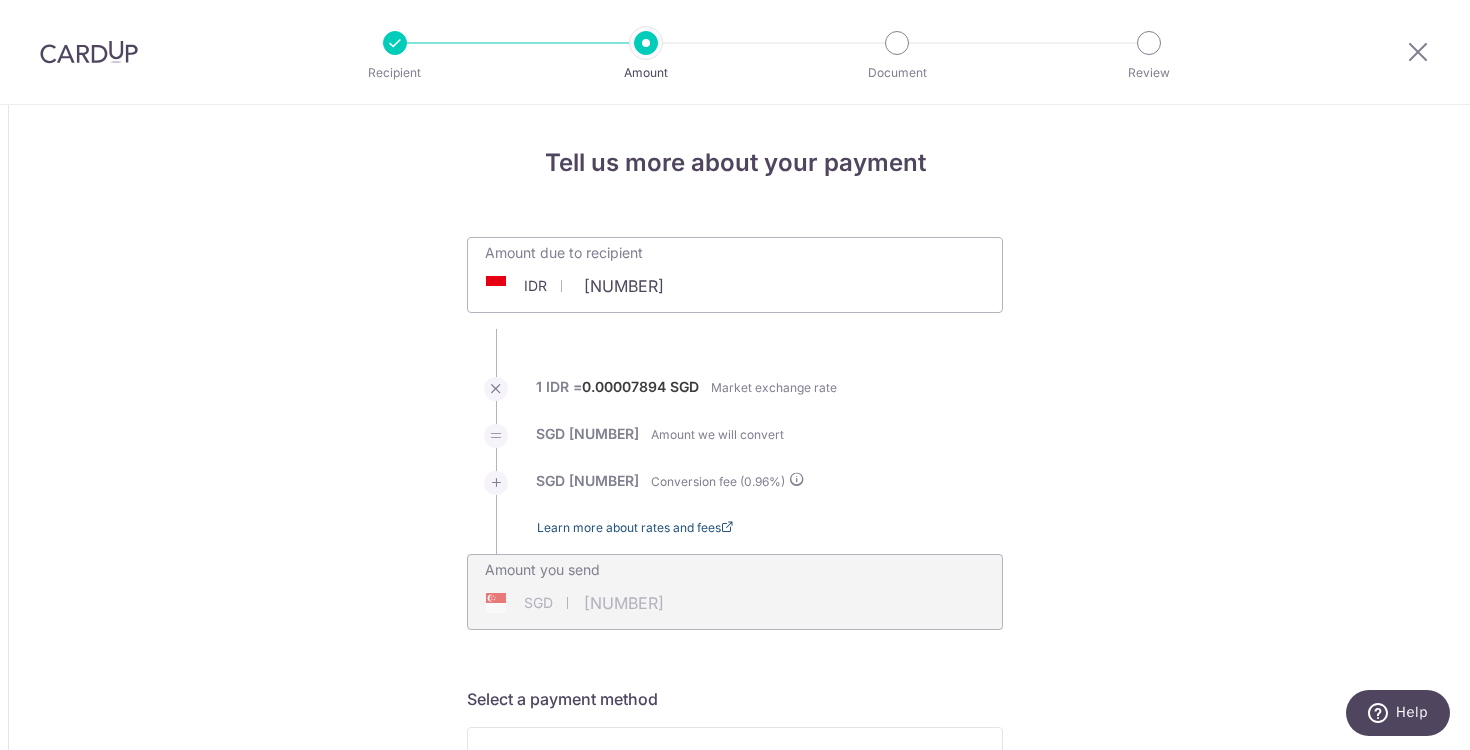 type on "5,977.40" 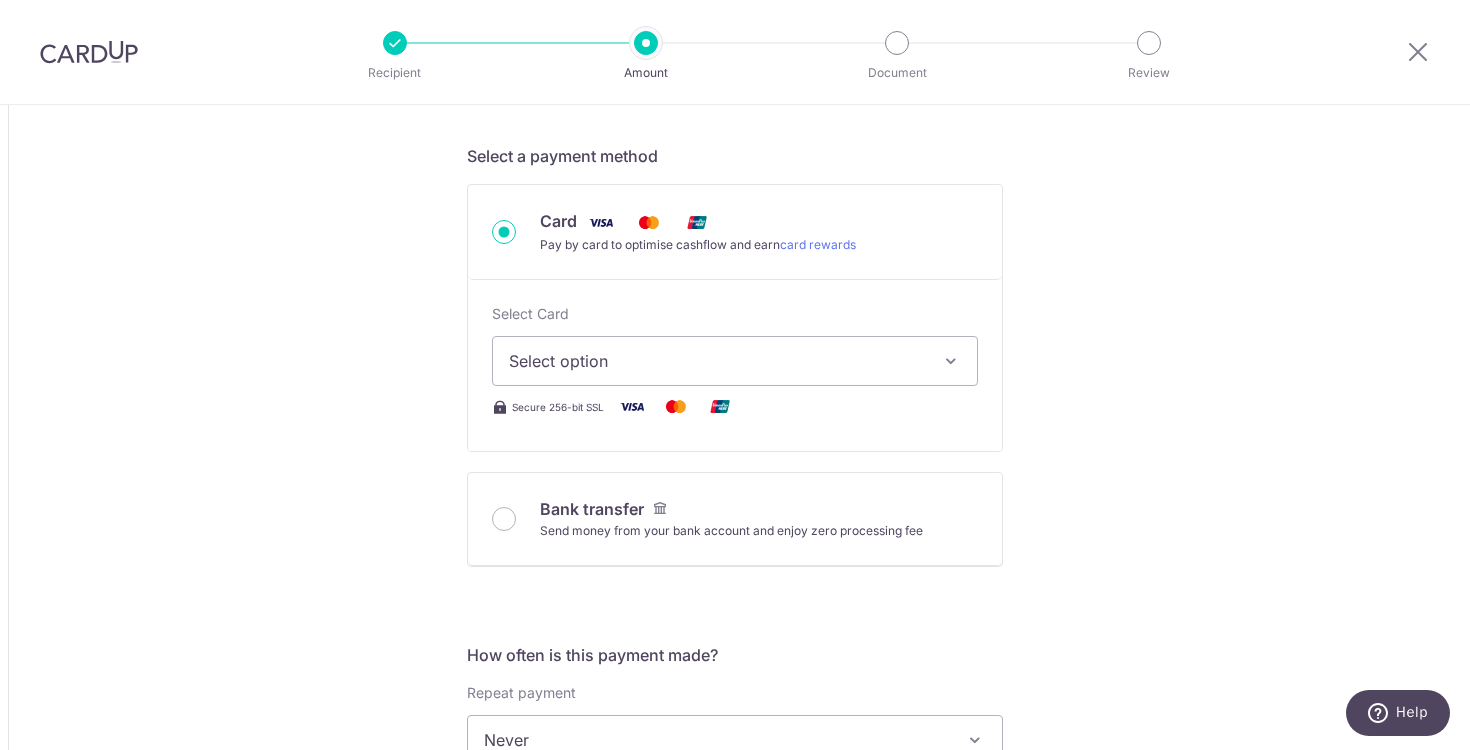 scroll, scrollTop: 584, scrollLeft: 0, axis: vertical 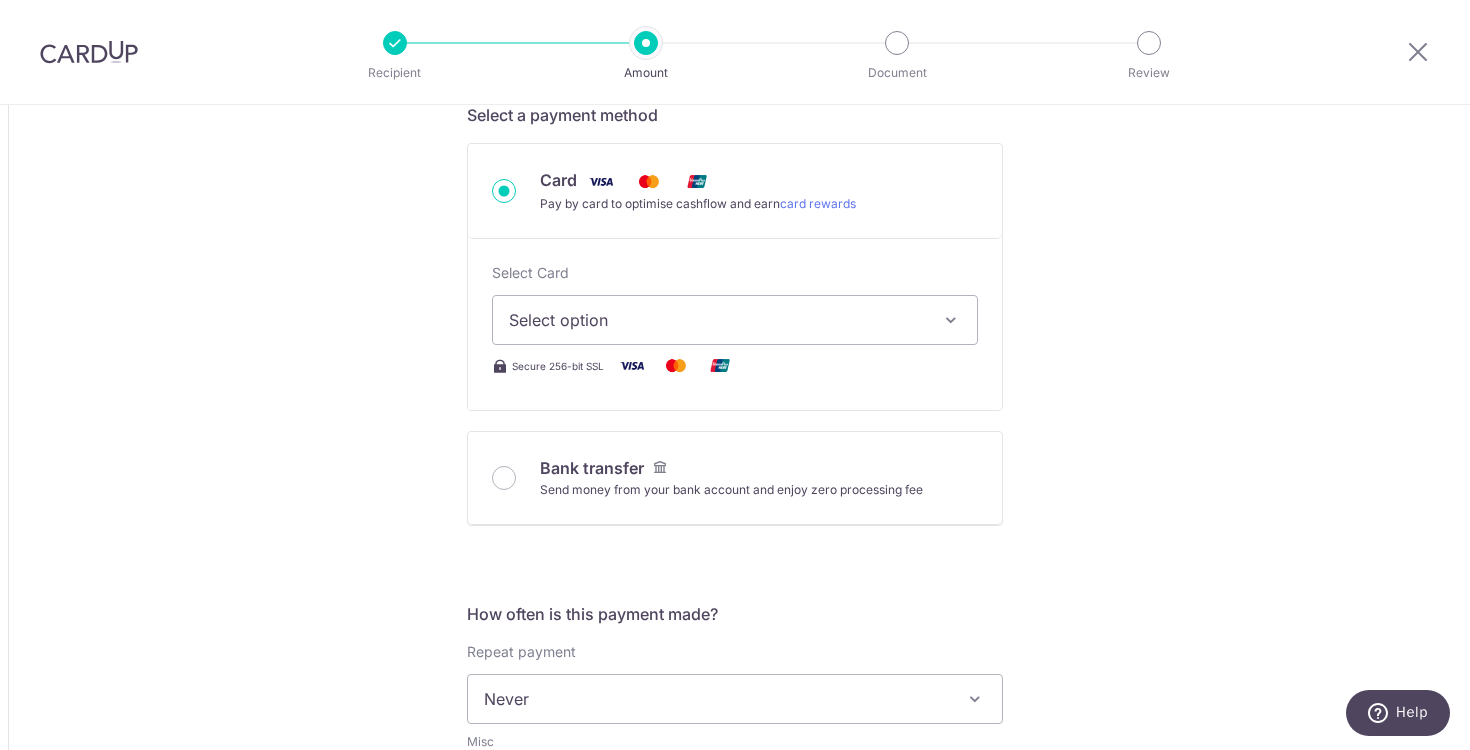 click on "Select option" at bounding box center (735, 320) 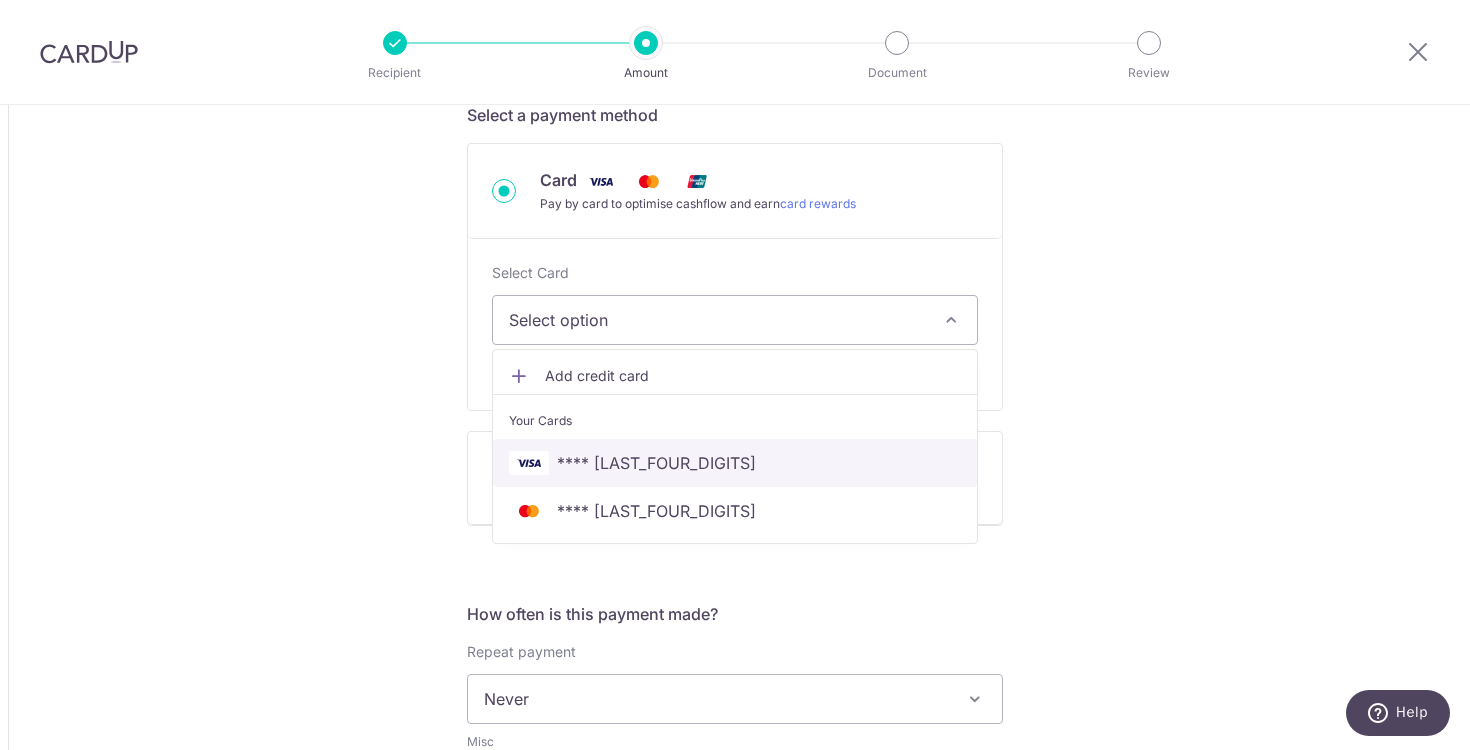 click on "**** 8964" at bounding box center (656, 463) 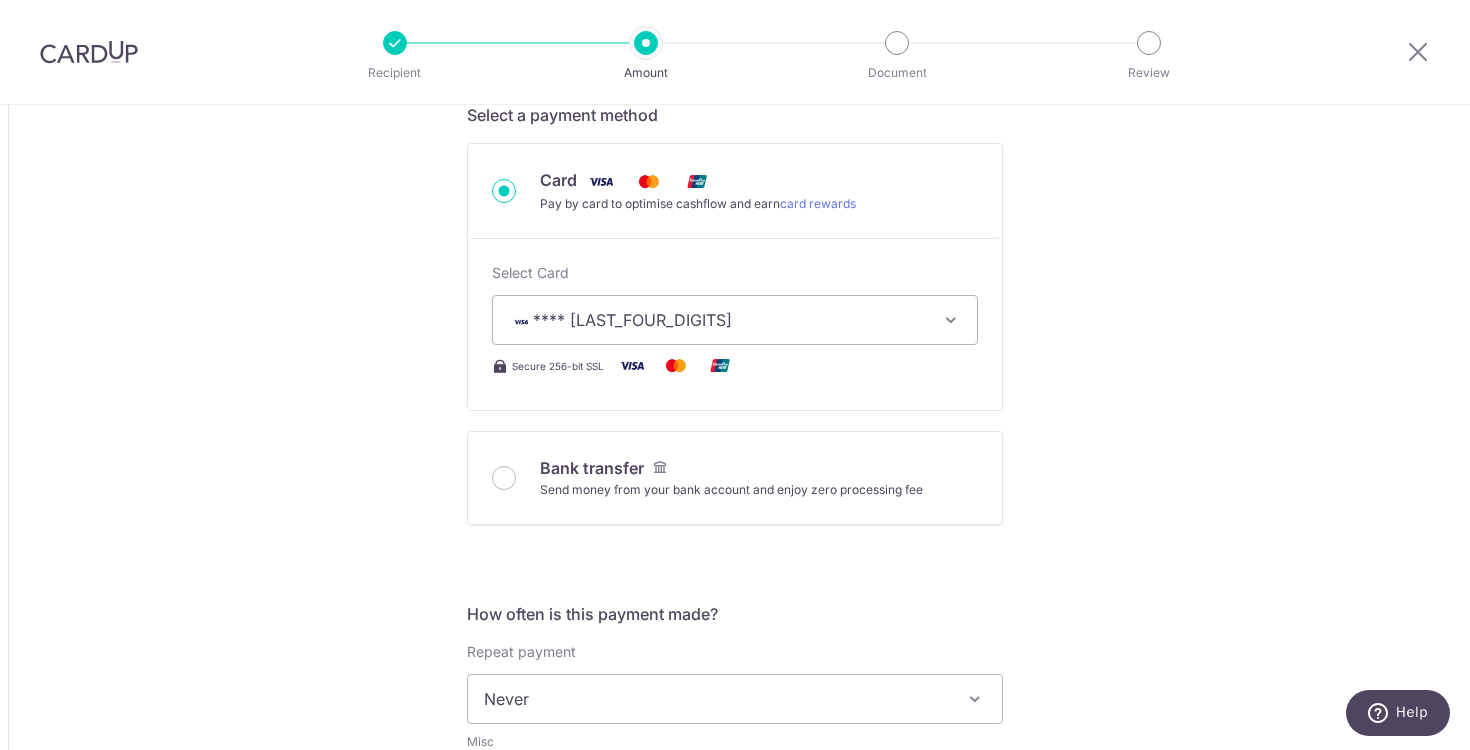 click on "**** 8964" at bounding box center (717, 320) 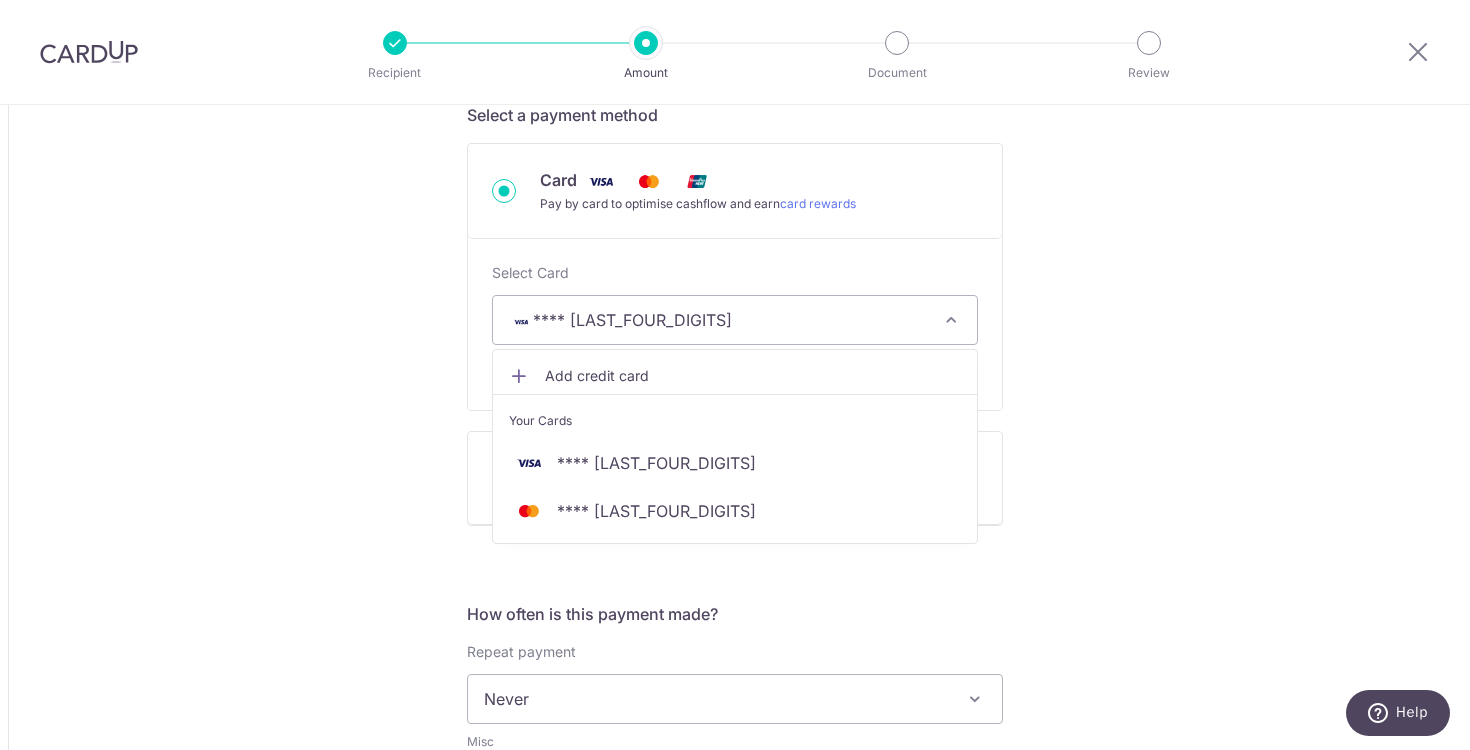 click on "**** 8964" at bounding box center (717, 320) 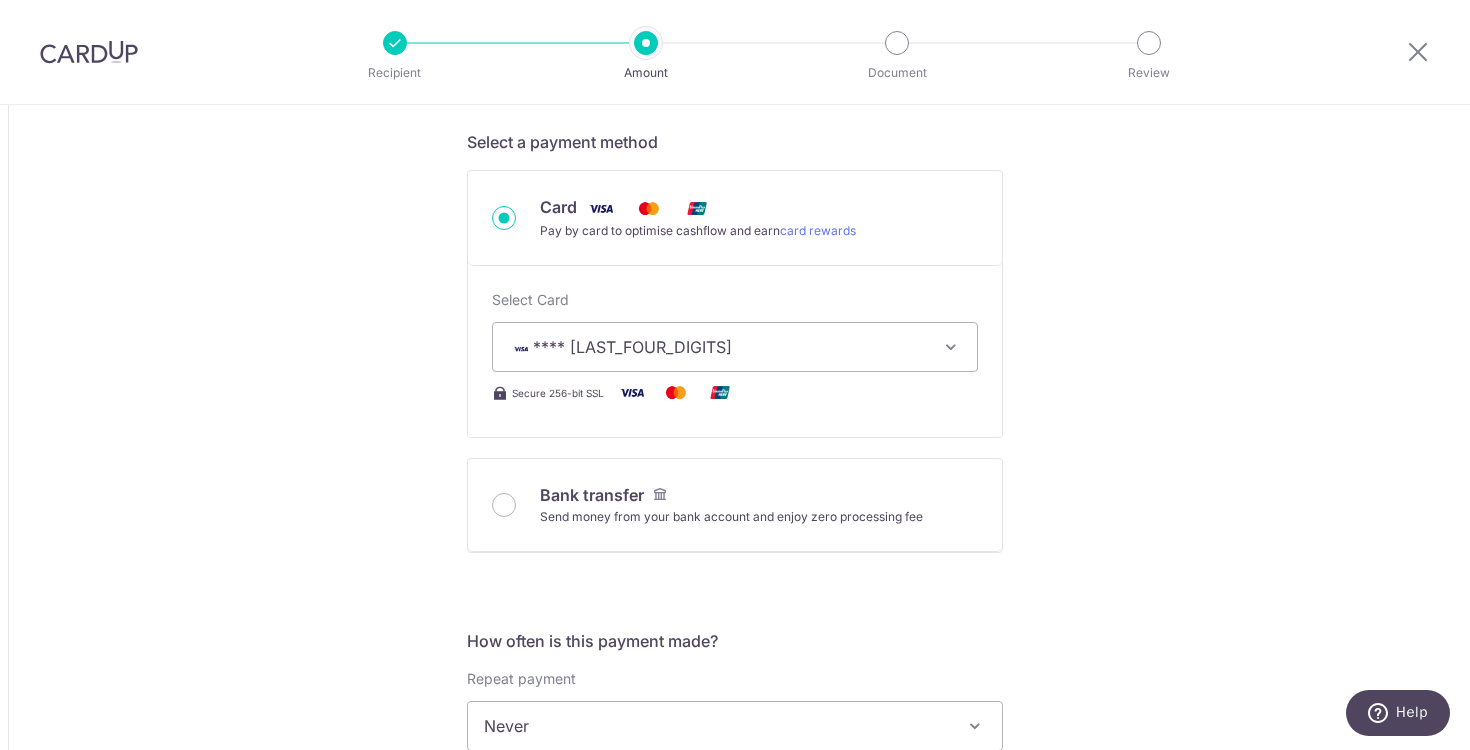 scroll, scrollTop: 1714, scrollLeft: 0, axis: vertical 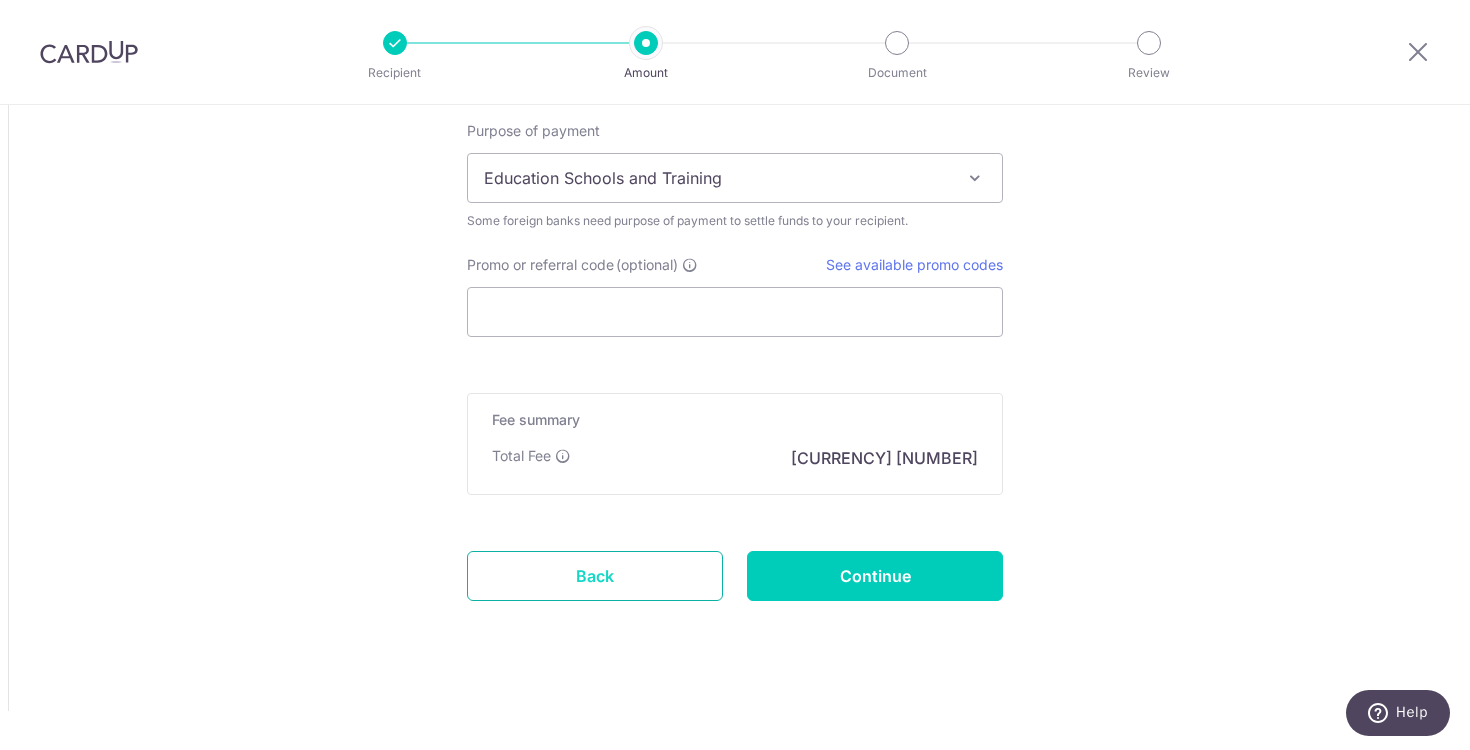 click on "Back" at bounding box center [595, 576] 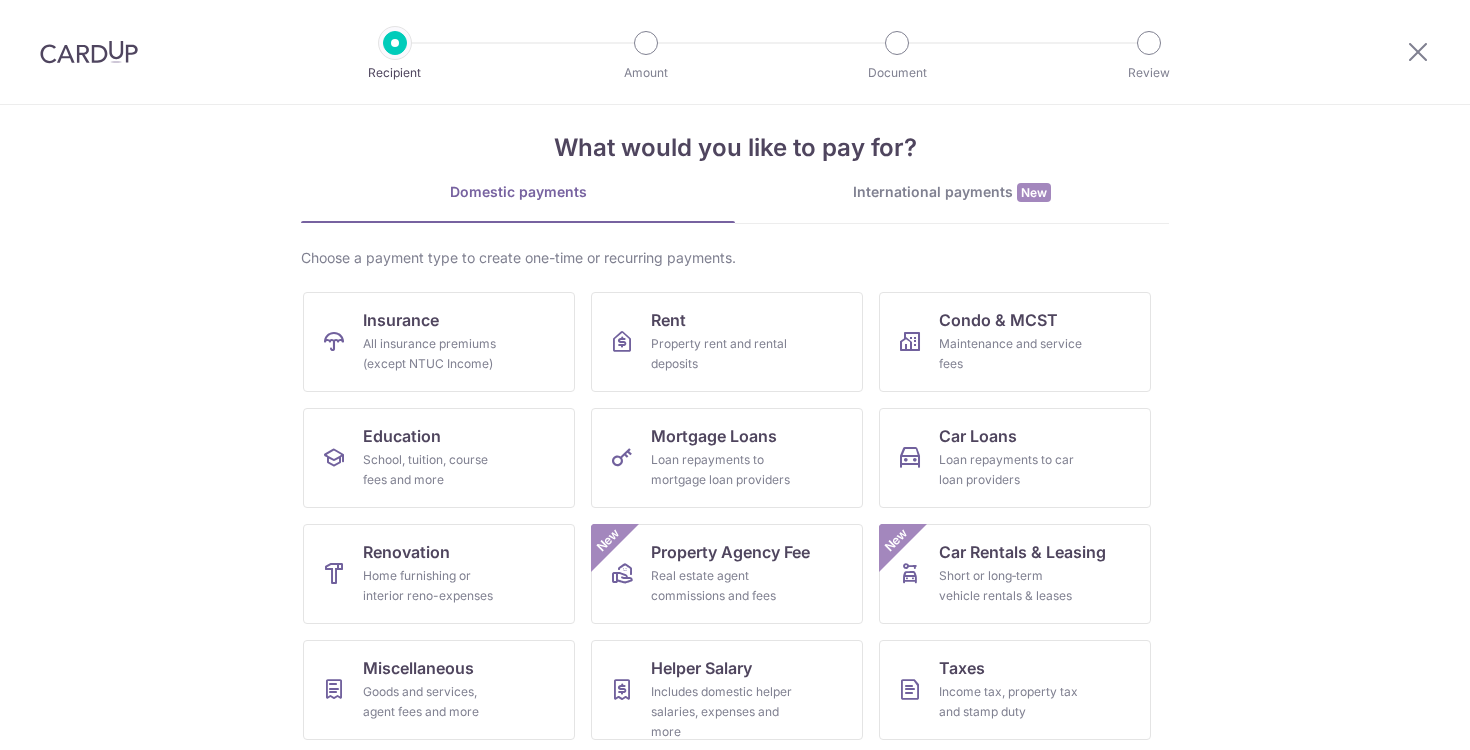 scroll, scrollTop: 35, scrollLeft: 0, axis: vertical 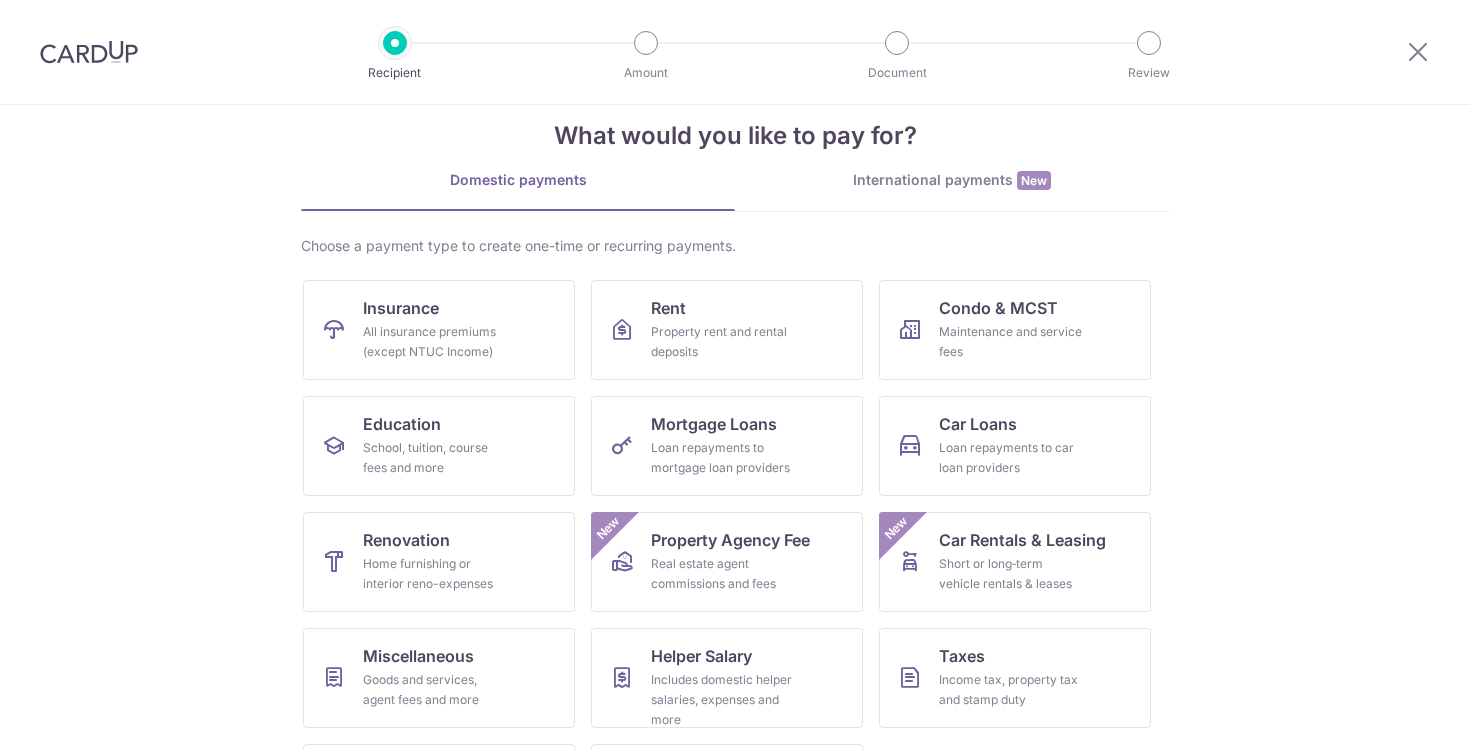 click on "International payments
New" at bounding box center (952, 180) 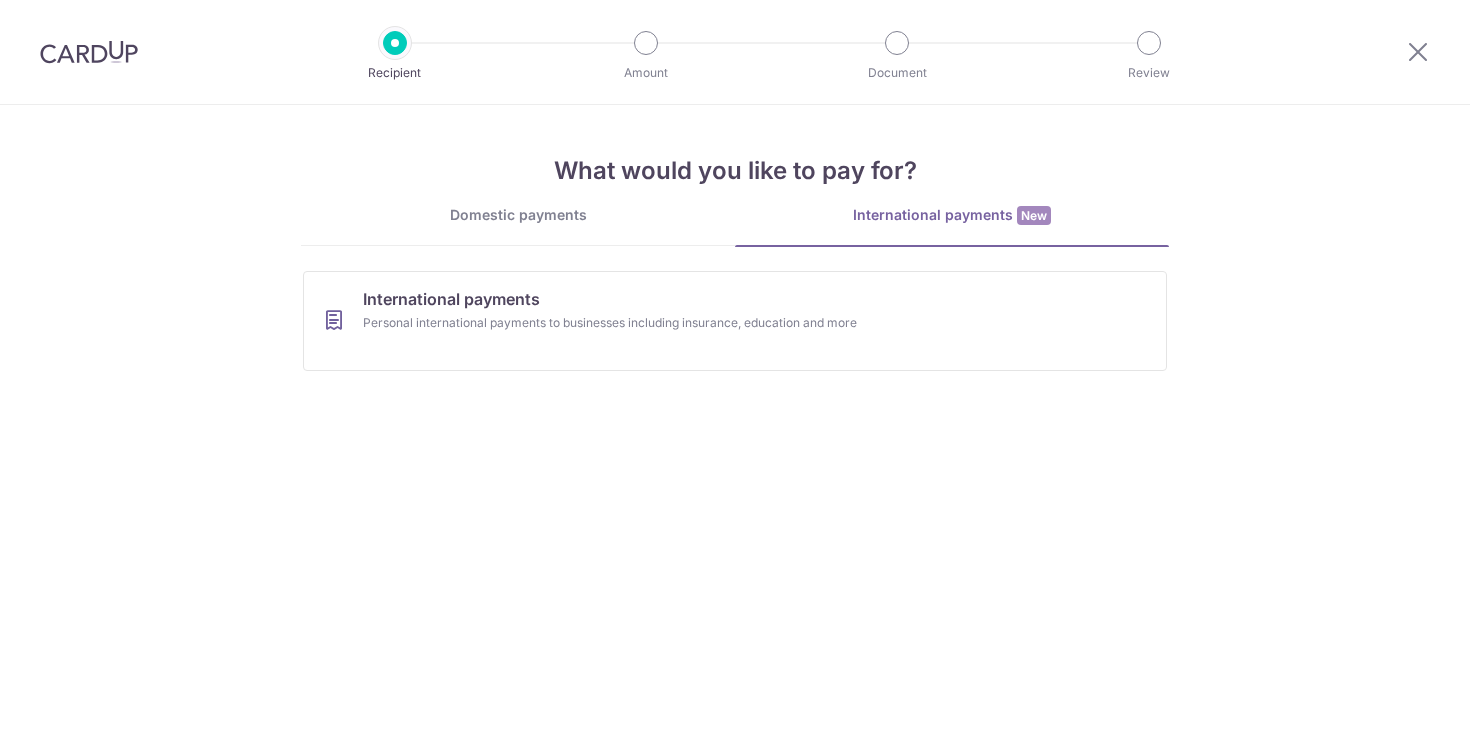 scroll, scrollTop: 0, scrollLeft: 0, axis: both 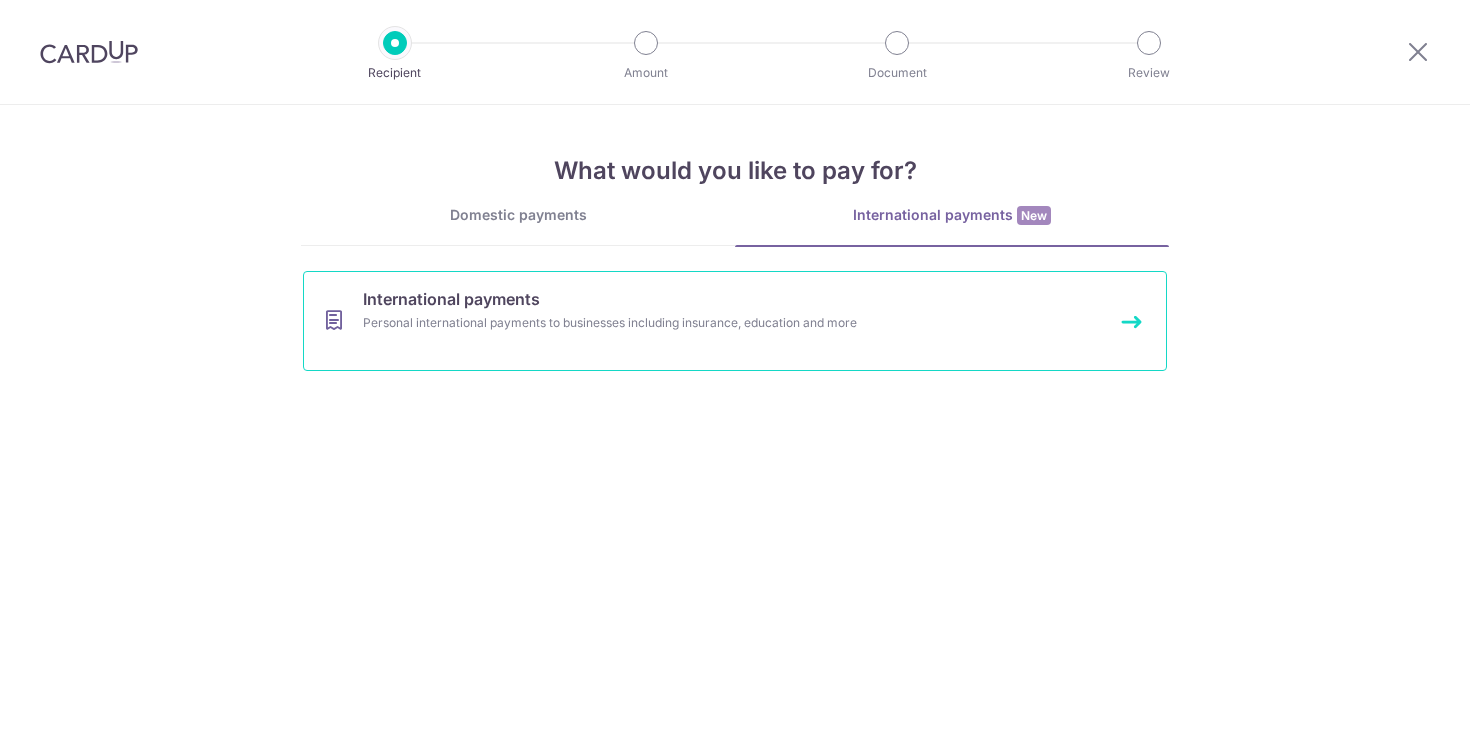 click on "Personal international payments to businesses including insurance, education and more" at bounding box center [708, 323] 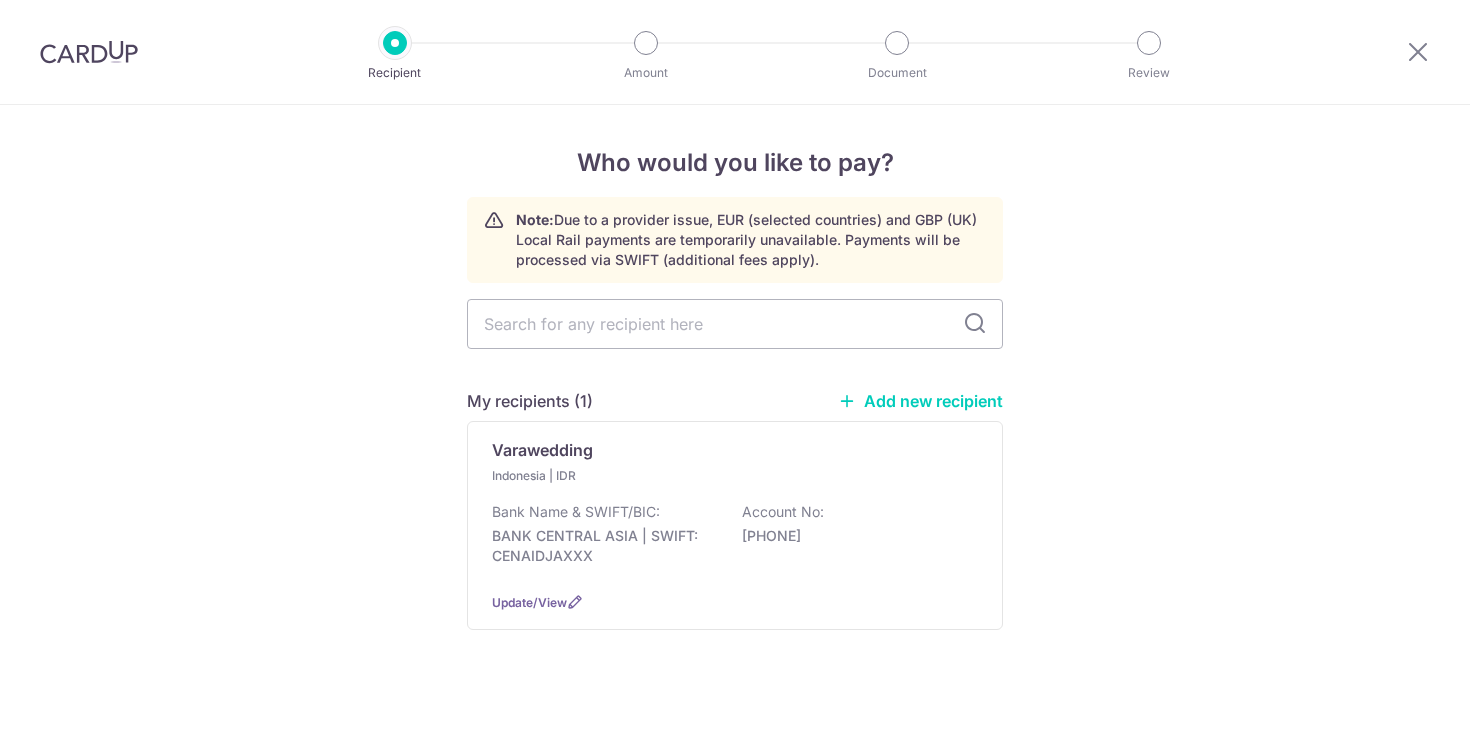 scroll, scrollTop: 0, scrollLeft: 0, axis: both 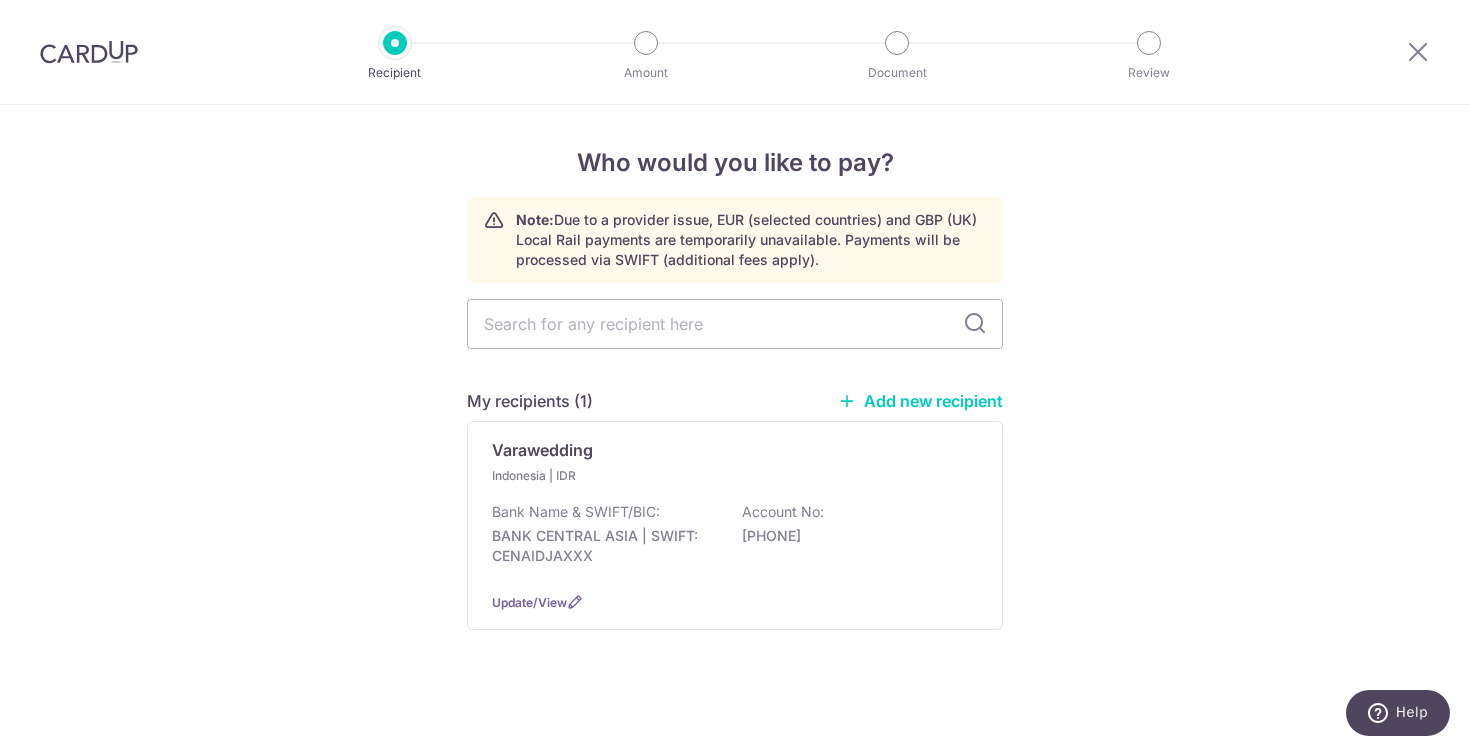 click on "Add new recipient" at bounding box center (920, 401) 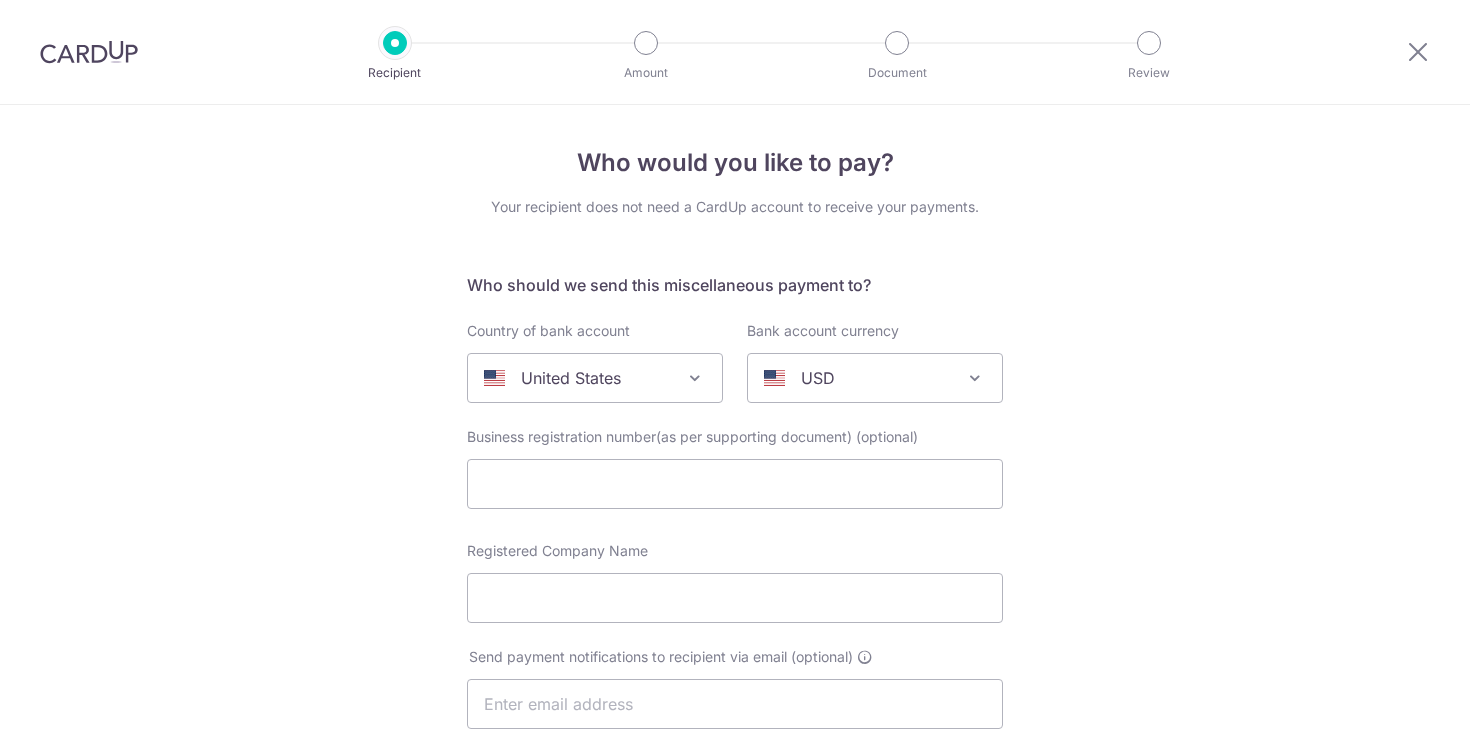 scroll, scrollTop: 0, scrollLeft: 0, axis: both 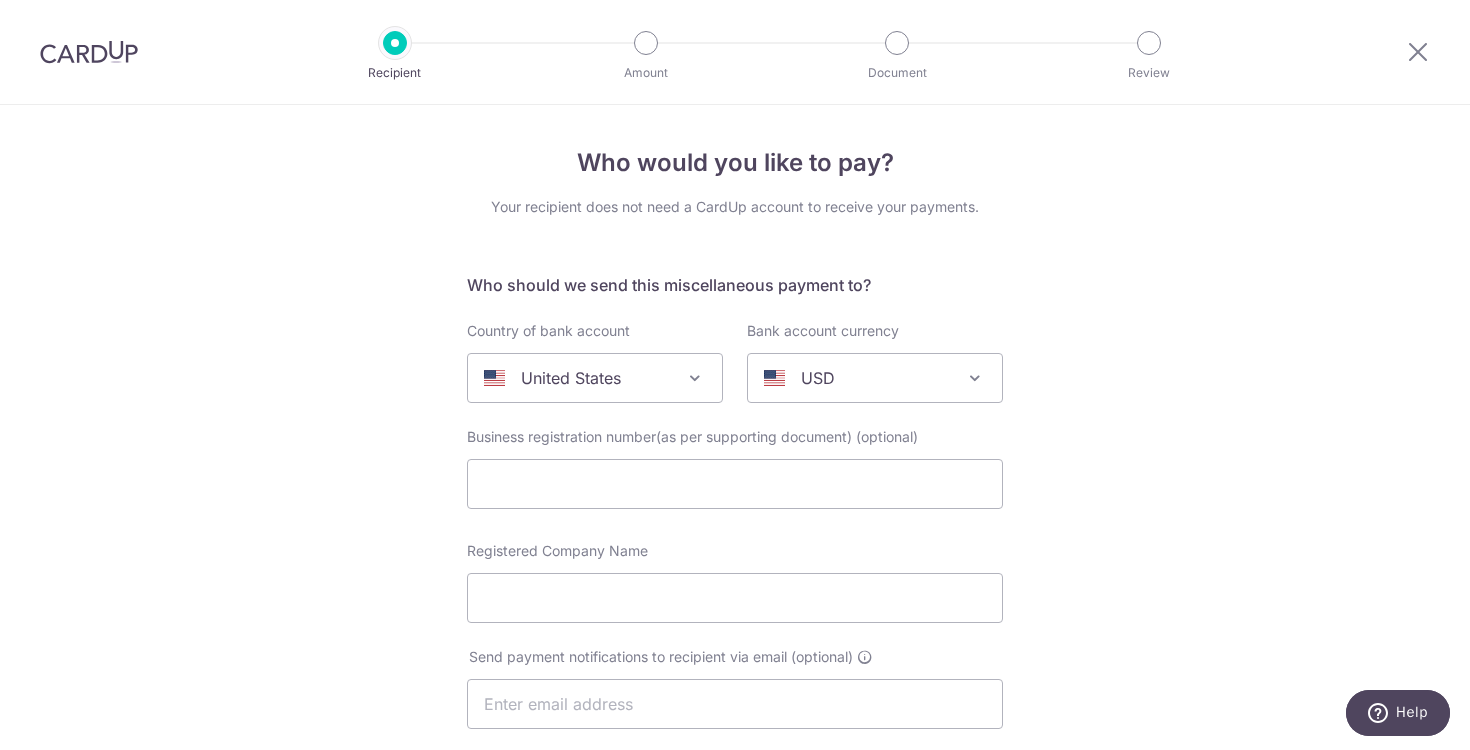 click on "United States" at bounding box center [579, 378] 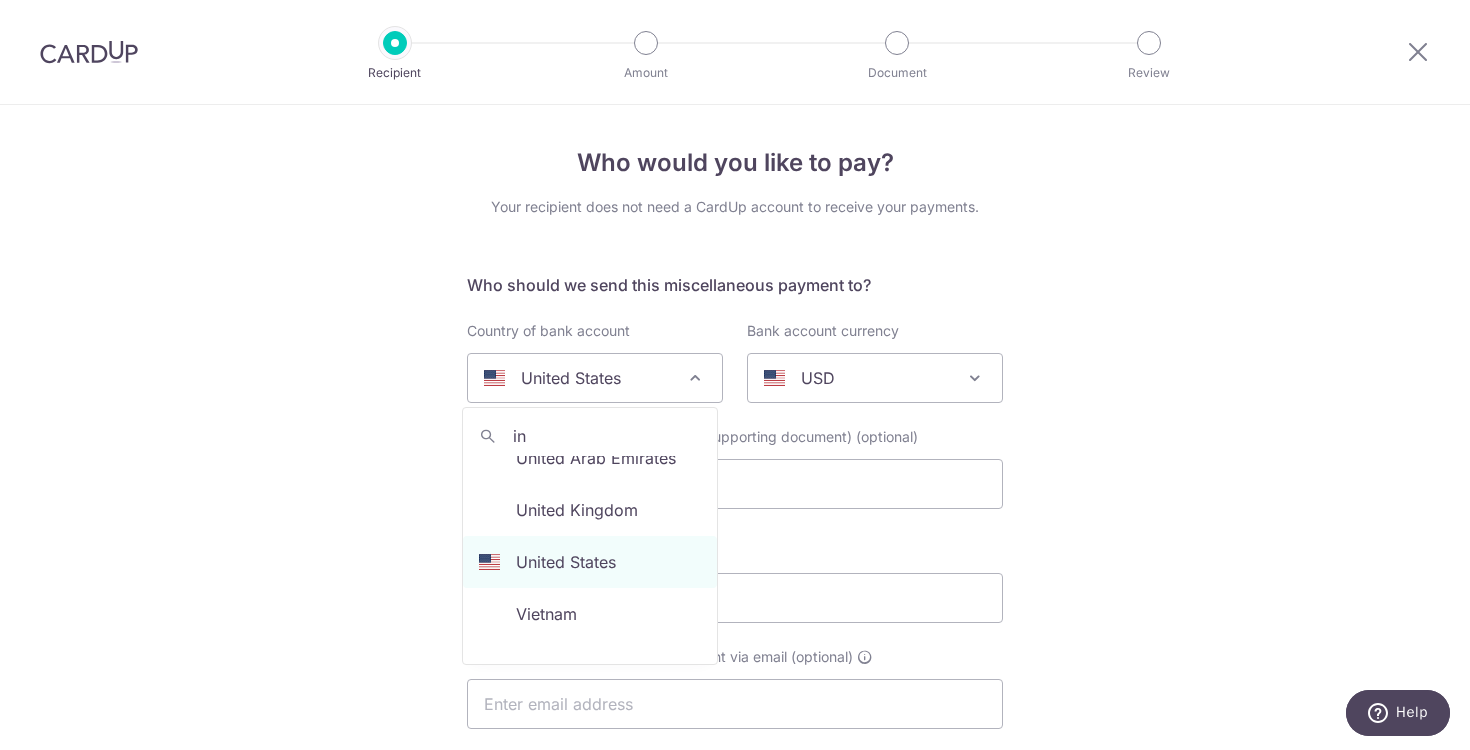 scroll, scrollTop: 0, scrollLeft: 0, axis: both 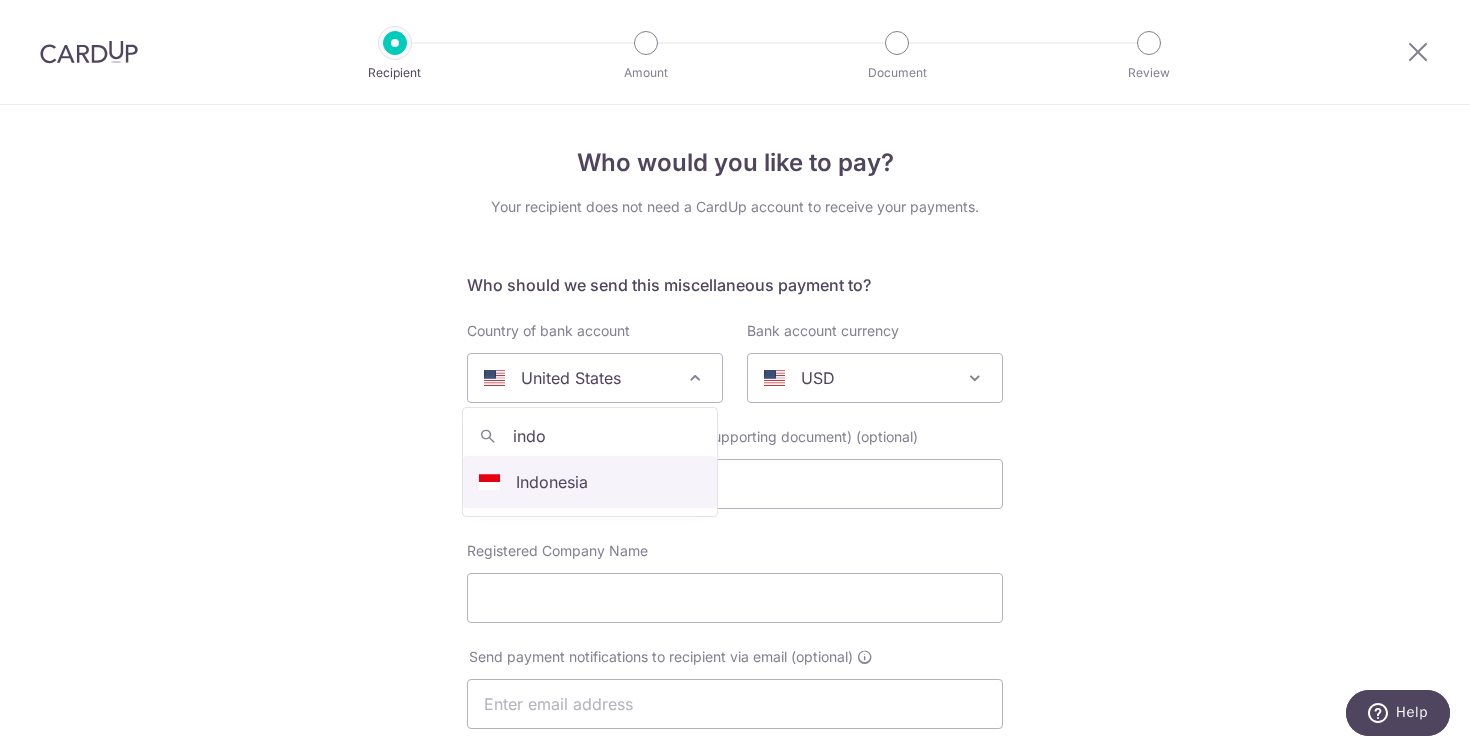type on "indo" 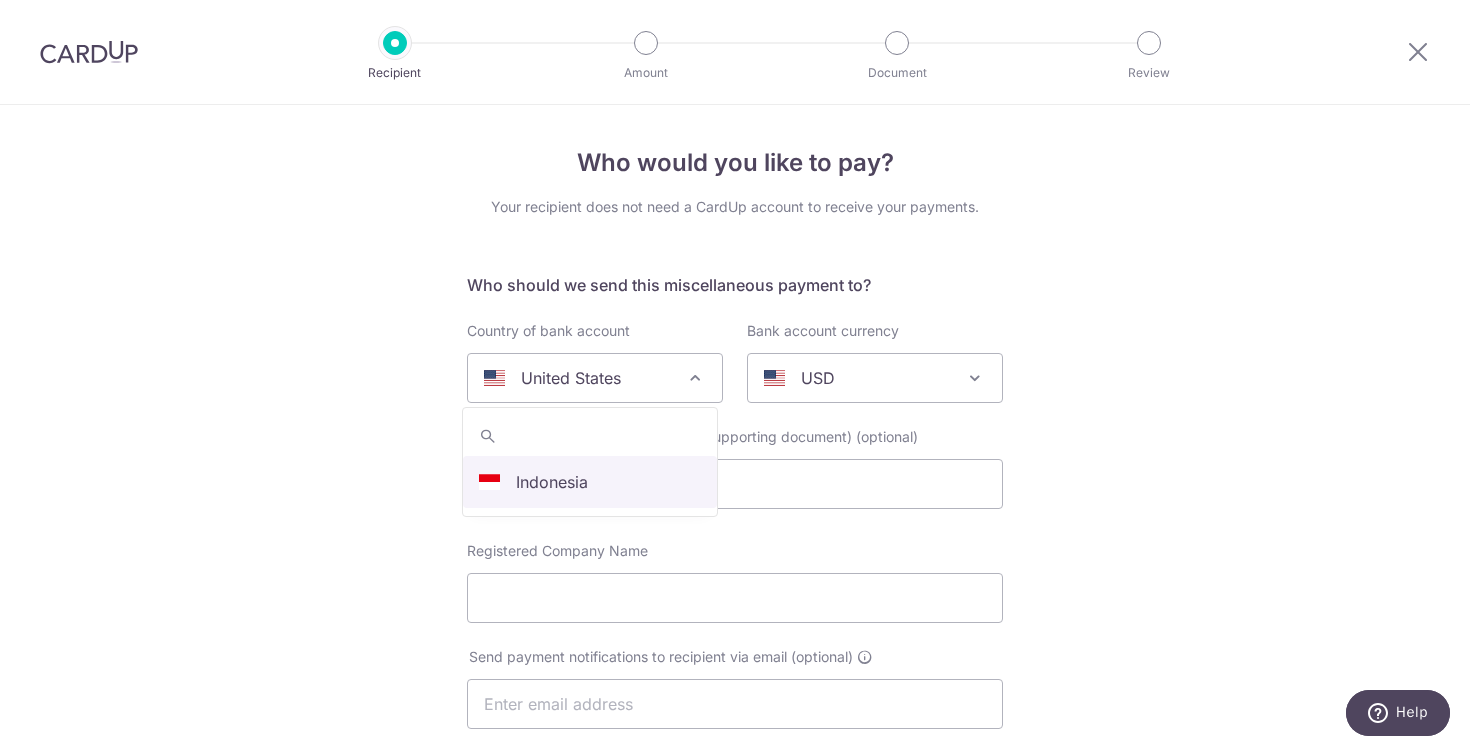 select 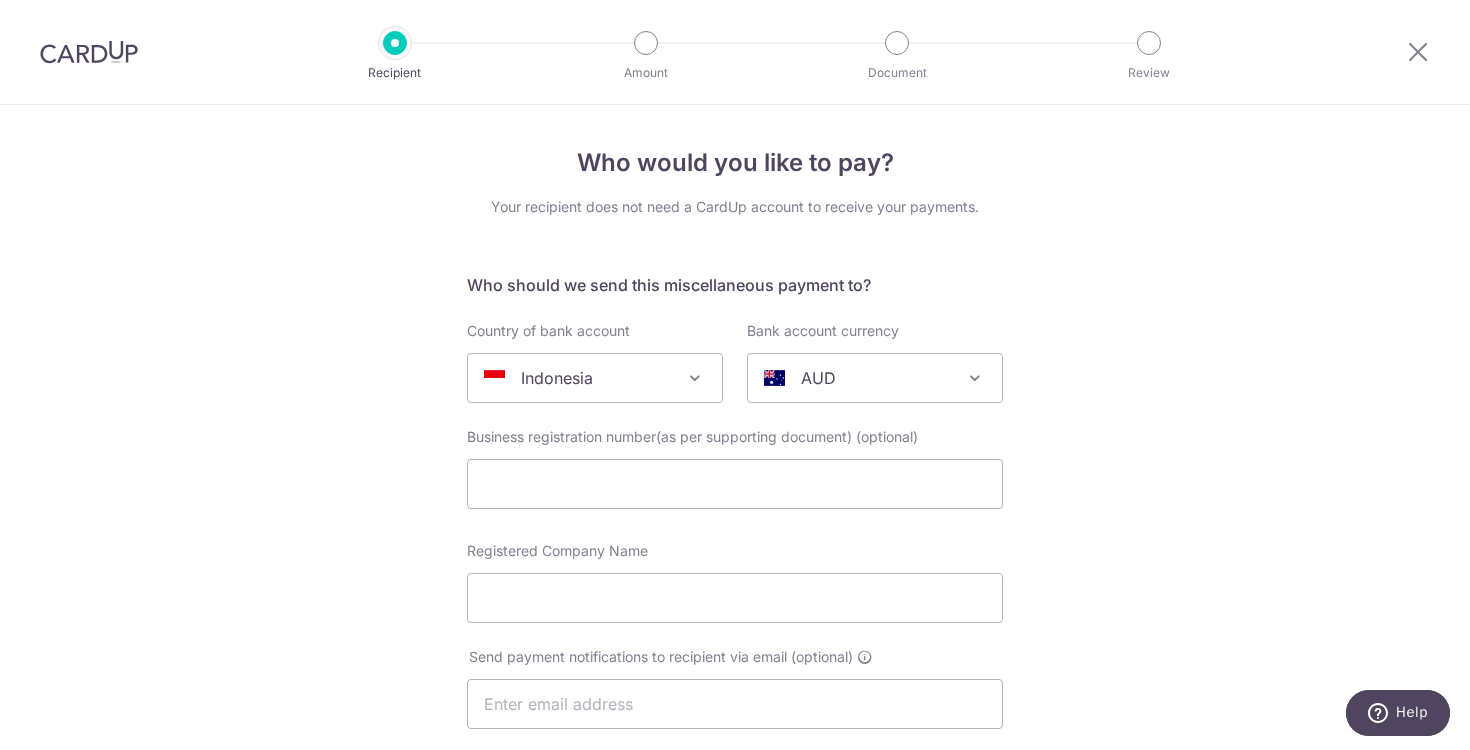 click on "AUD" at bounding box center [859, 378] 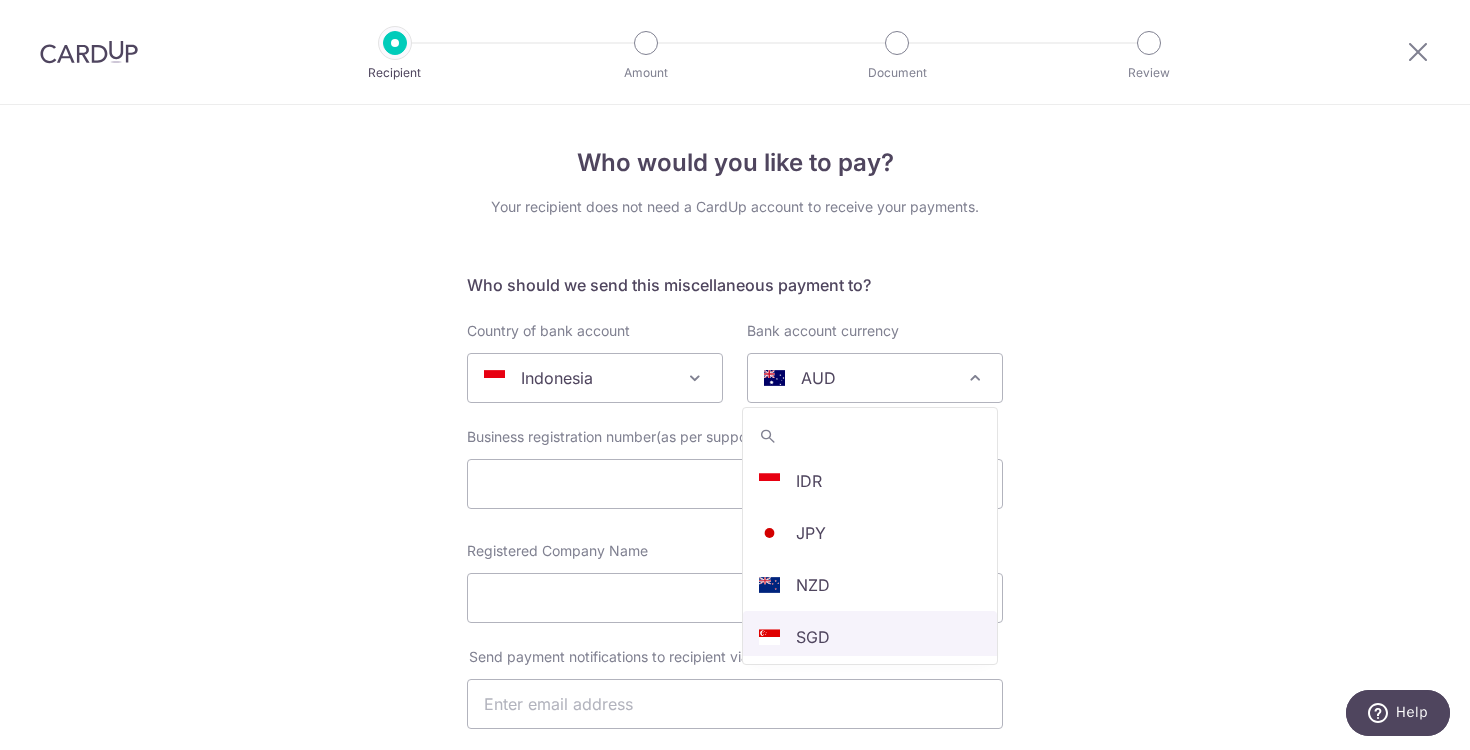 scroll, scrollTop: 344, scrollLeft: 0, axis: vertical 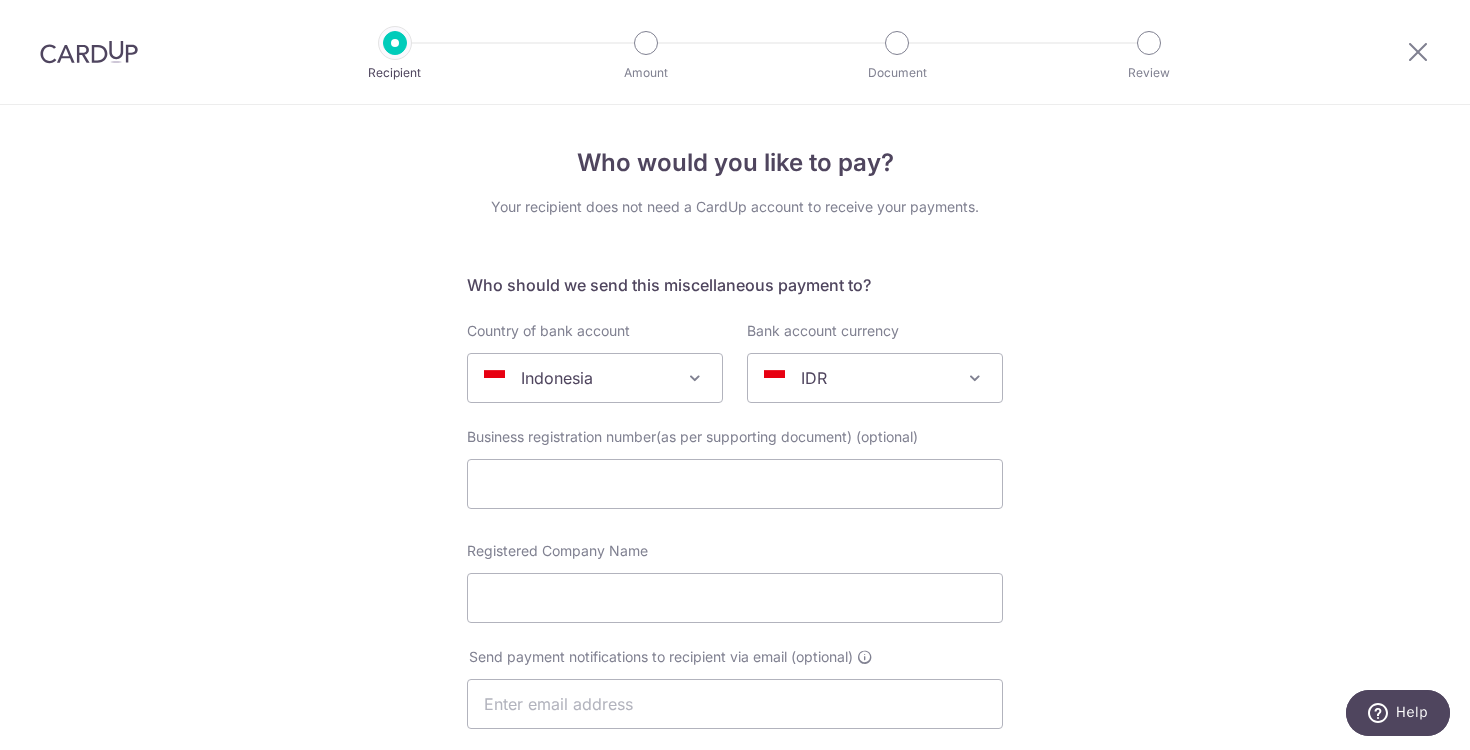 select on "9" 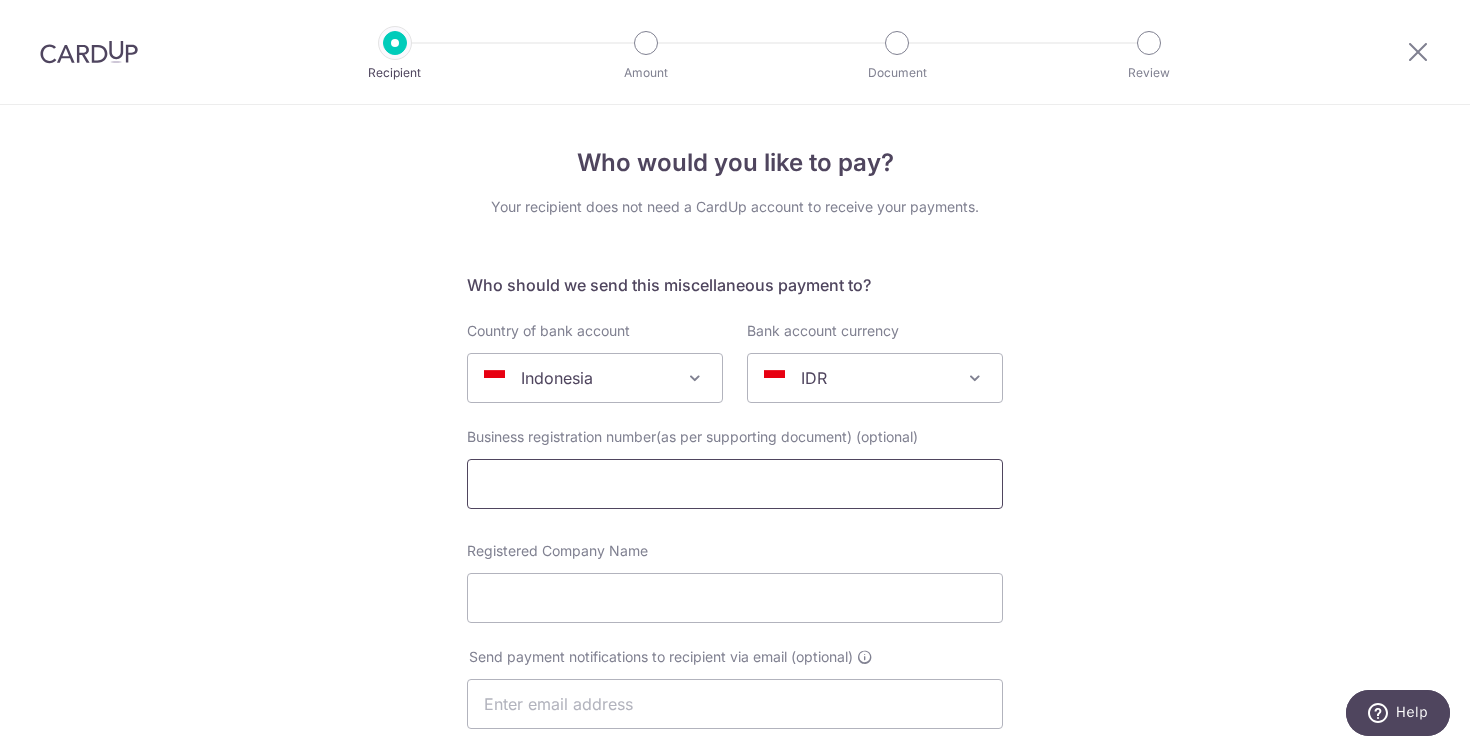 drag, startPoint x: 860, startPoint y: 497, endPoint x: 842, endPoint y: 494, distance: 18.248287 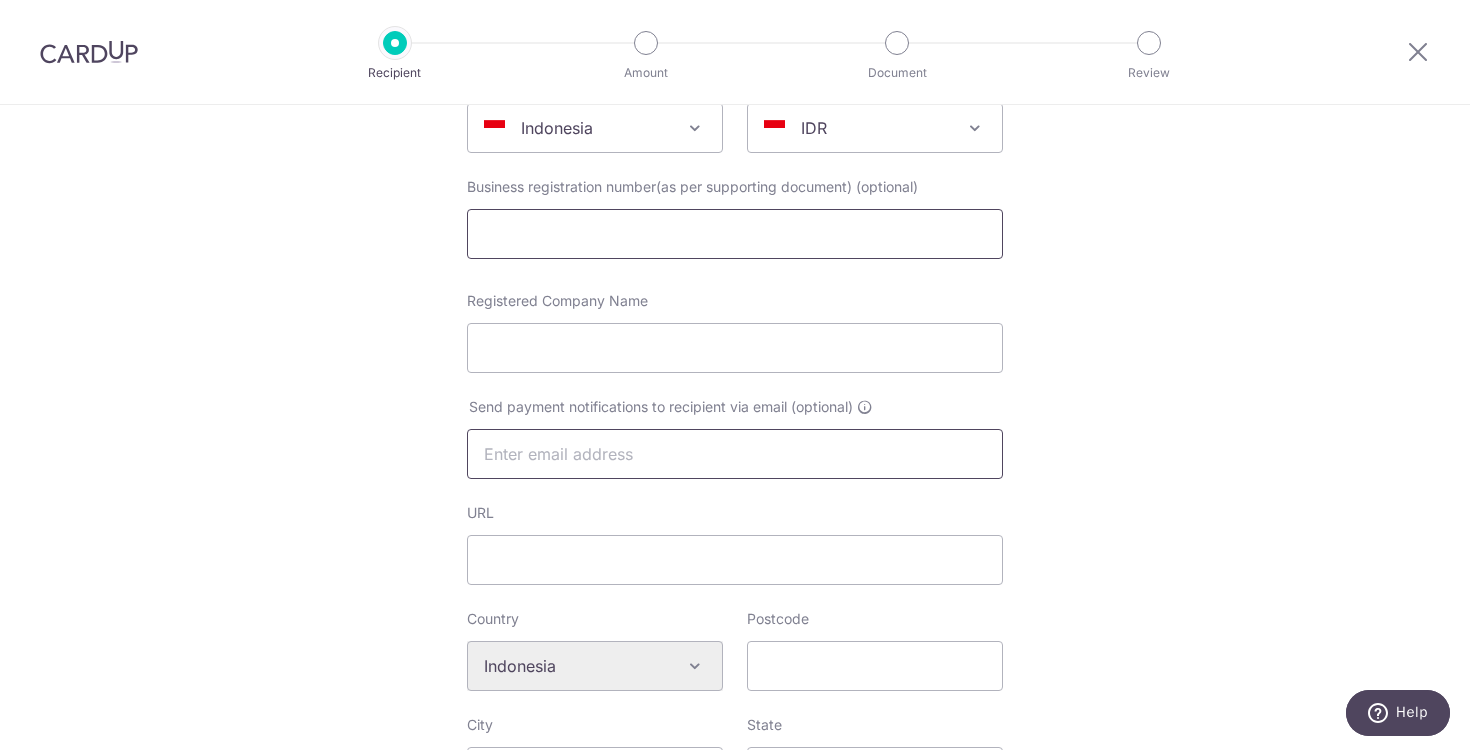 scroll, scrollTop: 241, scrollLeft: 0, axis: vertical 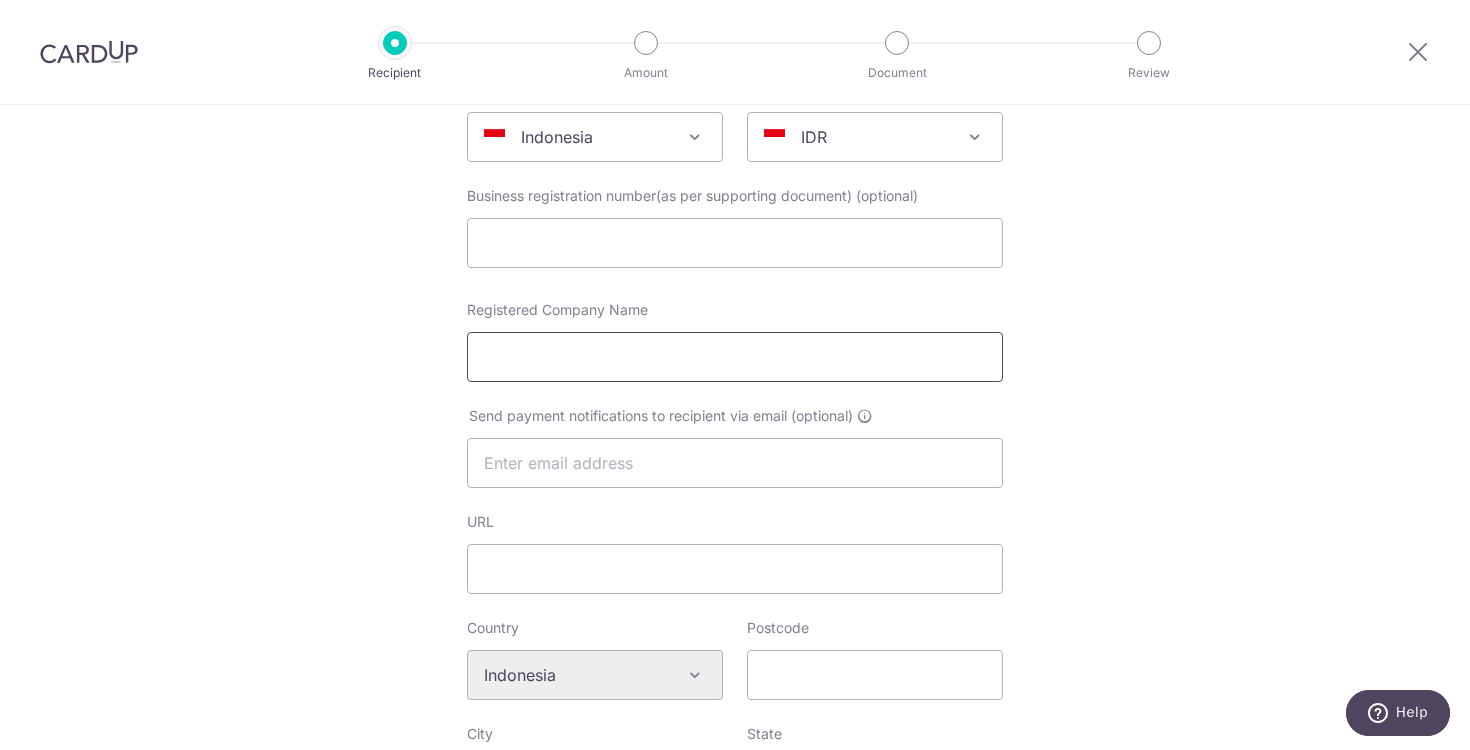 click on "Registered Company Name" at bounding box center [735, 357] 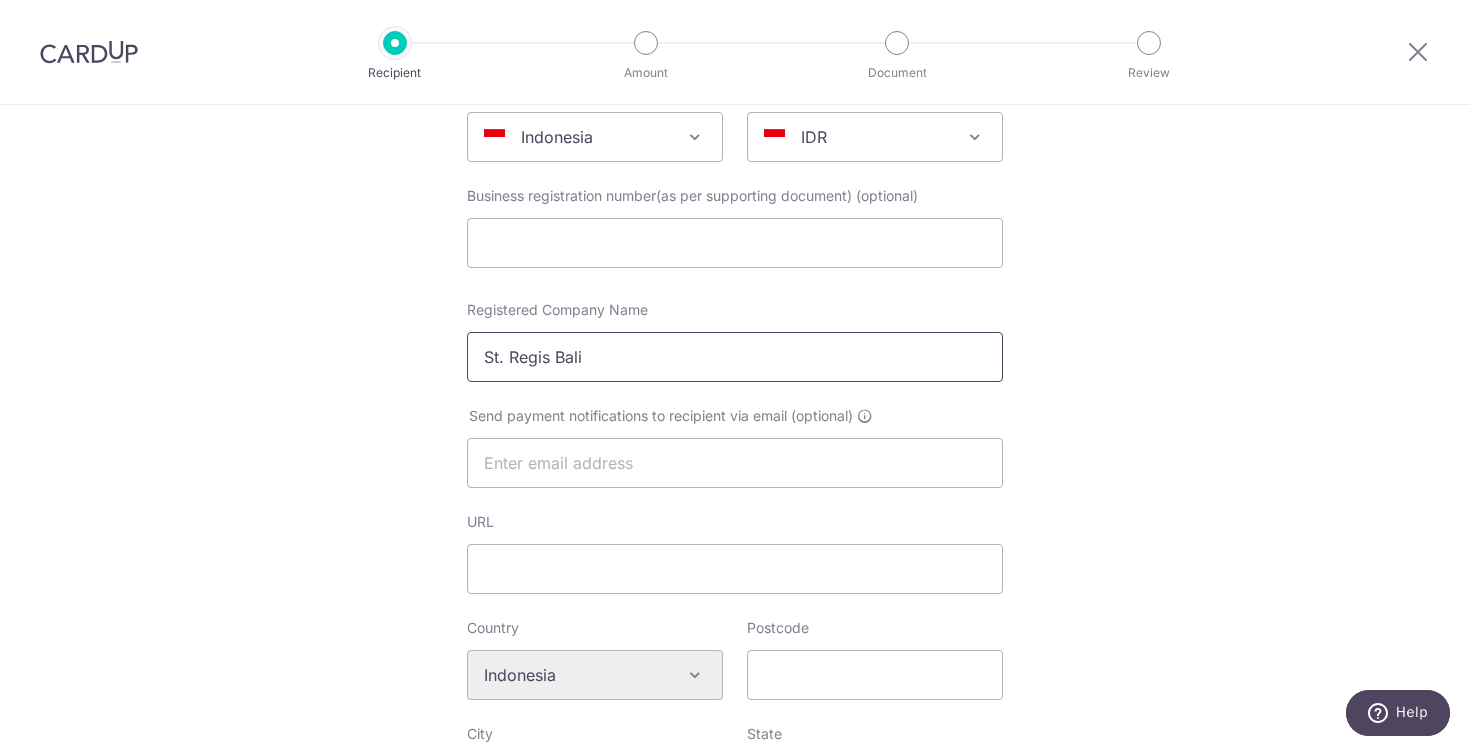 type on "St. Regis Bali" 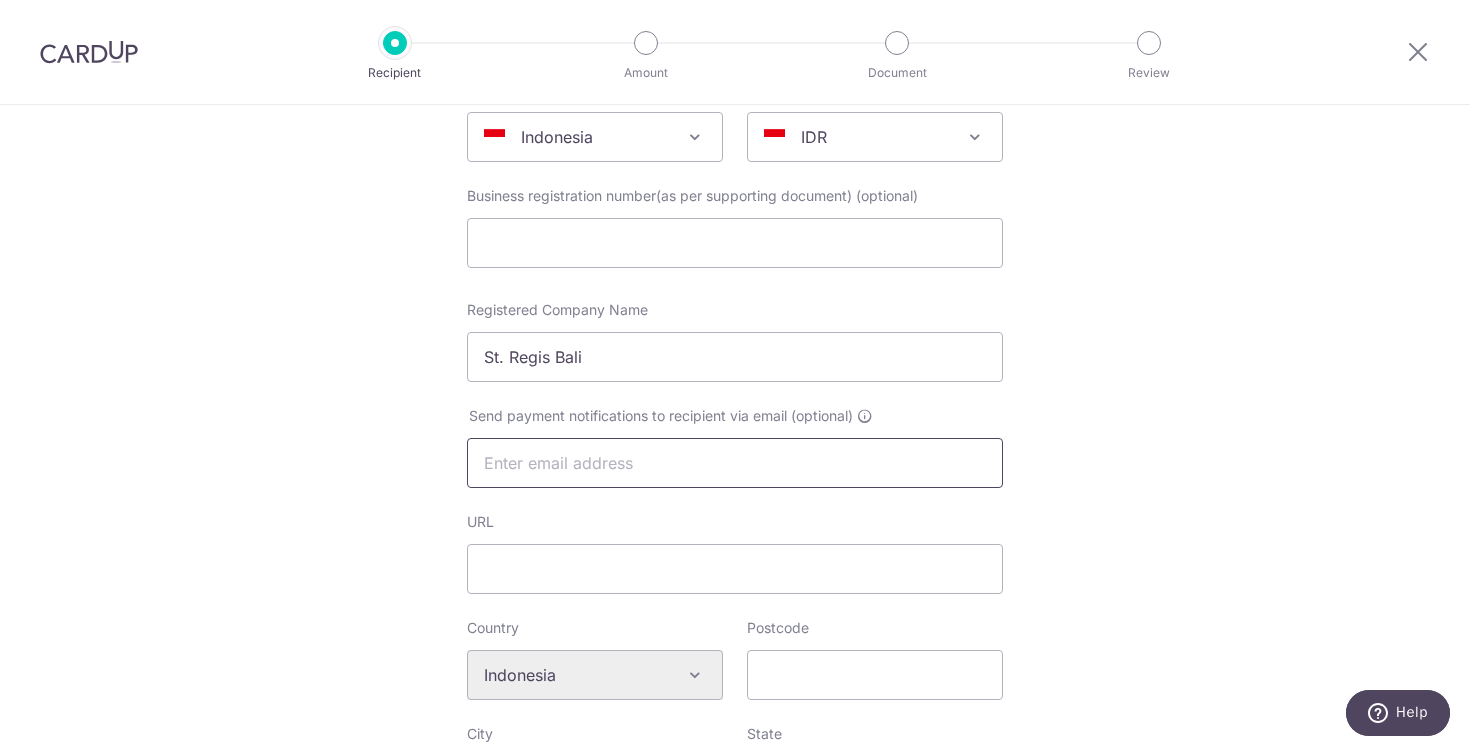 click at bounding box center [735, 463] 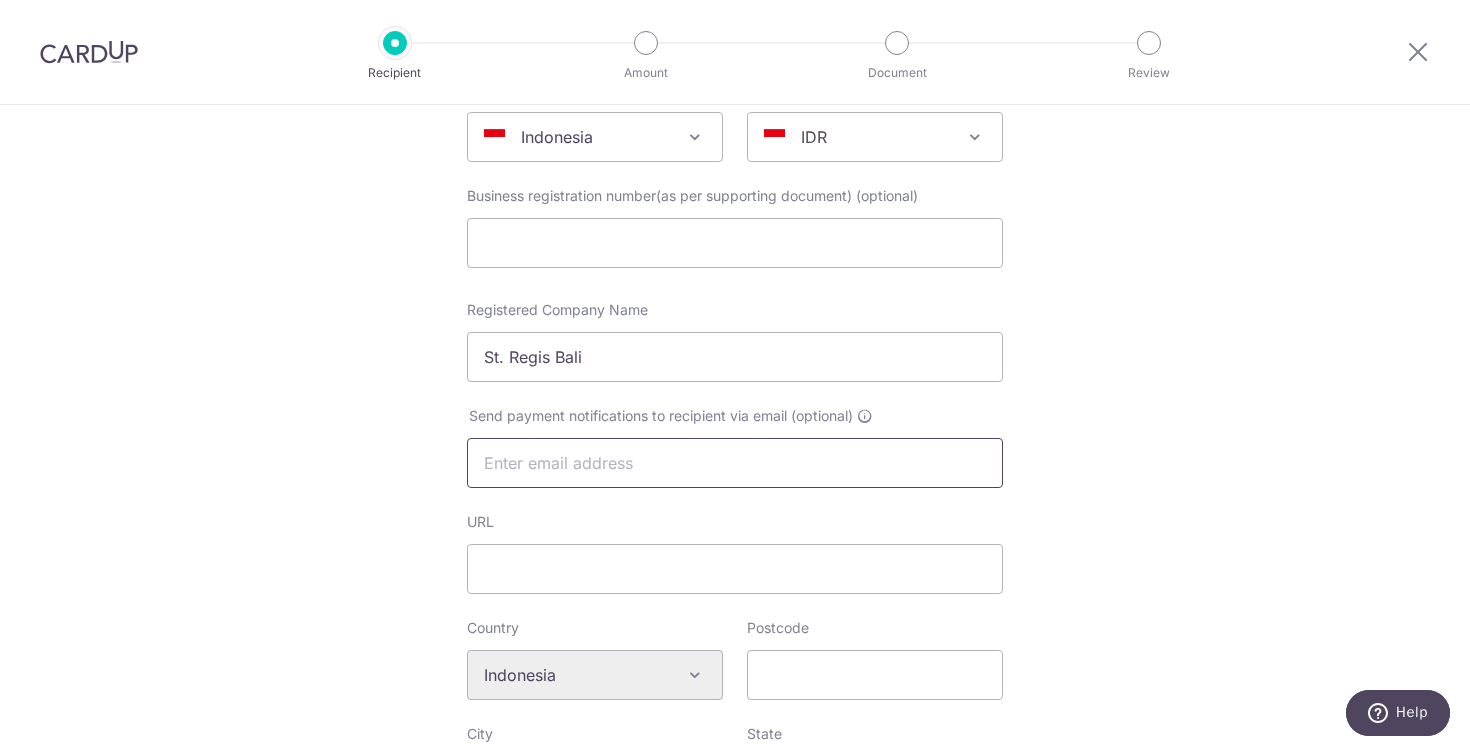 type on "jessica@varawedding.com" 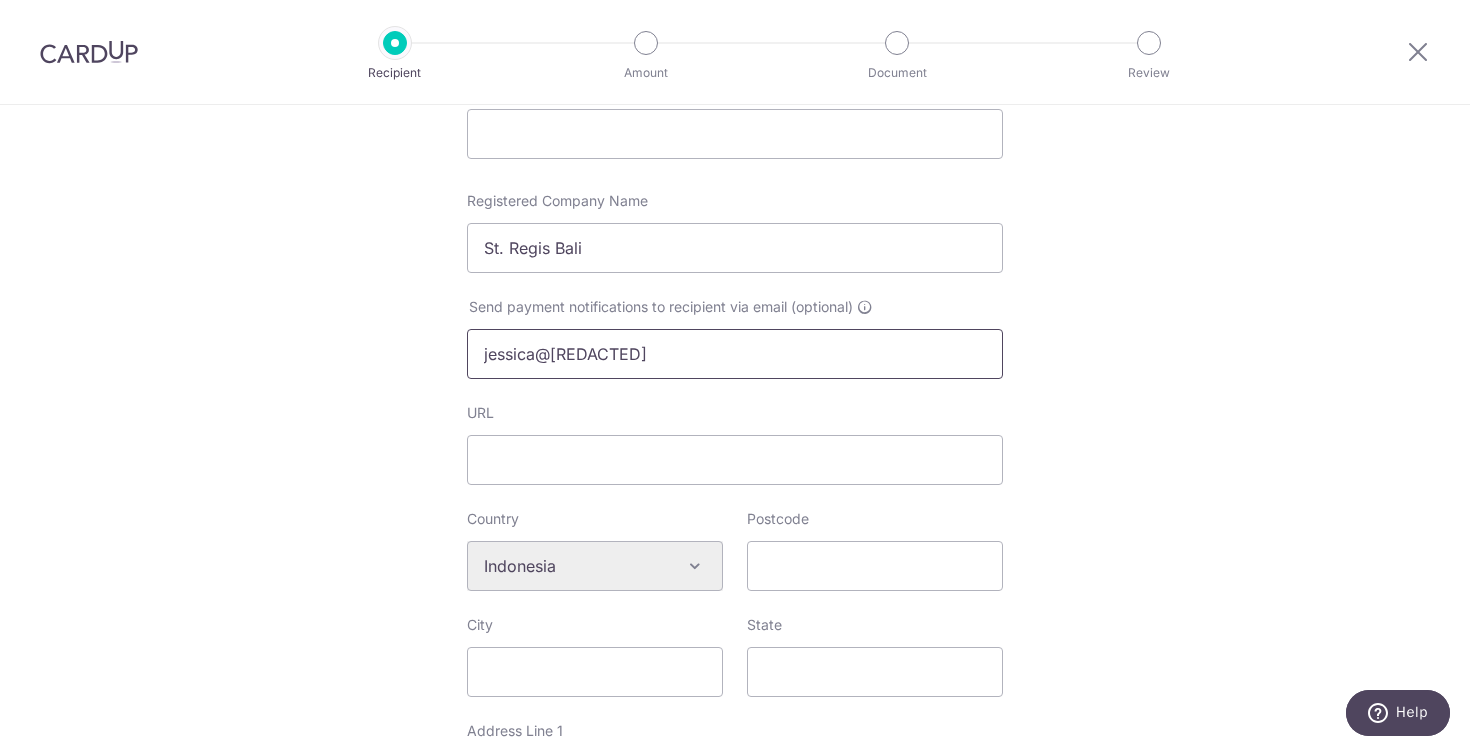 scroll, scrollTop: 355, scrollLeft: 0, axis: vertical 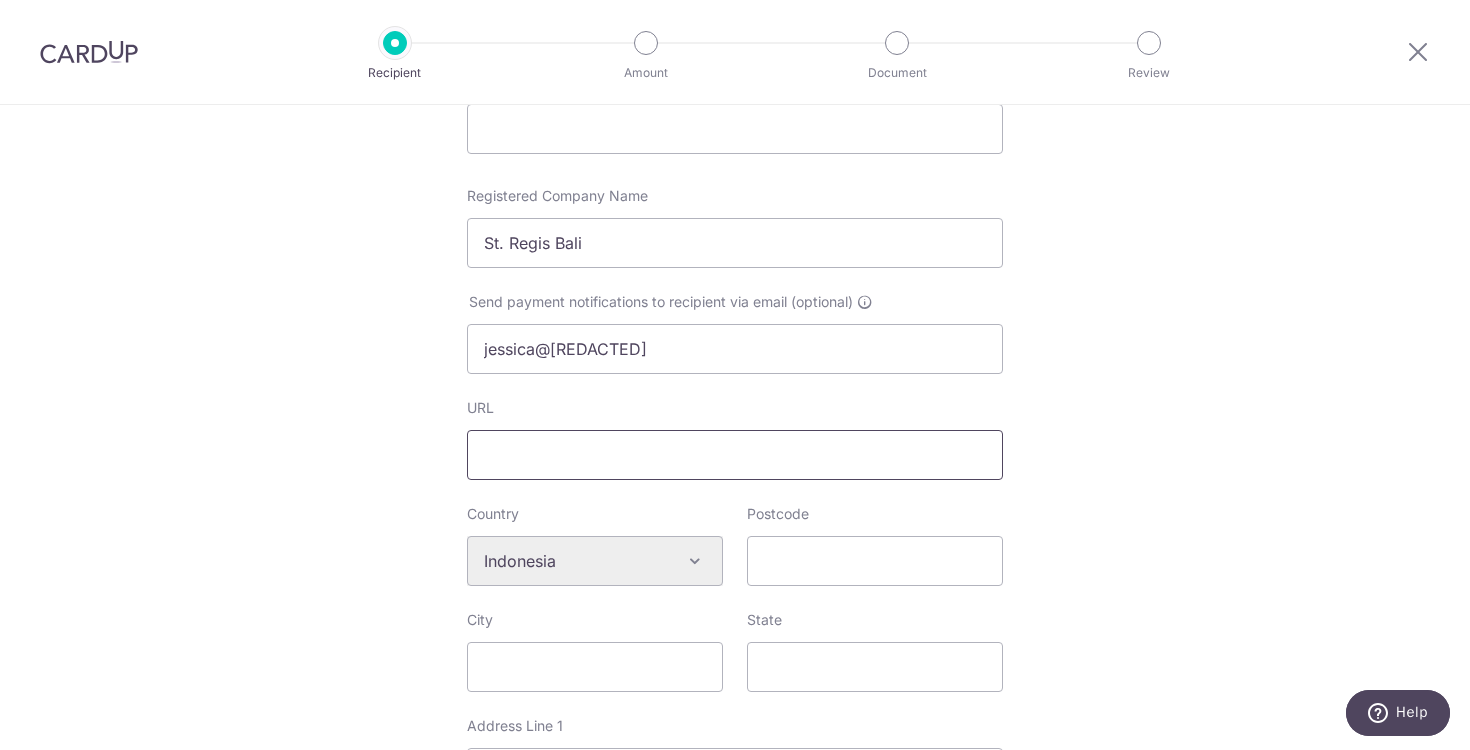 click on "URL" at bounding box center (735, 455) 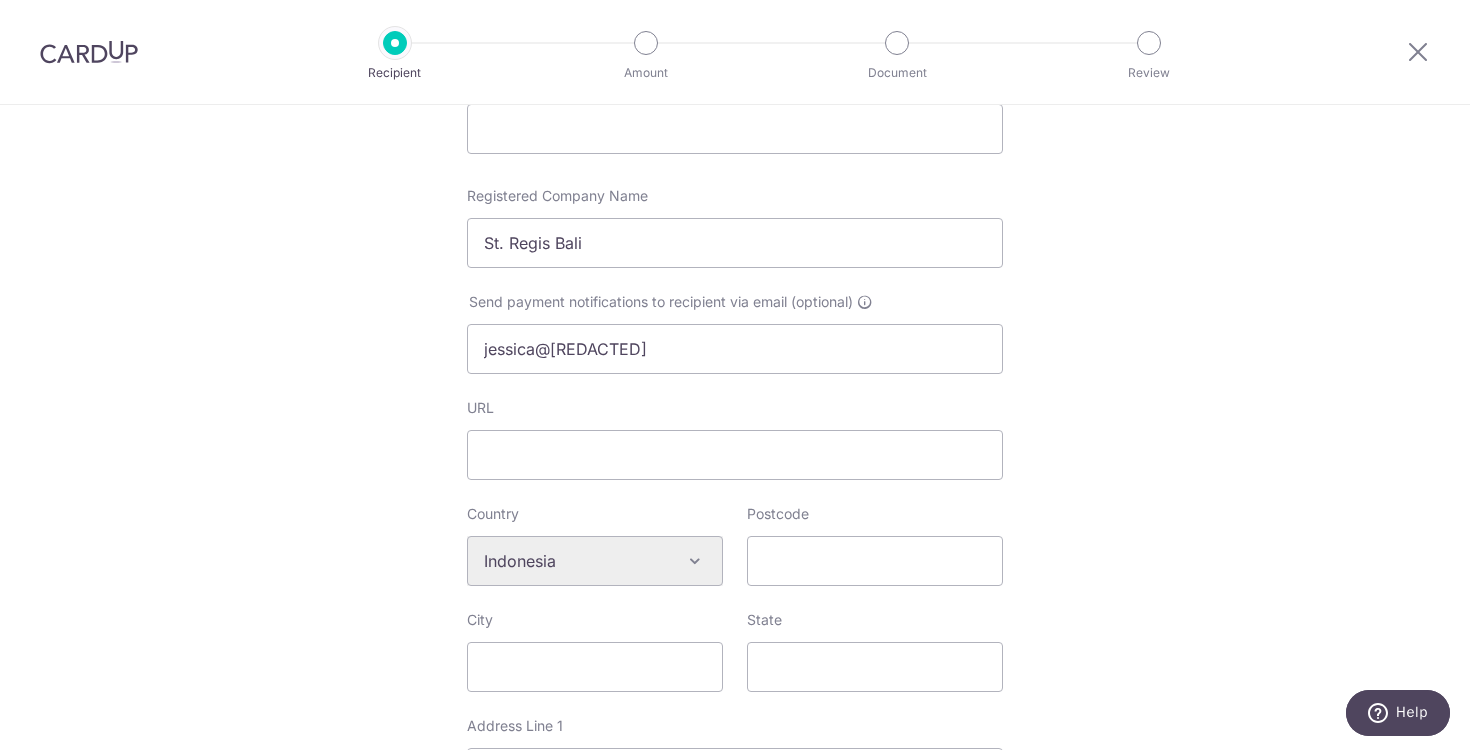 click on "Who would you like to pay?
Your recipient does not need a CardUp account to receive your payments.
Who should we send this miscellaneous payment to?
Country of bank account
Algeria
Andorra
Angola
Anguilla
Argentina
Armenia
Aruba
Australia
Austria
Azerbaijan
Bahrain
Bangladesh
Belgium
Bolivia
Bosnia and Herzegovina
Brazil
British Virgin Islands
Bulgaria
Canada
Chile
China
Colombia
Costa Rica
Croatia
Cyprus
Czech Republic
Denmark
Dominica
Dominican Republic
East Timor
Ecuador
Egypt
Estonia
Faroe Islands
Fiji
Finland
France
French Guiana
French Polynesia
French Southern Territories
Georgia
Germany
Greece
Greenland
Grenada
Guernsey
Guyana
Honduras
Hong Kong
Hungary
Iceland
India
Indonesia
Ireland
Isle of Man
Israel
Italy
Japan
Jersey
Kazakhstan
Kosovo
Kuwait
Kyrgyzstan" at bounding box center (735, 589) 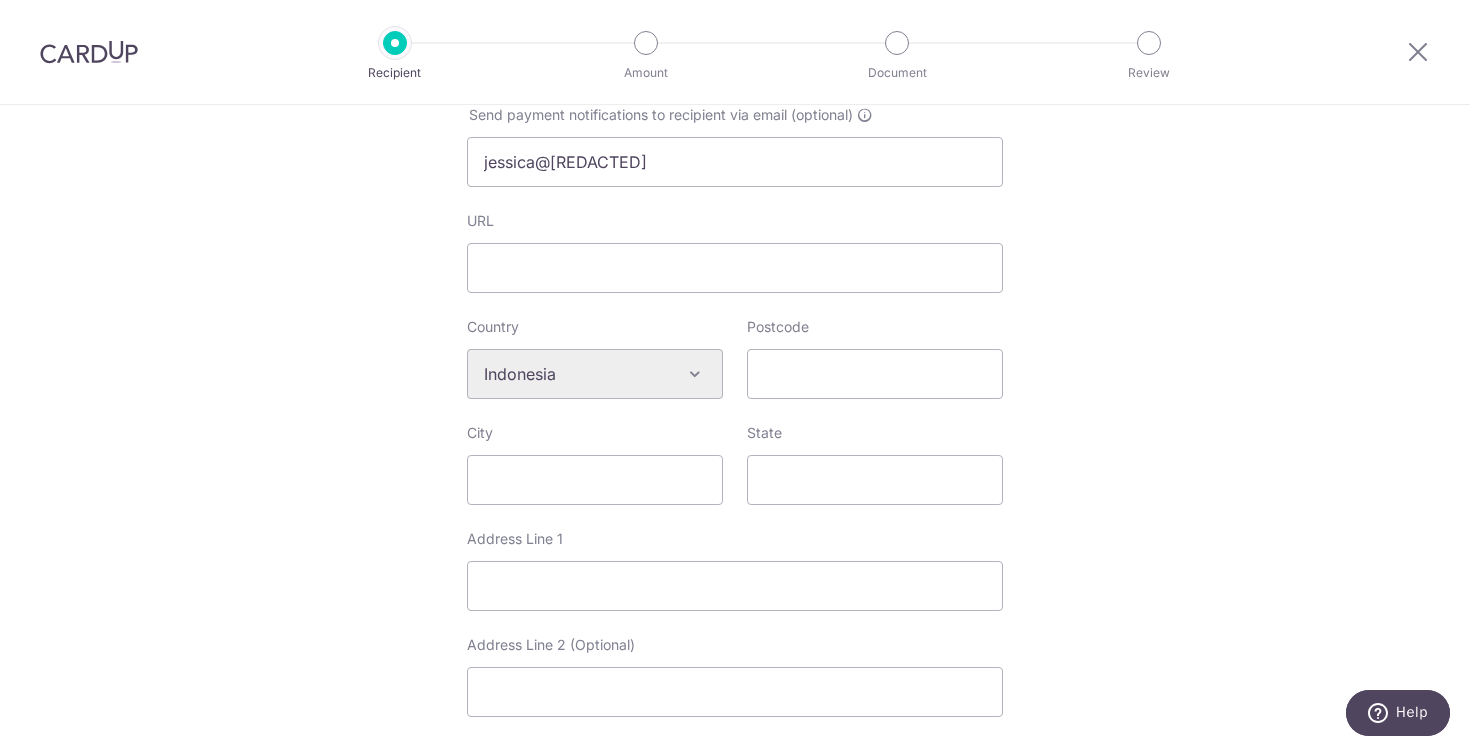 scroll, scrollTop: 544, scrollLeft: 0, axis: vertical 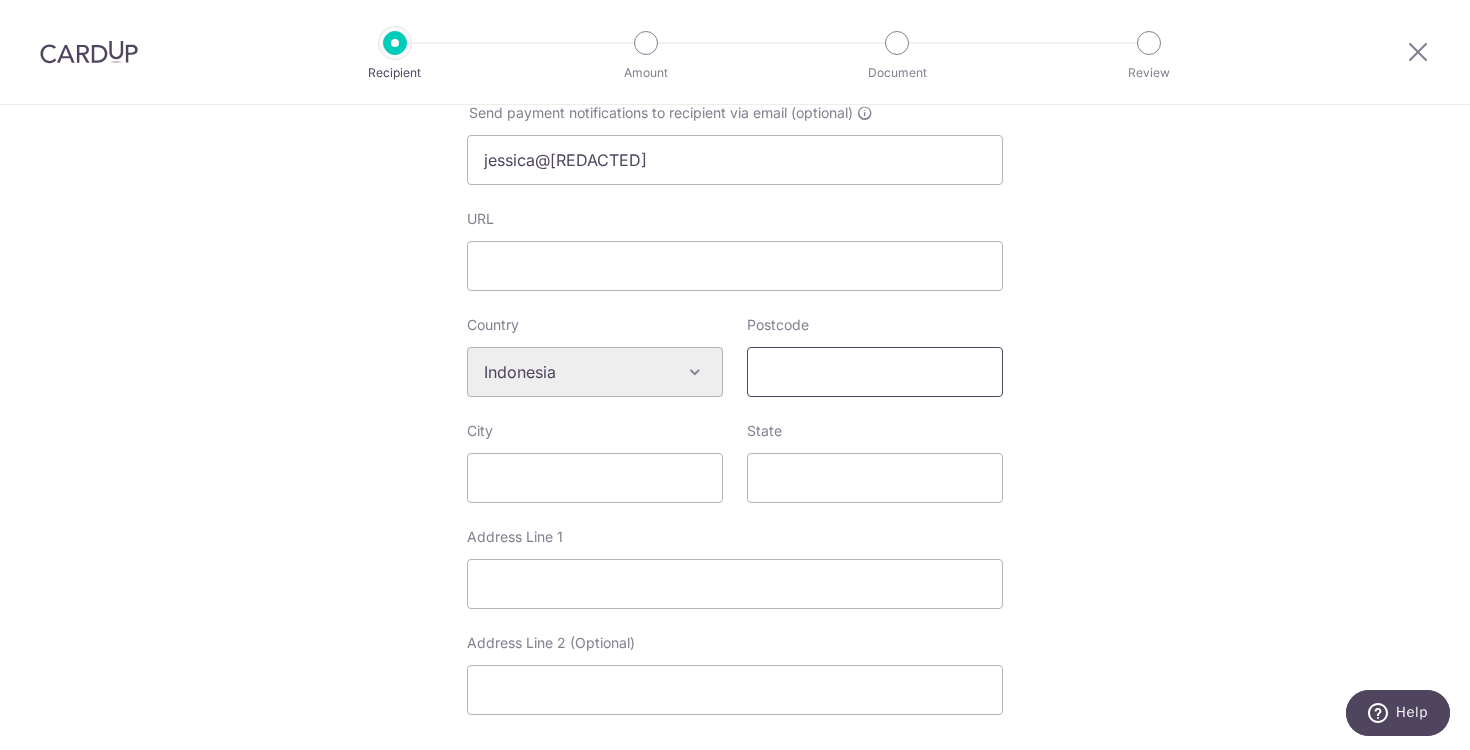 click on "Postcode" at bounding box center (875, 372) 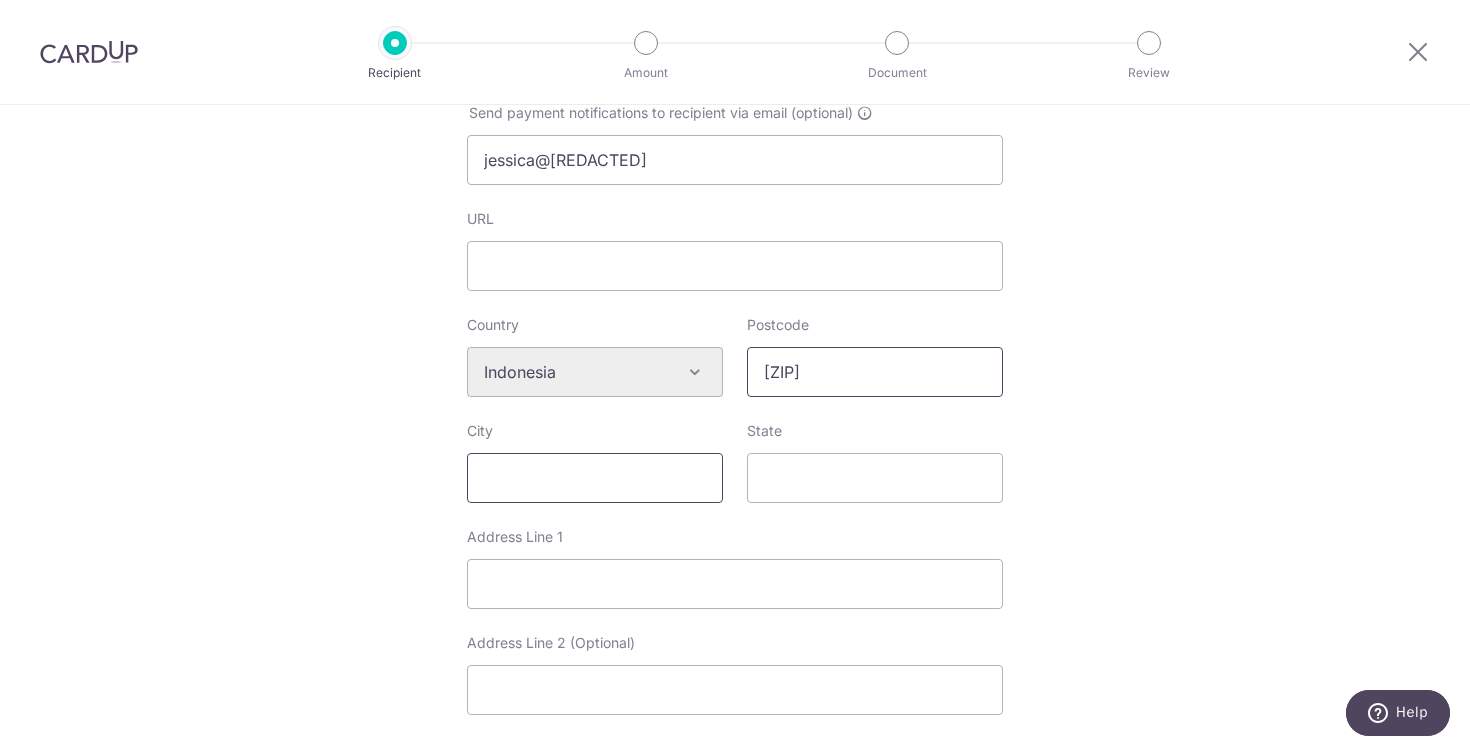 type on "80363" 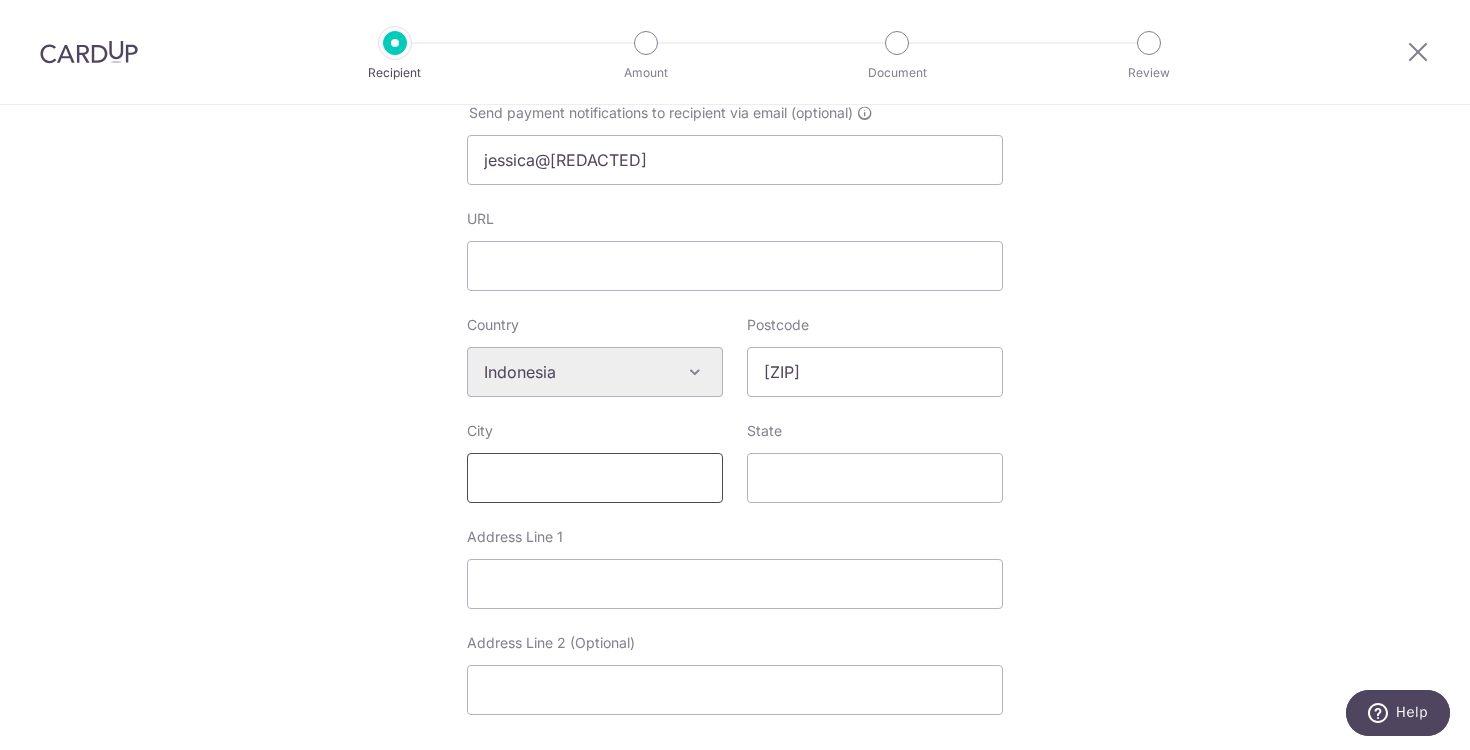 click on "City" at bounding box center (595, 478) 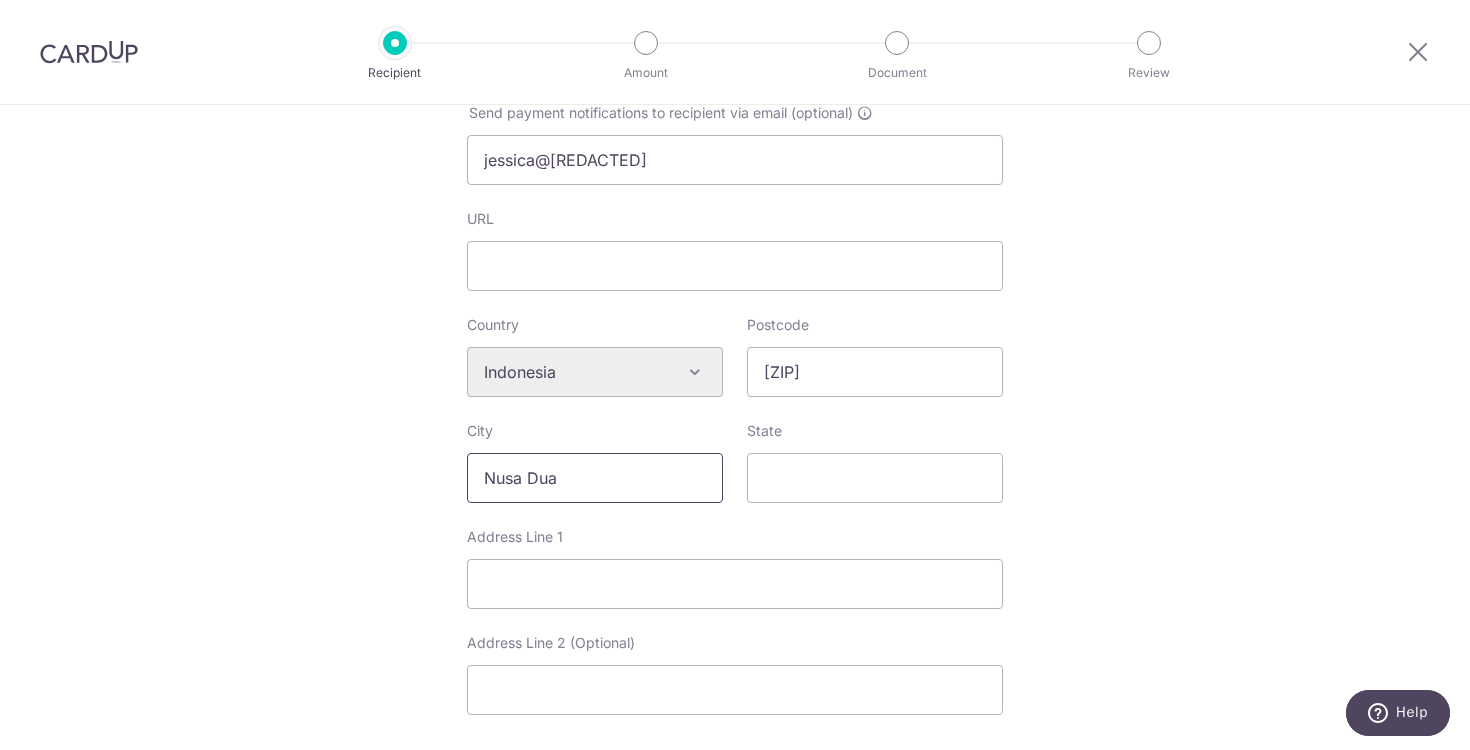 type on "Nusa Dua" 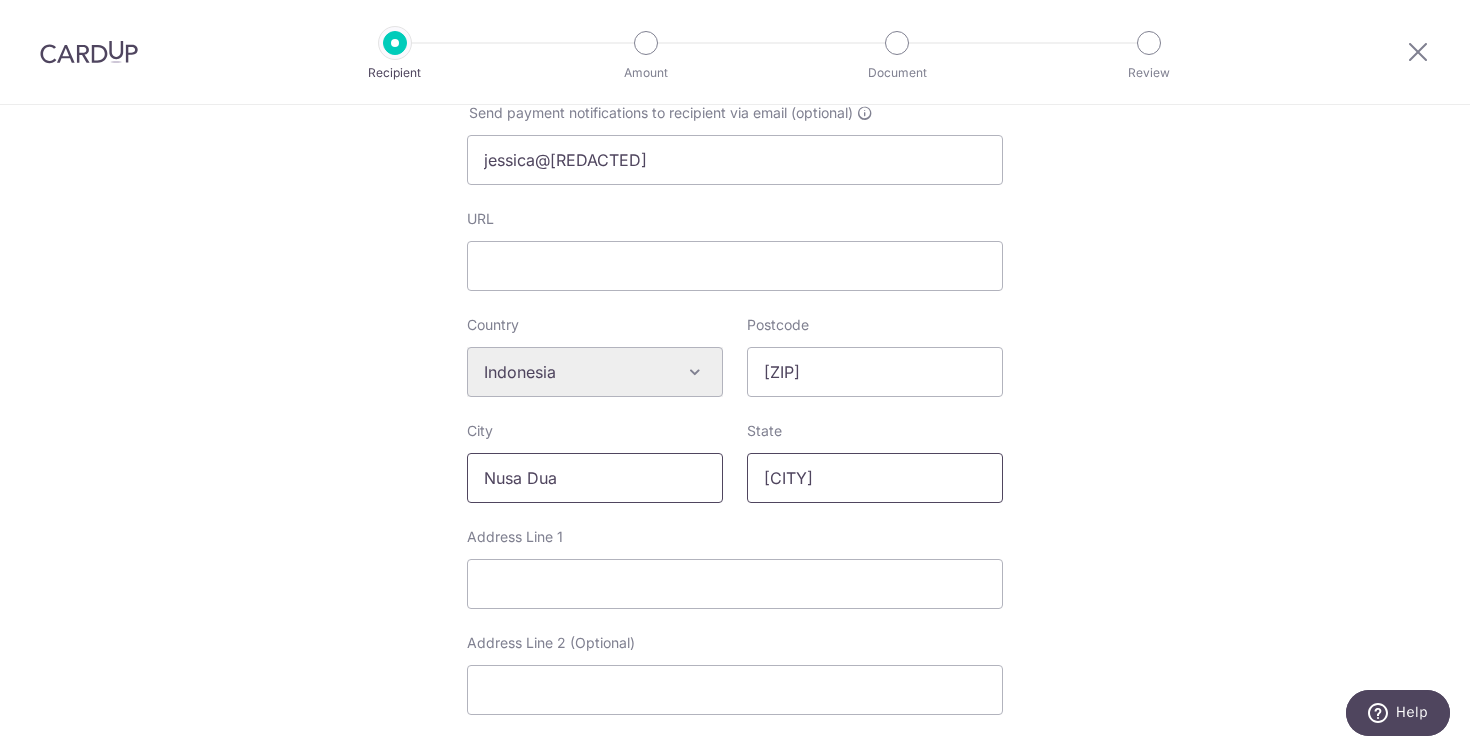 type on "Bali" 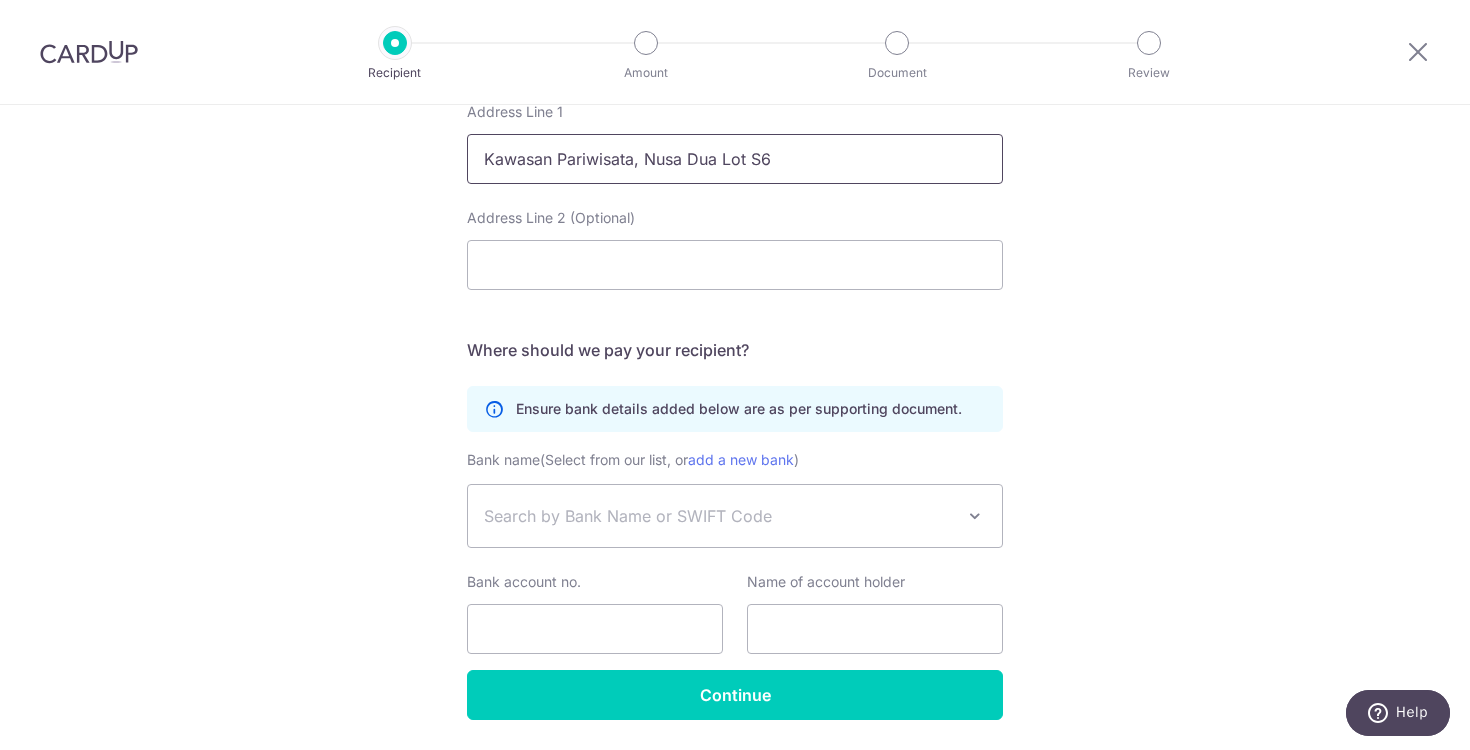 scroll, scrollTop: 1033, scrollLeft: 0, axis: vertical 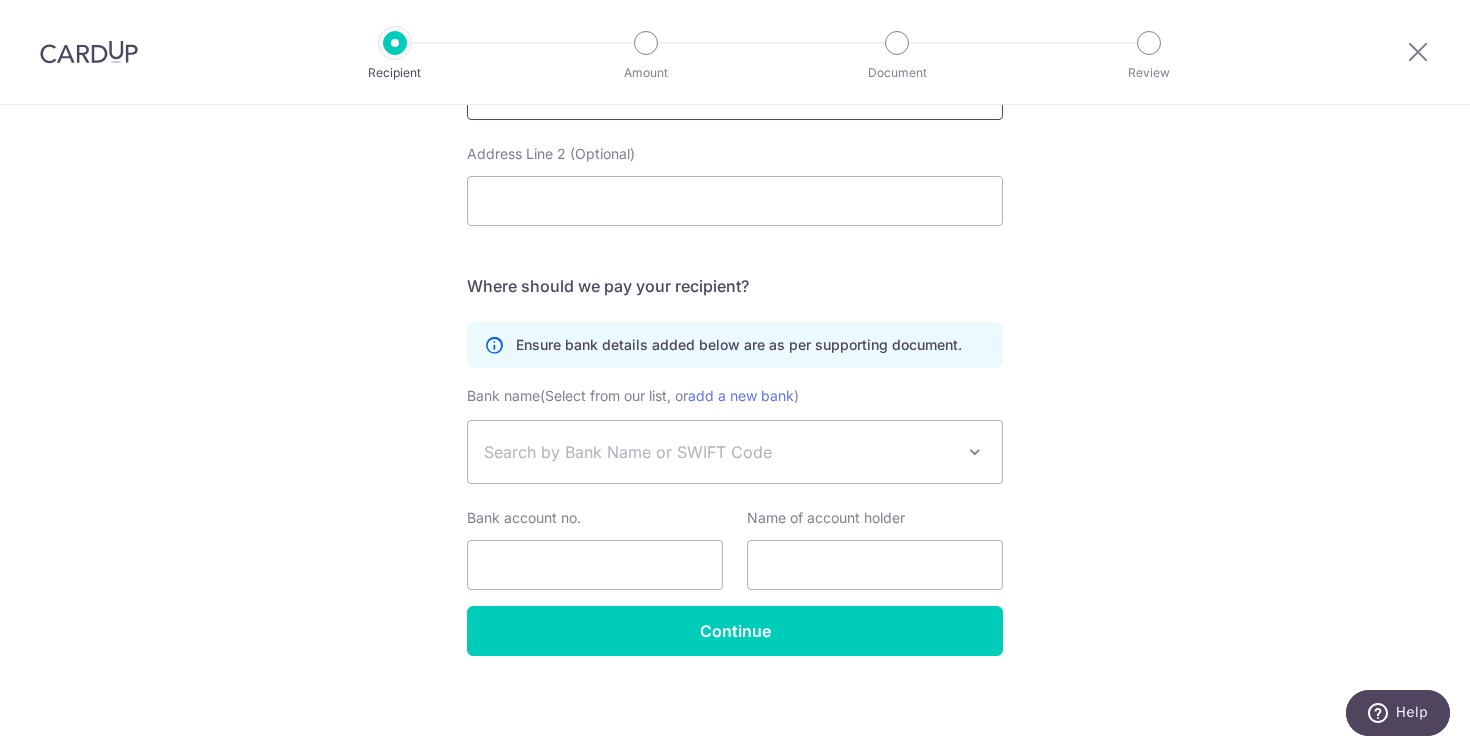 type on "Kawasan Pariwisata, Nusa Dua Lot S6" 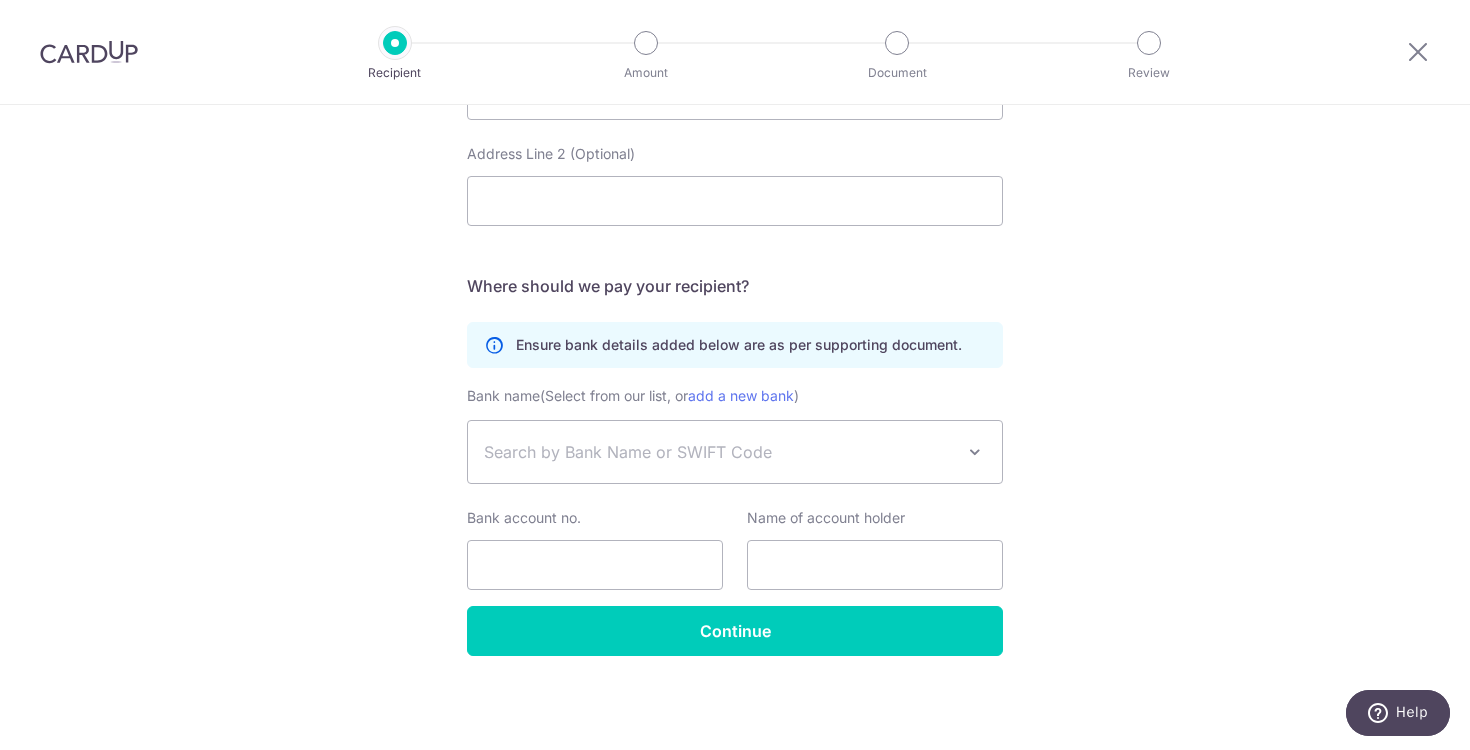 click on "Search by Bank Name or SWIFT Code" at bounding box center (735, 452) 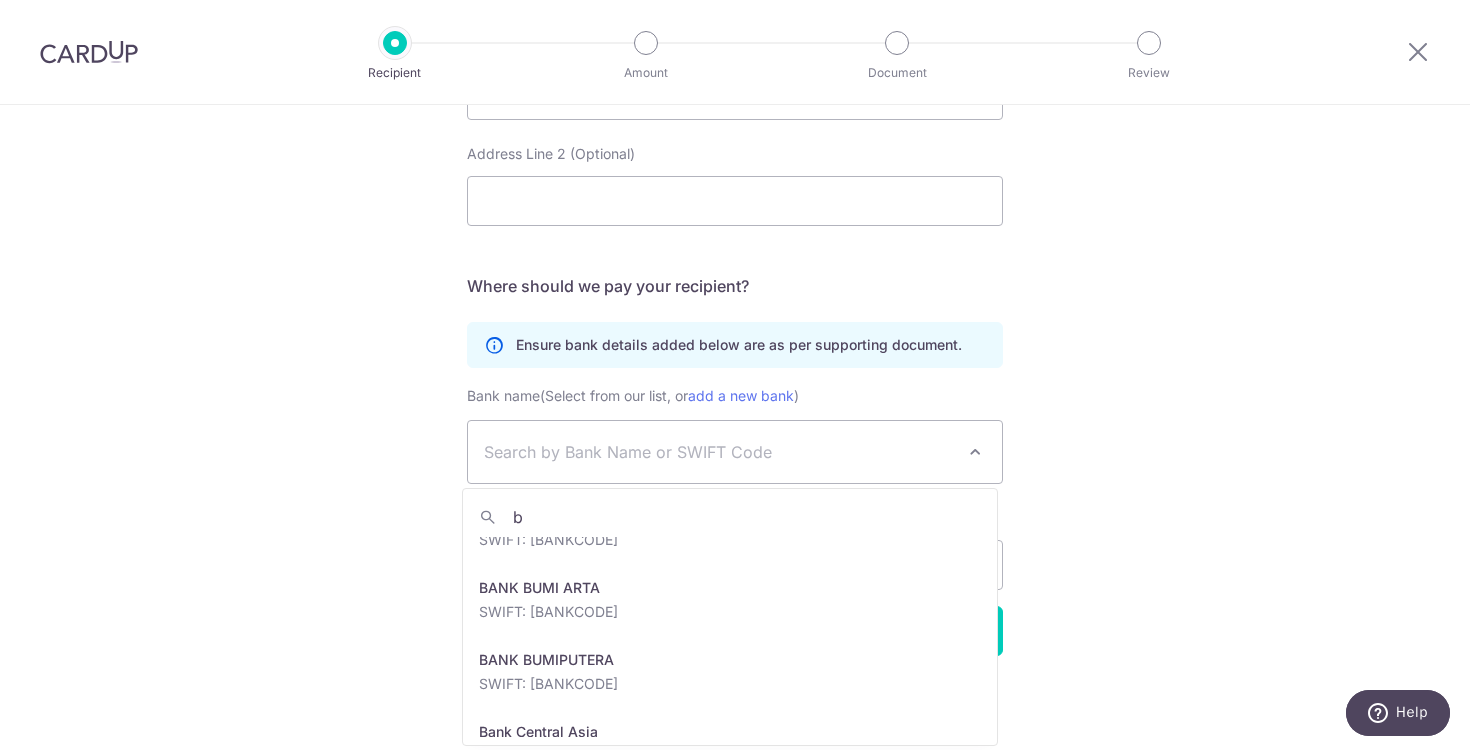 scroll, scrollTop: 0, scrollLeft: 0, axis: both 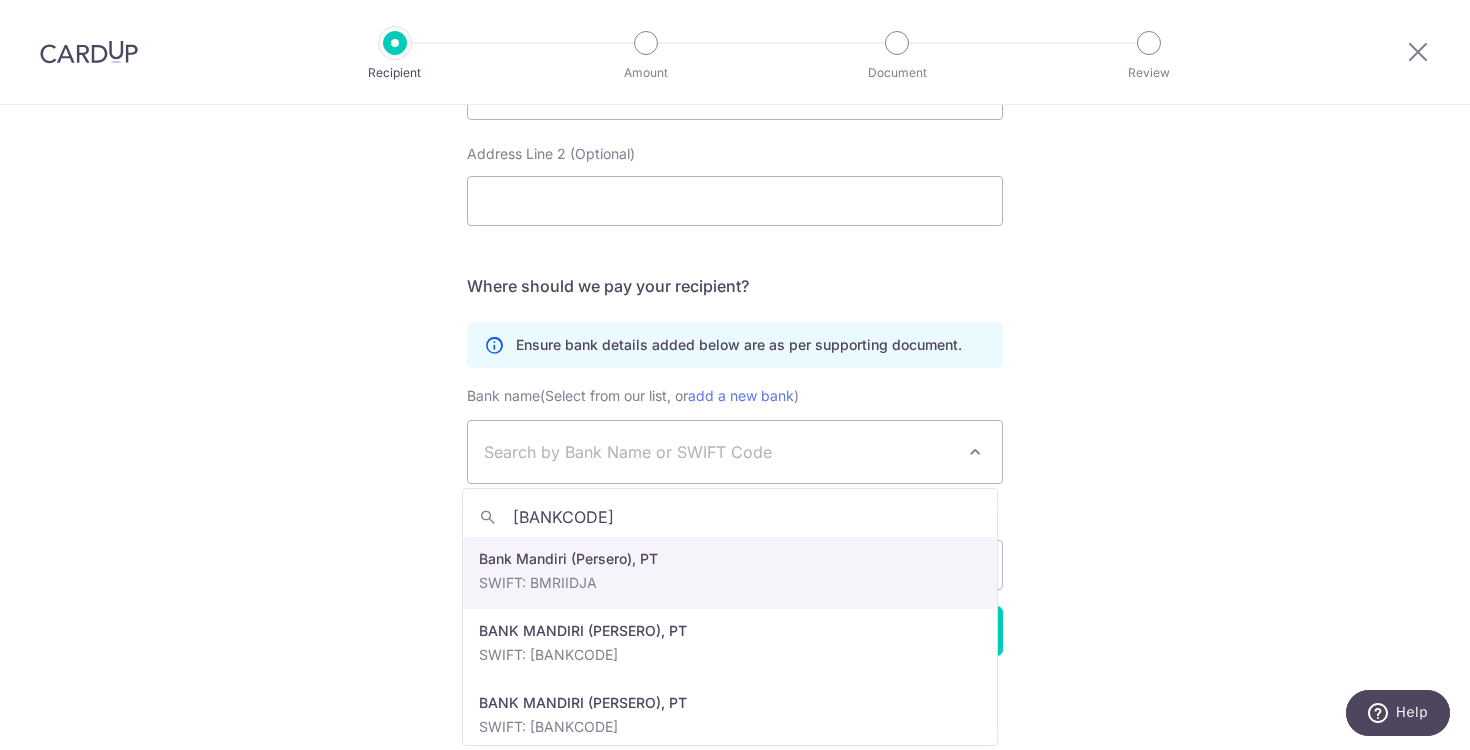 type on "bmrii" 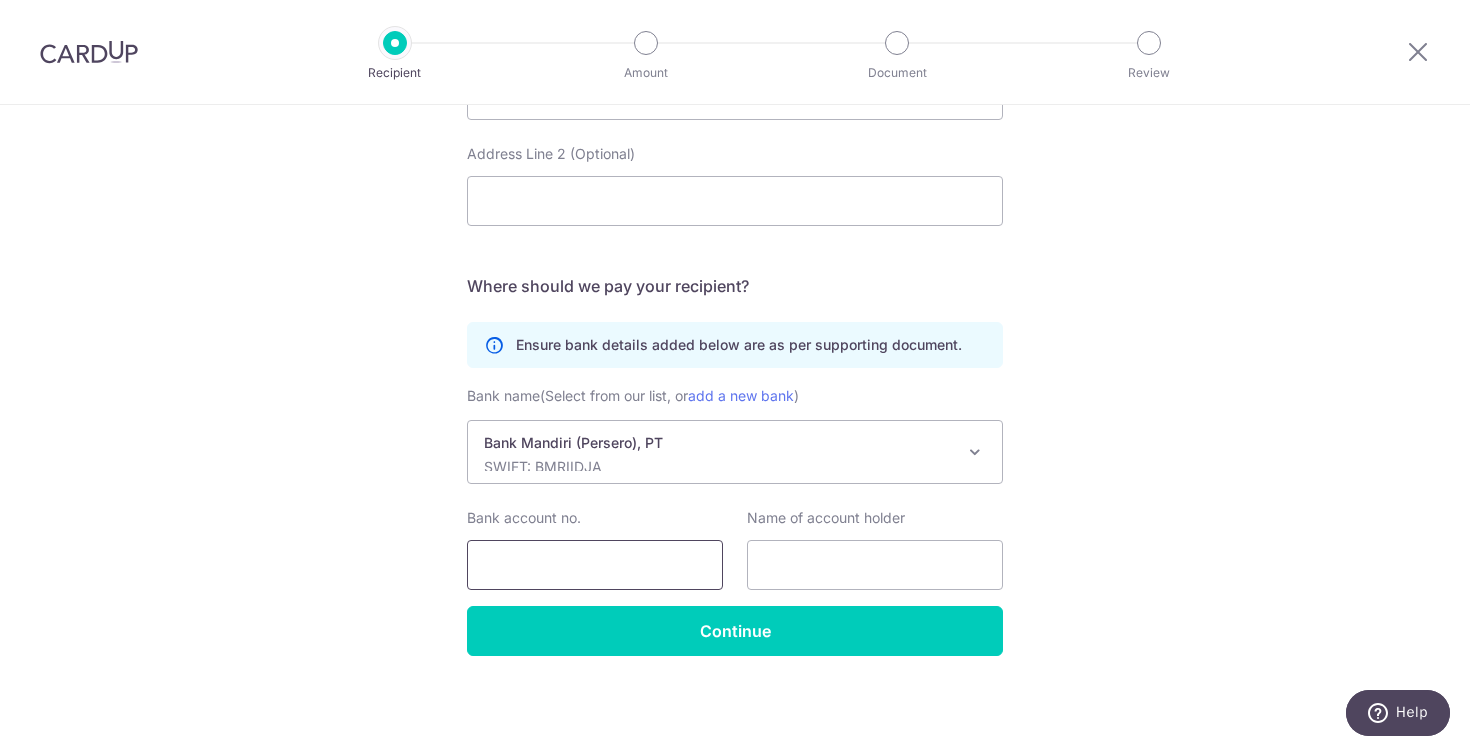 click on "Bank account no." at bounding box center [595, 565] 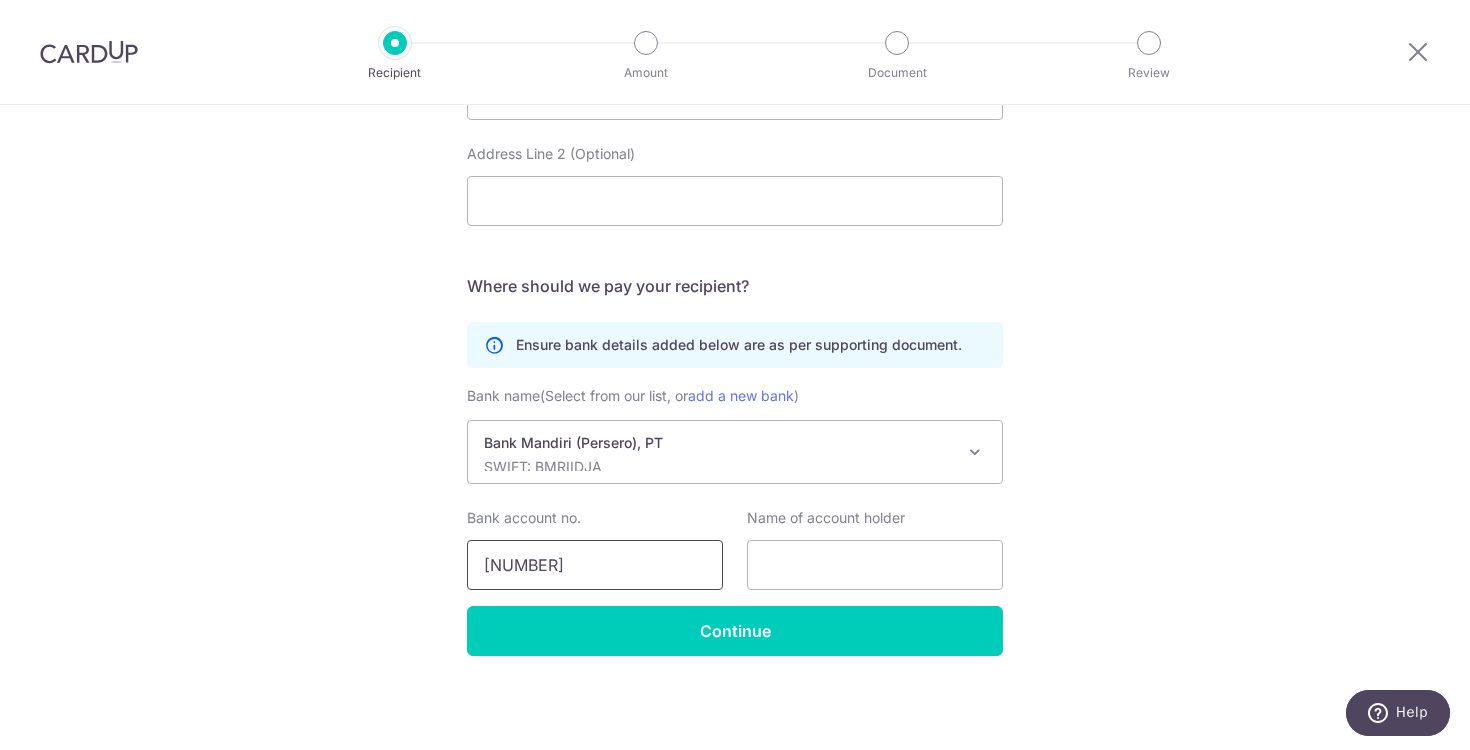 type on "1750001122406" 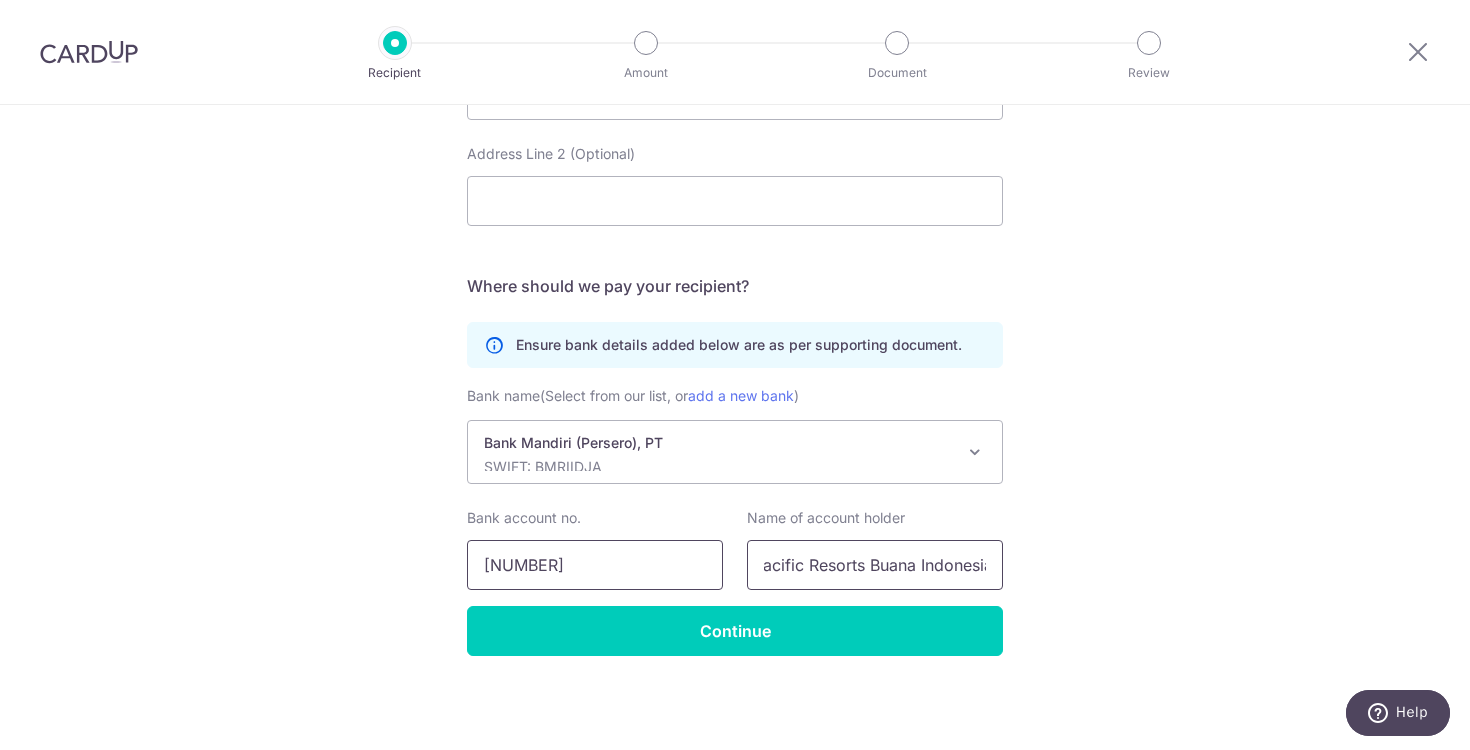 scroll, scrollTop: 0, scrollLeft: 49, axis: horizontal 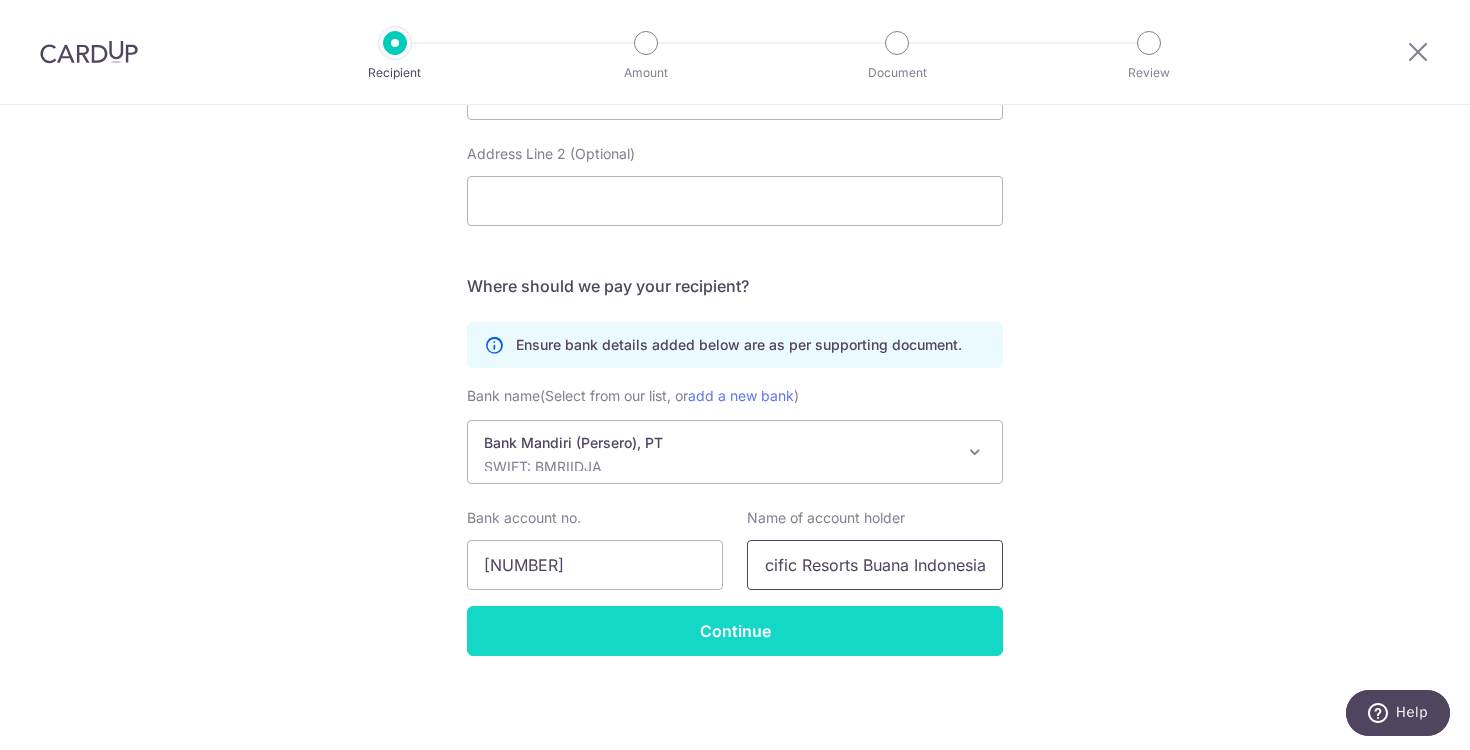 type on "PT. Pacific Resorts Buana Indonesia" 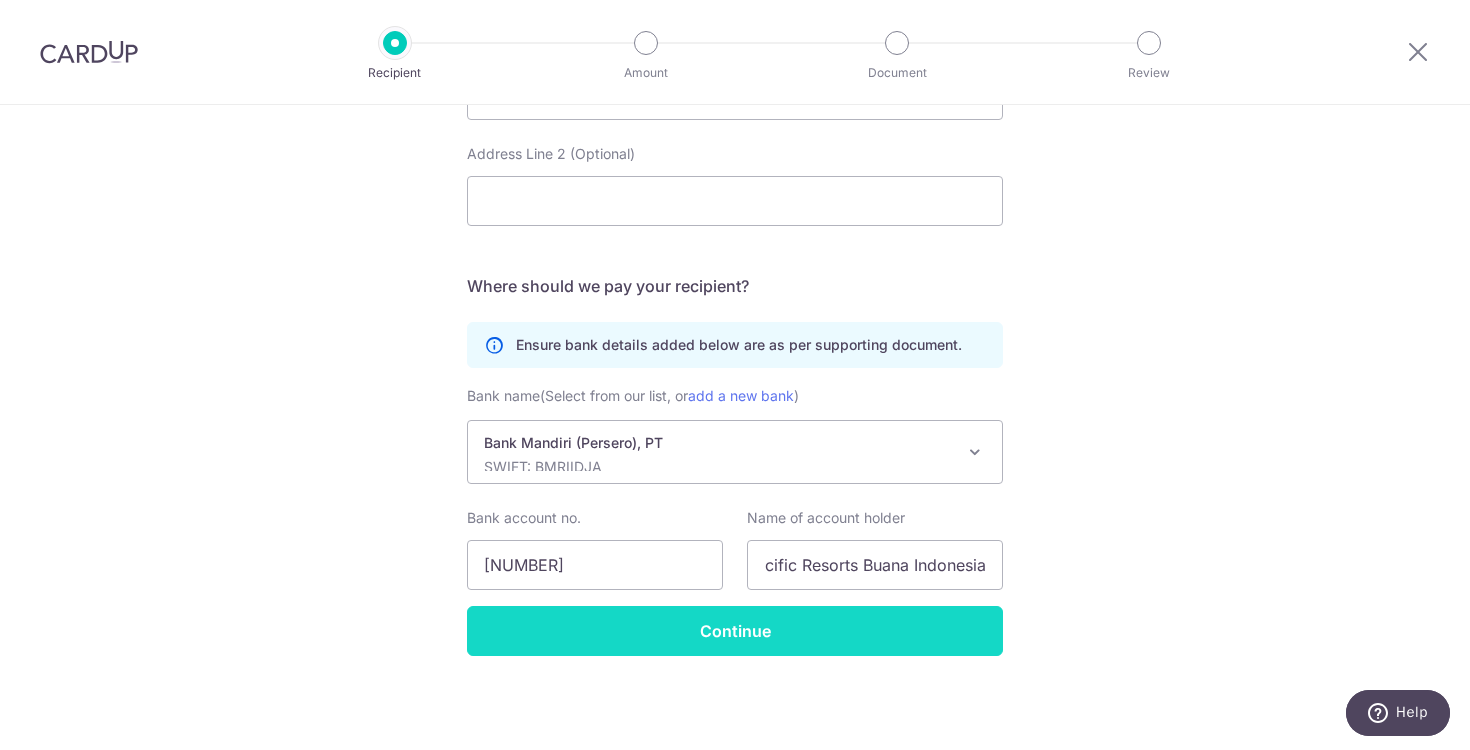 scroll, scrollTop: 0, scrollLeft: 0, axis: both 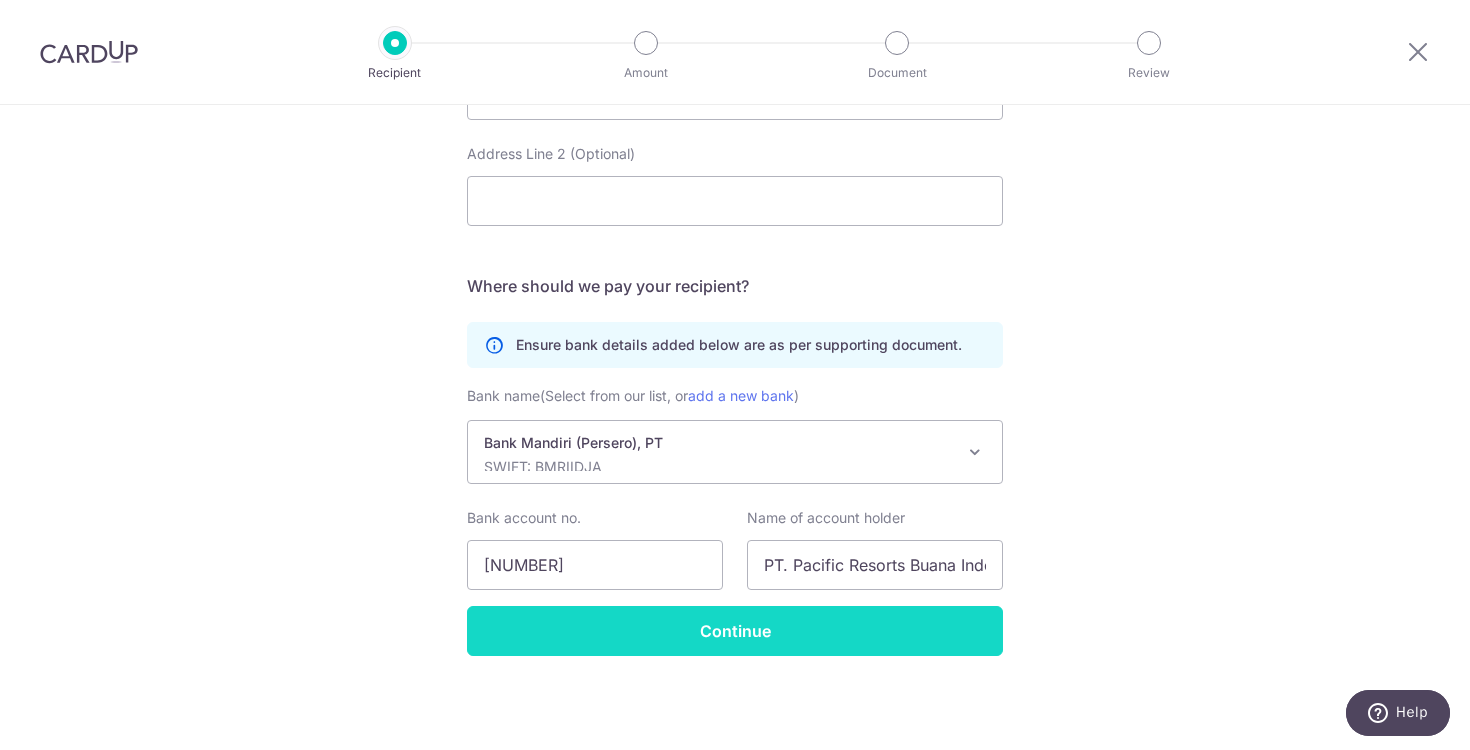 click on "Continue" at bounding box center (735, 631) 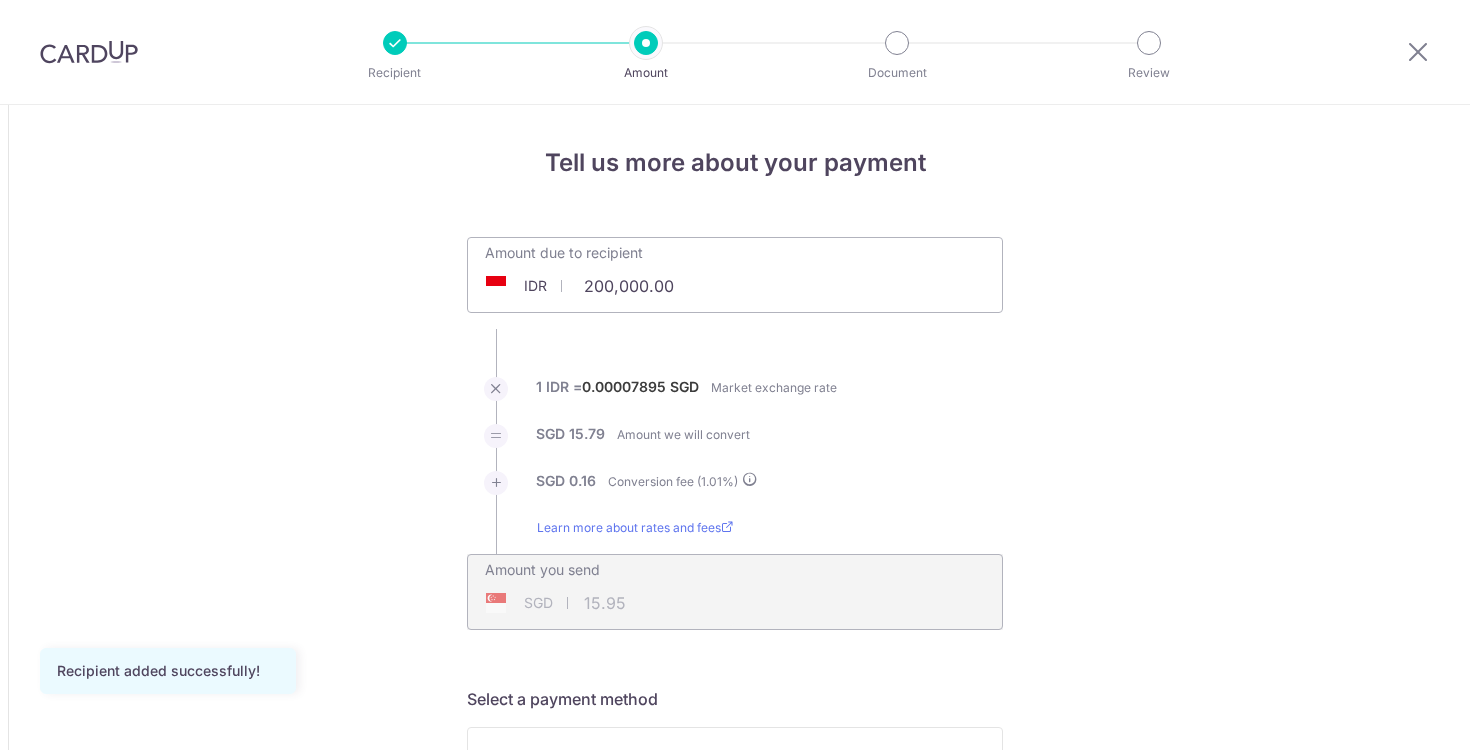 scroll, scrollTop: 0, scrollLeft: 0, axis: both 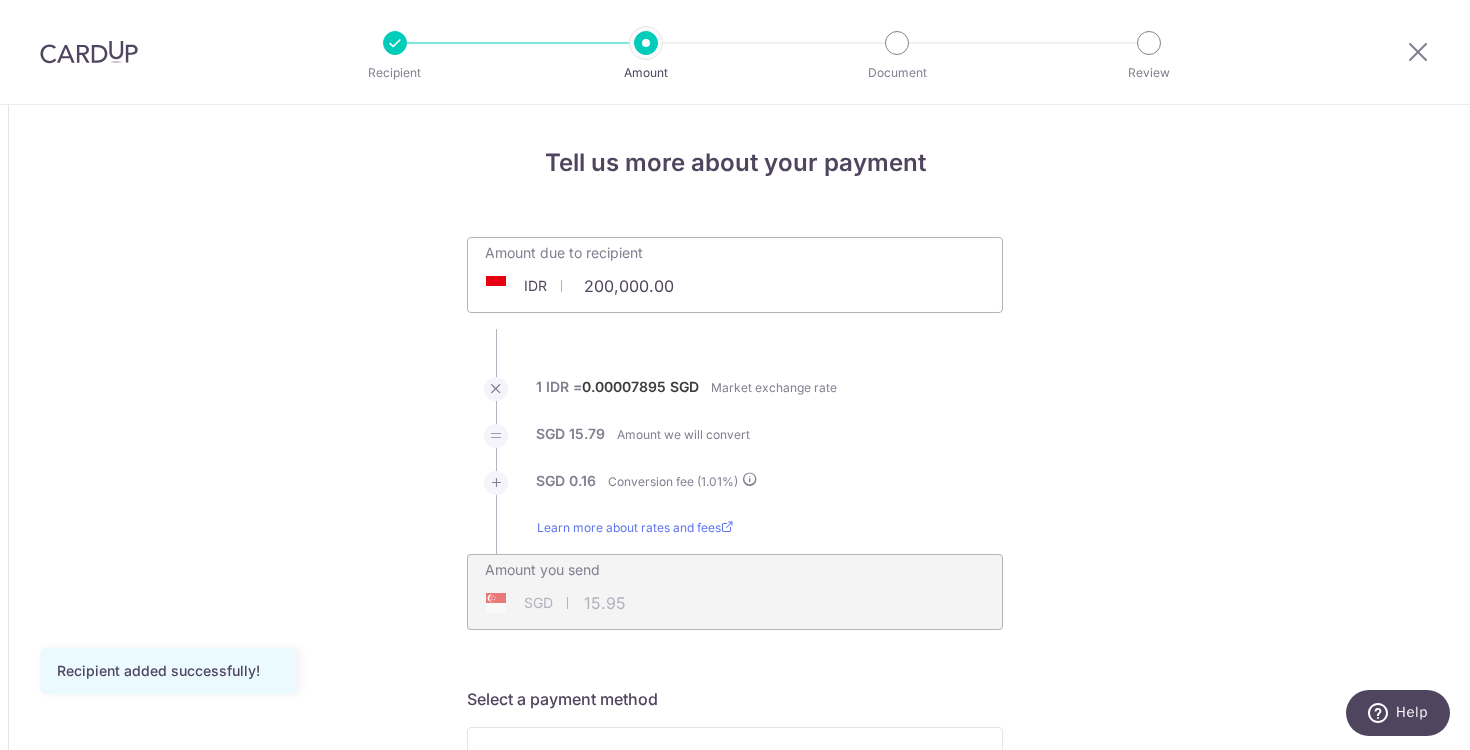 drag, startPoint x: 609, startPoint y: 287, endPoint x: 581, endPoint y: 291, distance: 28.284271 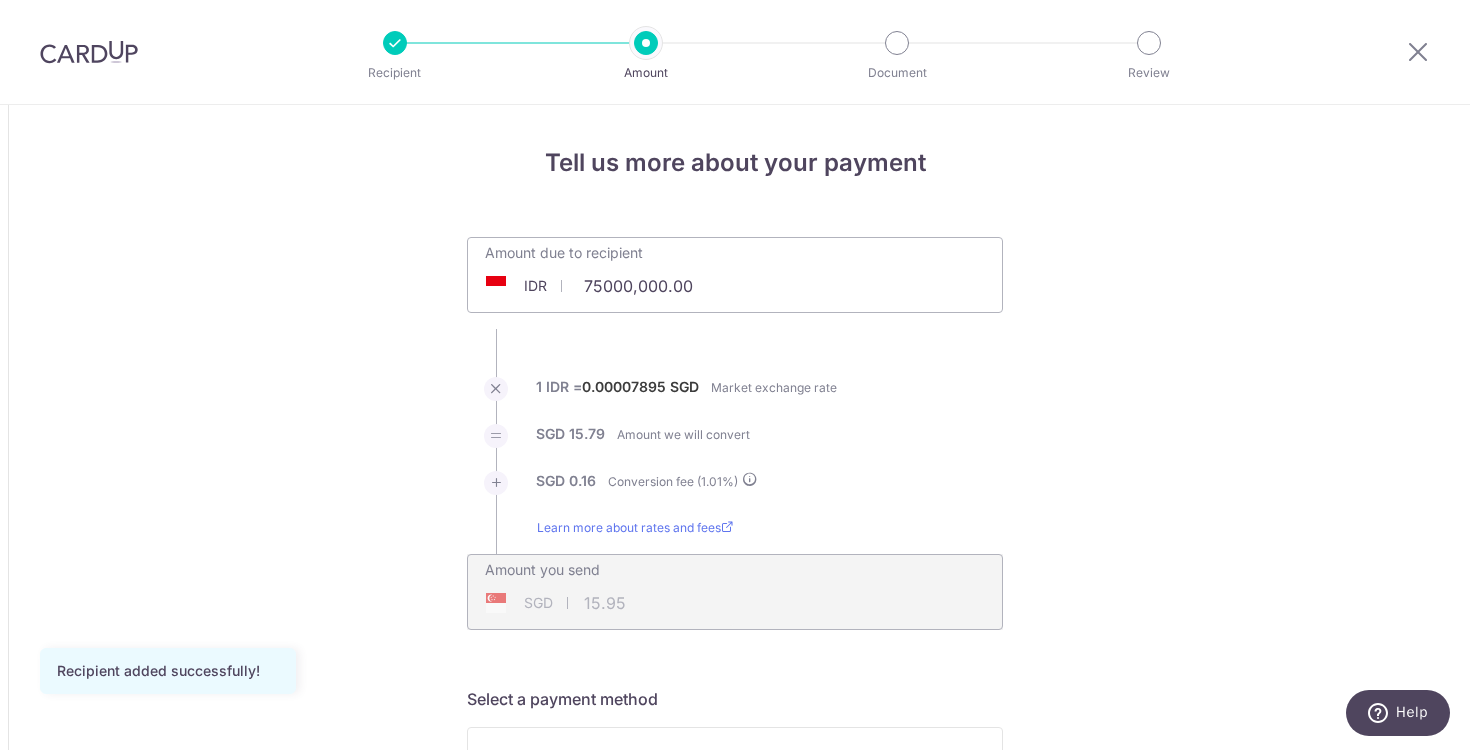 click on "Tell us more about your payment
Amount due to recipient
IDR
75000,000.00
200000
1 IDR =  0.00007895   SGD
Market exchange rate
SGD
15.79
Amount we will convert
SGD 0.16" at bounding box center [735, 1326] 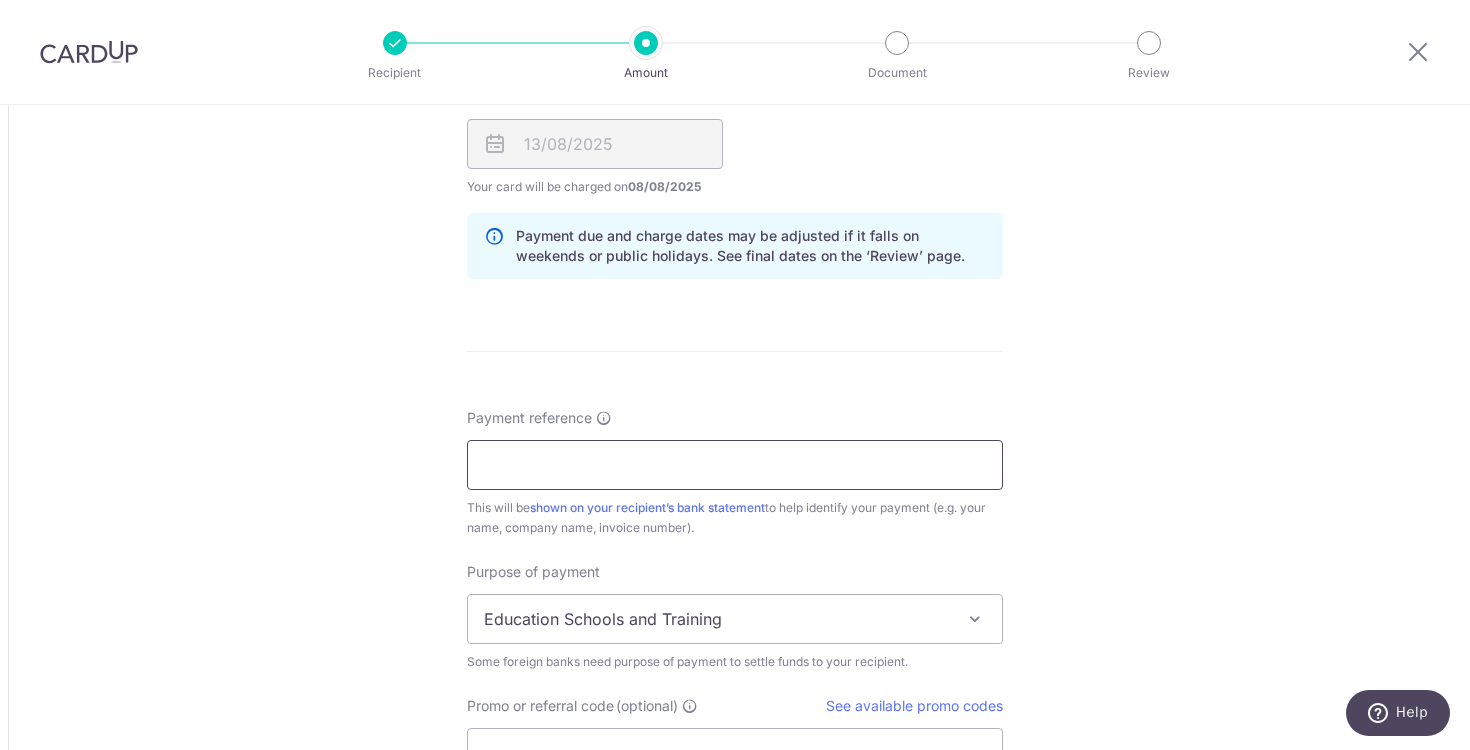 scroll, scrollTop: 1291, scrollLeft: 0, axis: vertical 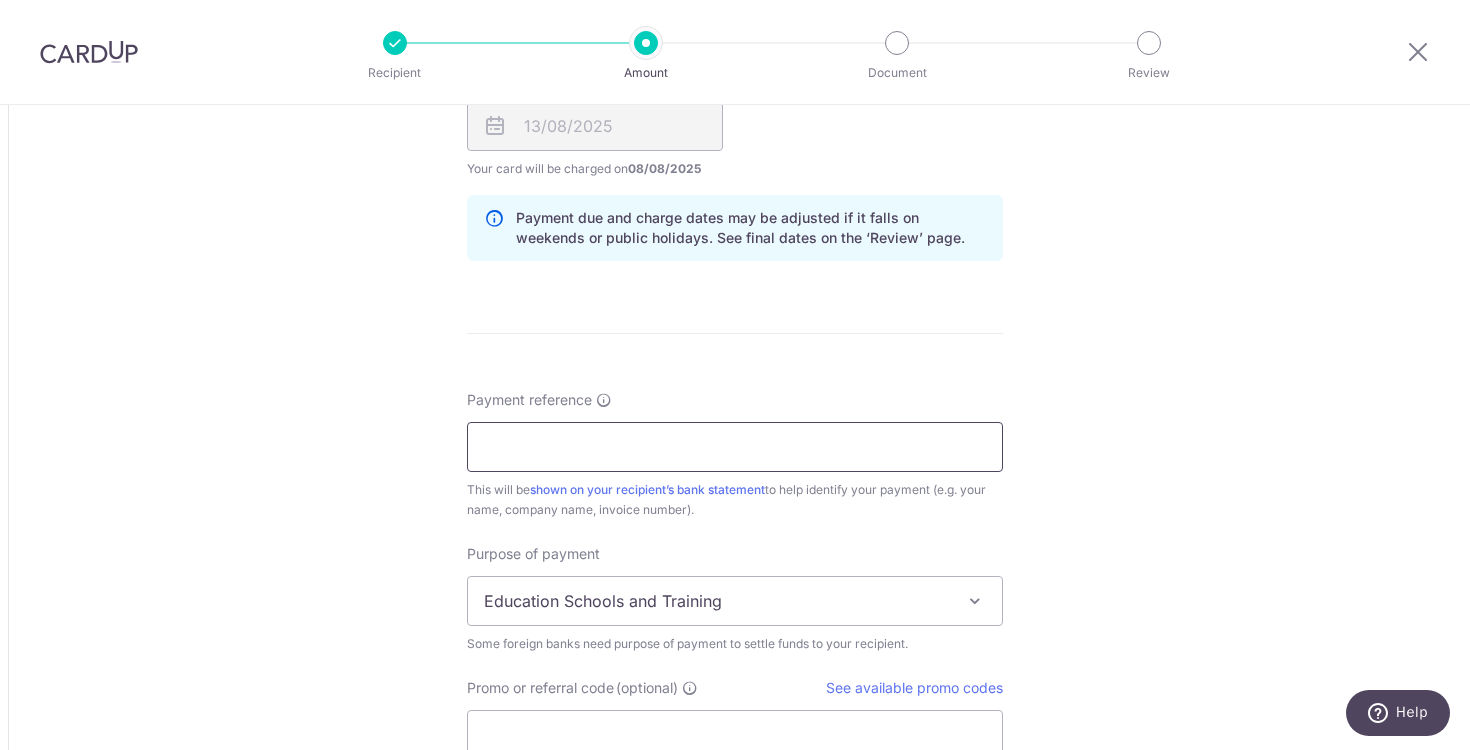 click on "Payment reference" at bounding box center (735, 447) 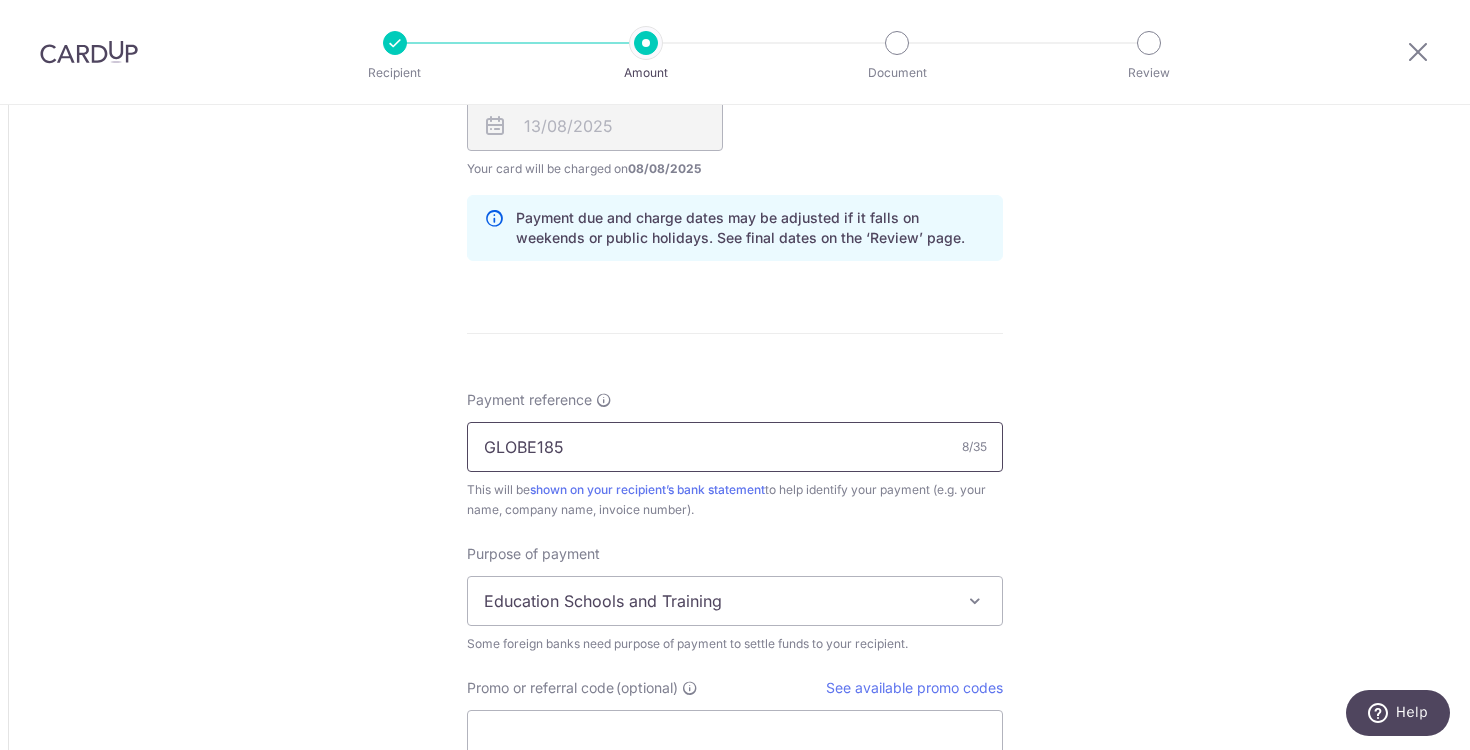 type on "GLOBE185" 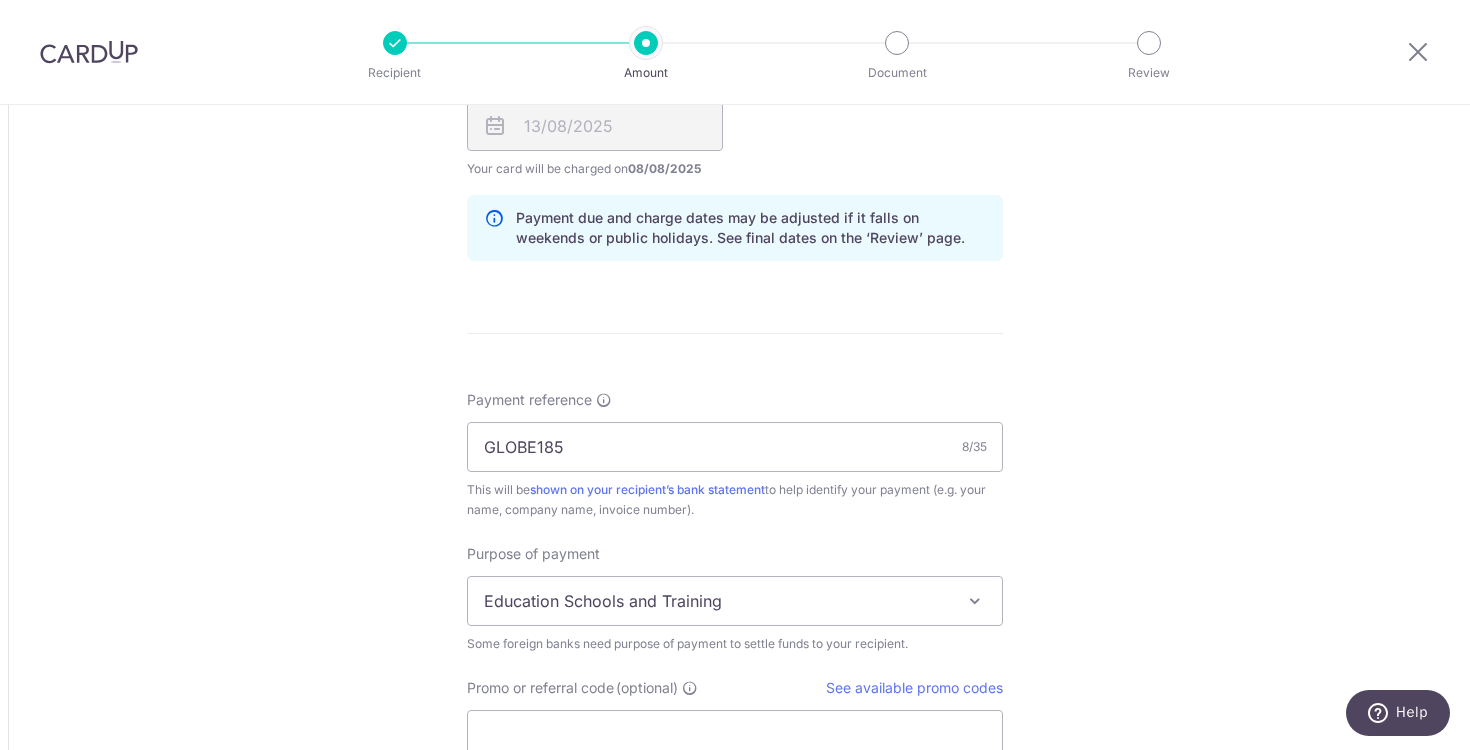 click on "Tell us more about your payment
Amount due to recipient
IDR
75,000,000.00
75000000
1 IDR =  0.00007895   SGD
Market exchange rate
SGD
5,920.94
Amount we will convert
SGD" at bounding box center (735, -6) 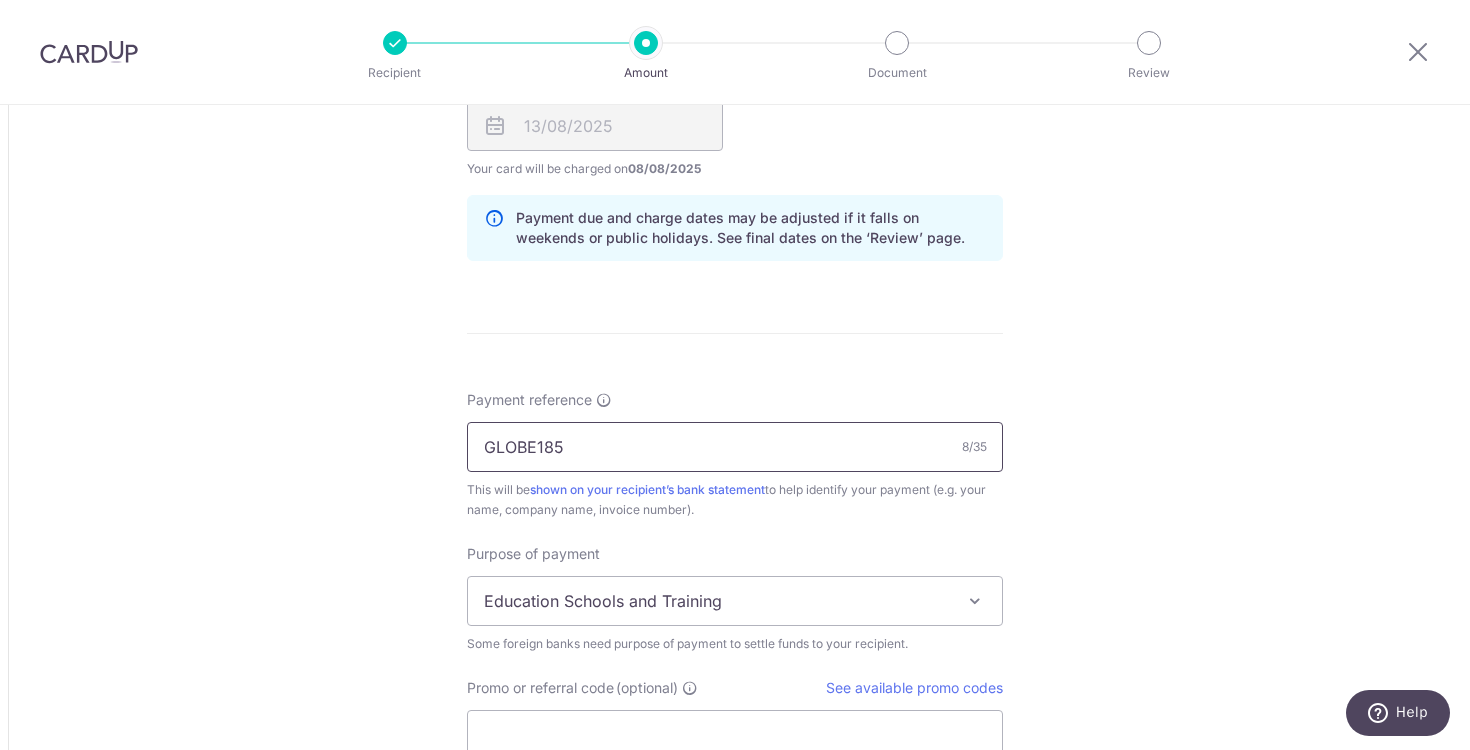 drag, startPoint x: 599, startPoint y: 453, endPoint x: 393, endPoint y: 452, distance: 206.00243 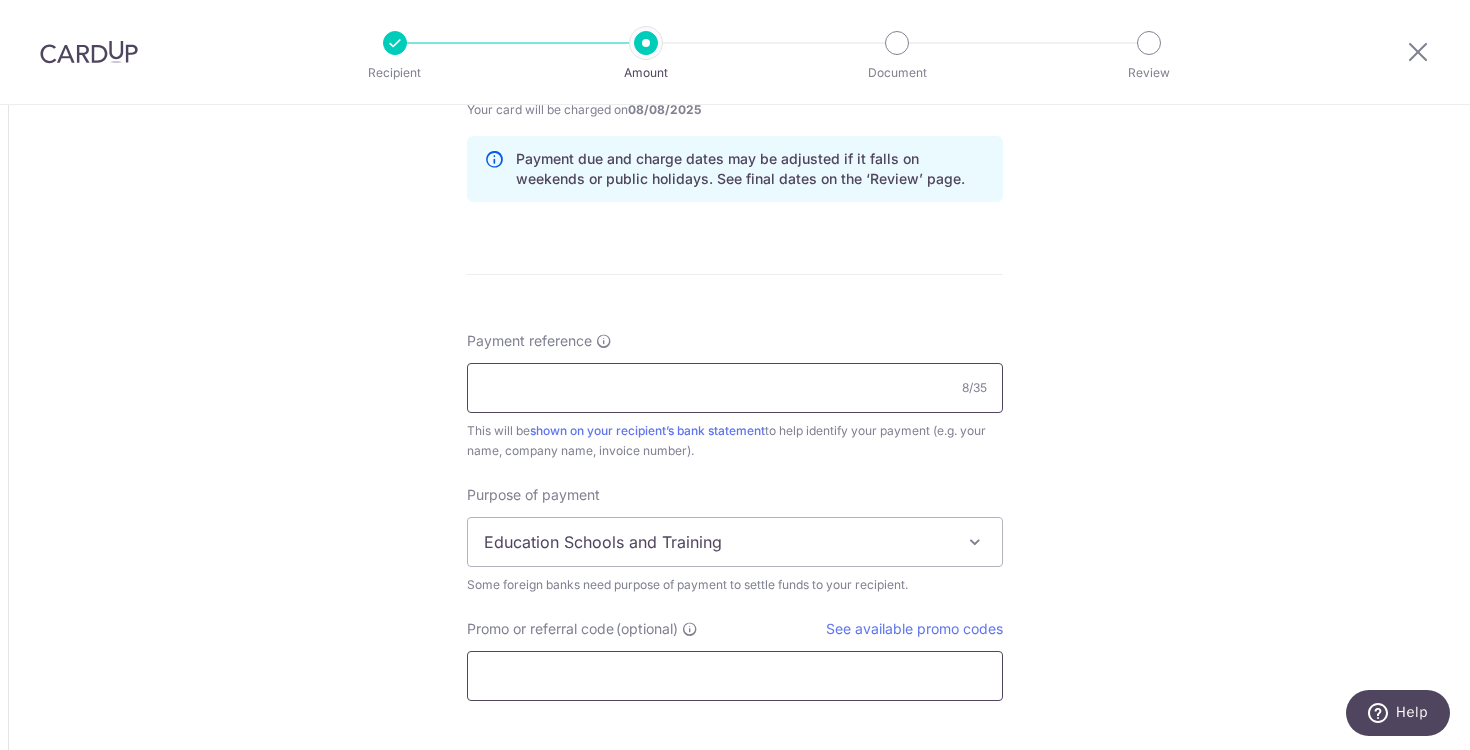 scroll, scrollTop: 1353, scrollLeft: 0, axis: vertical 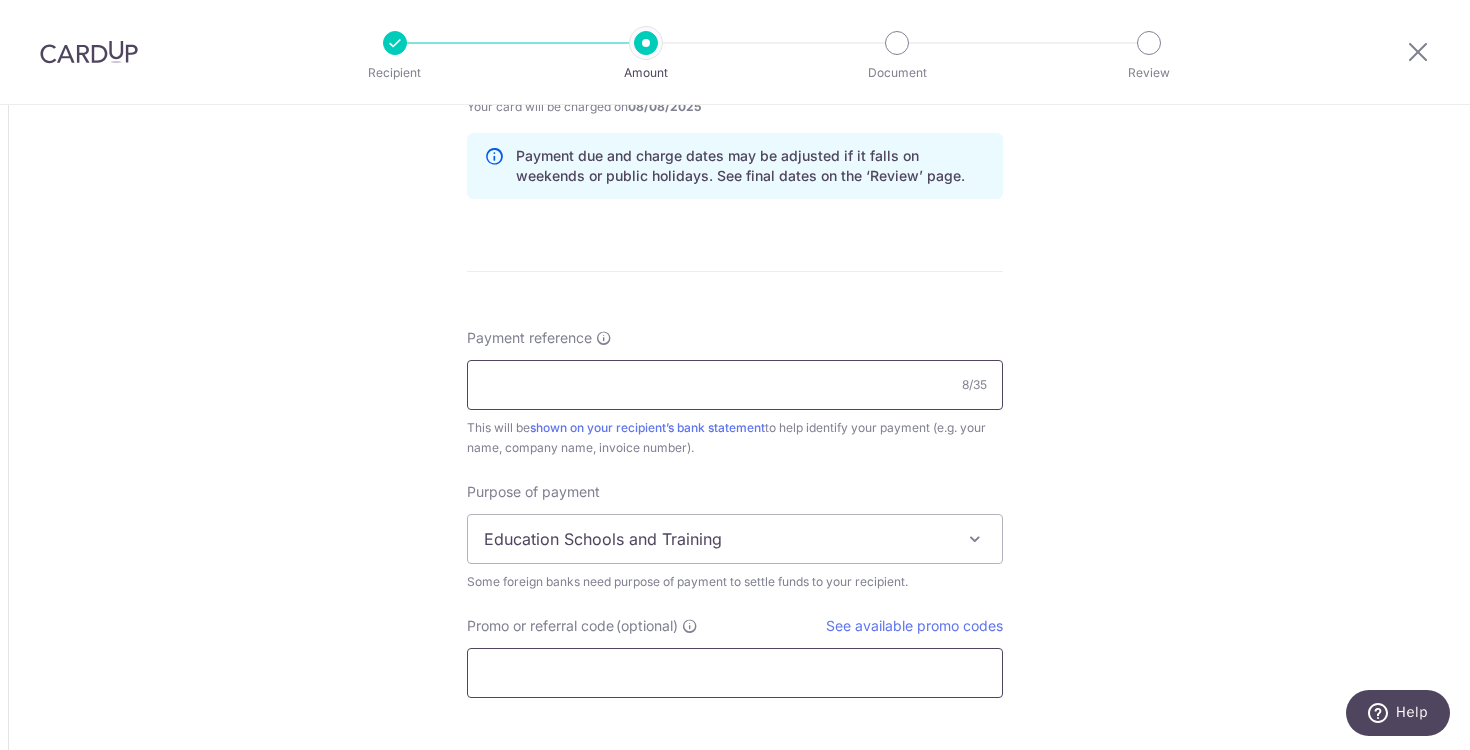 type 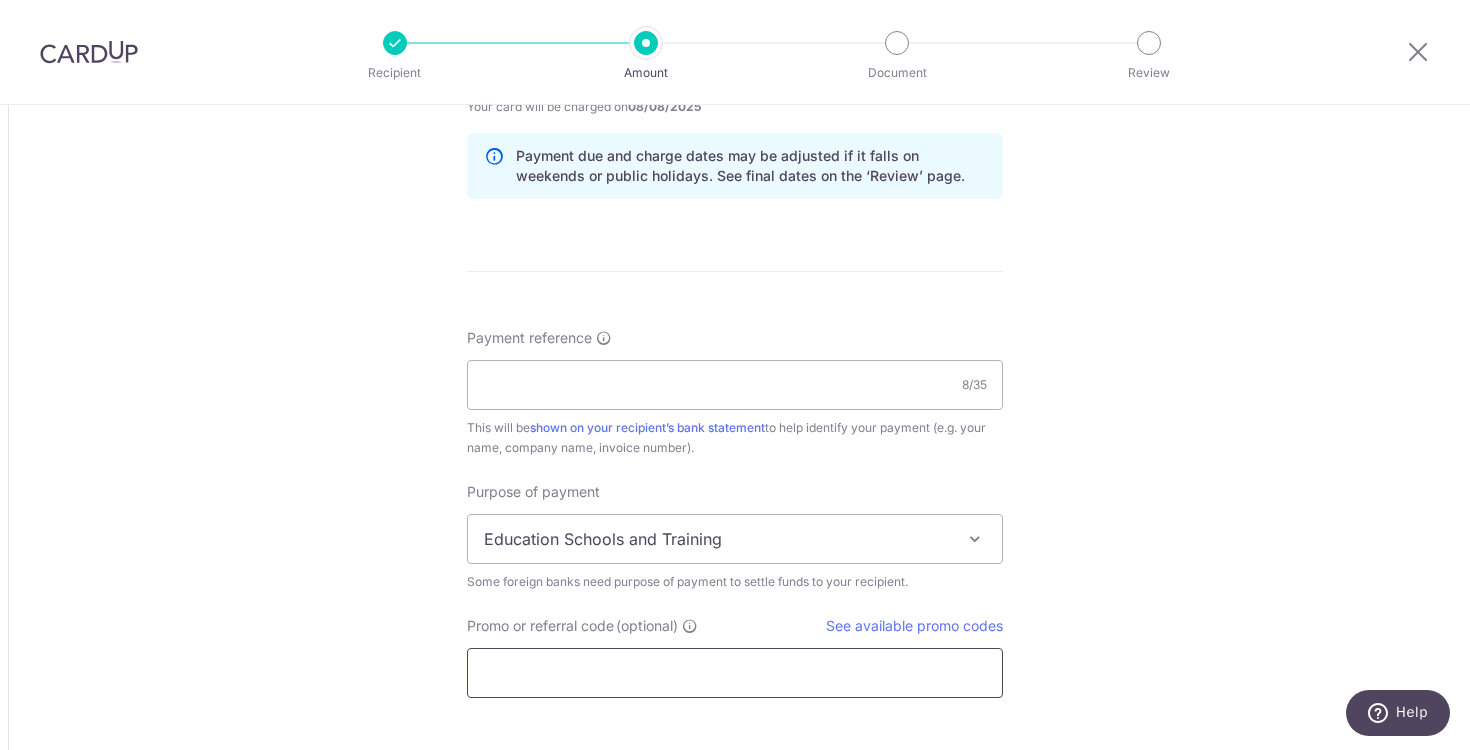 click on "Promo or referral code
(optional)" at bounding box center (735, 673) 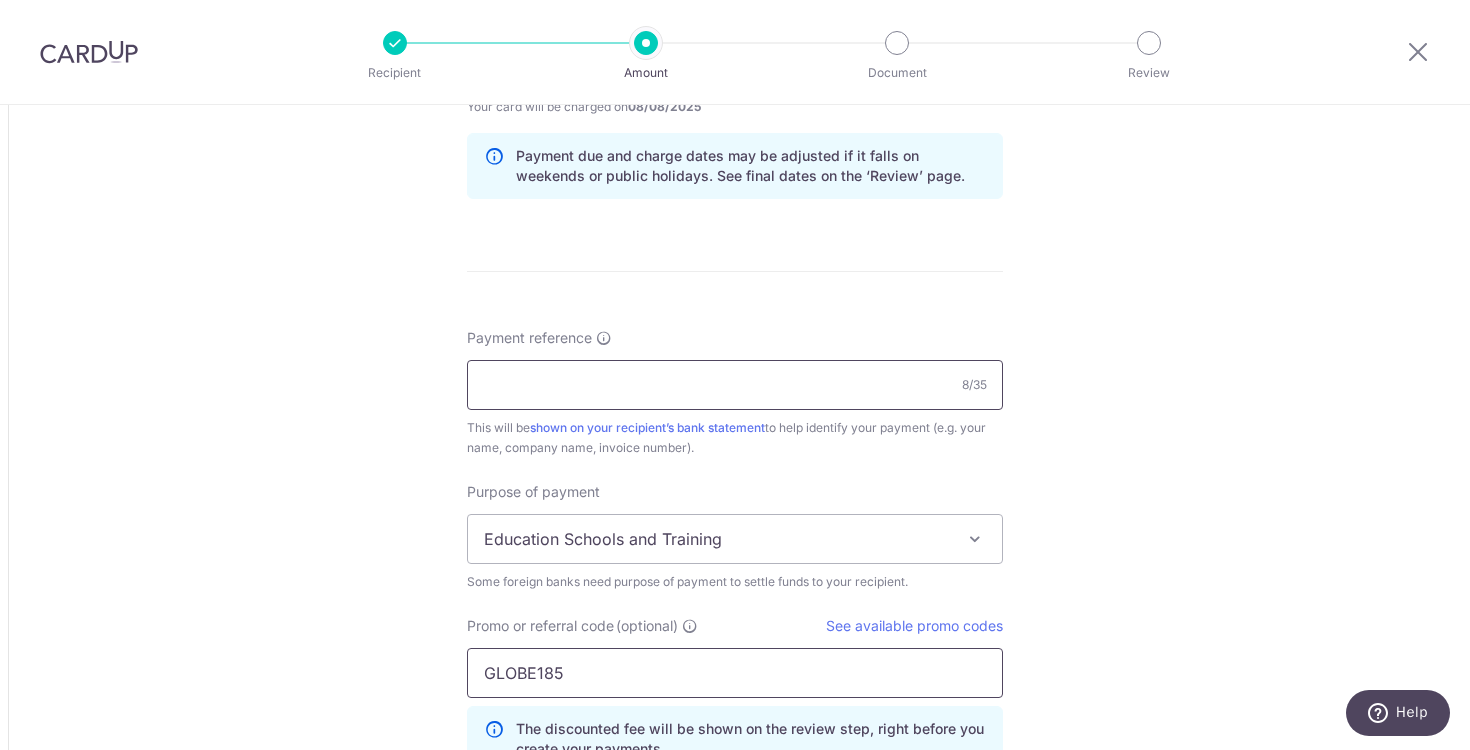 type on "GLOBE185" 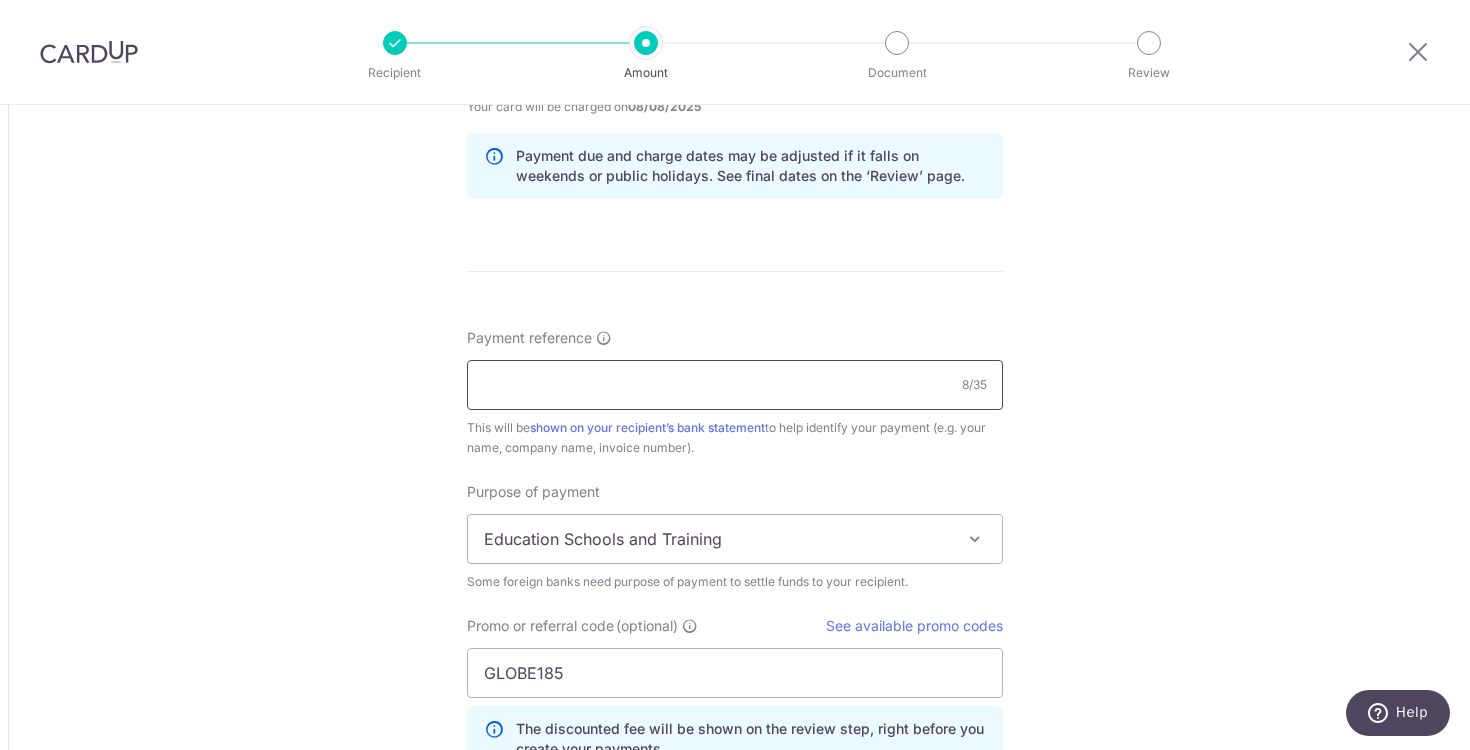 click on "Payment reference" at bounding box center [735, 385] 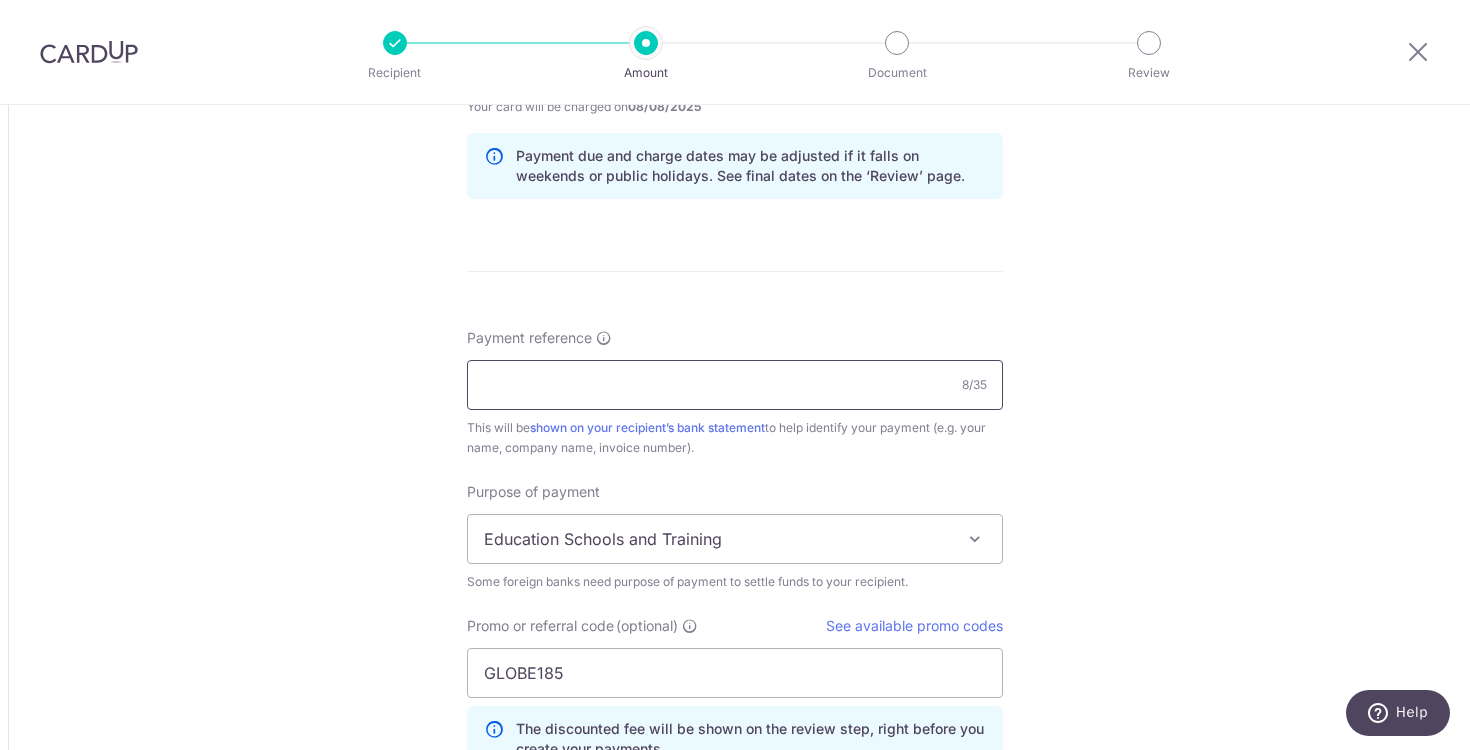 type on "Wilson and Ke Xin" 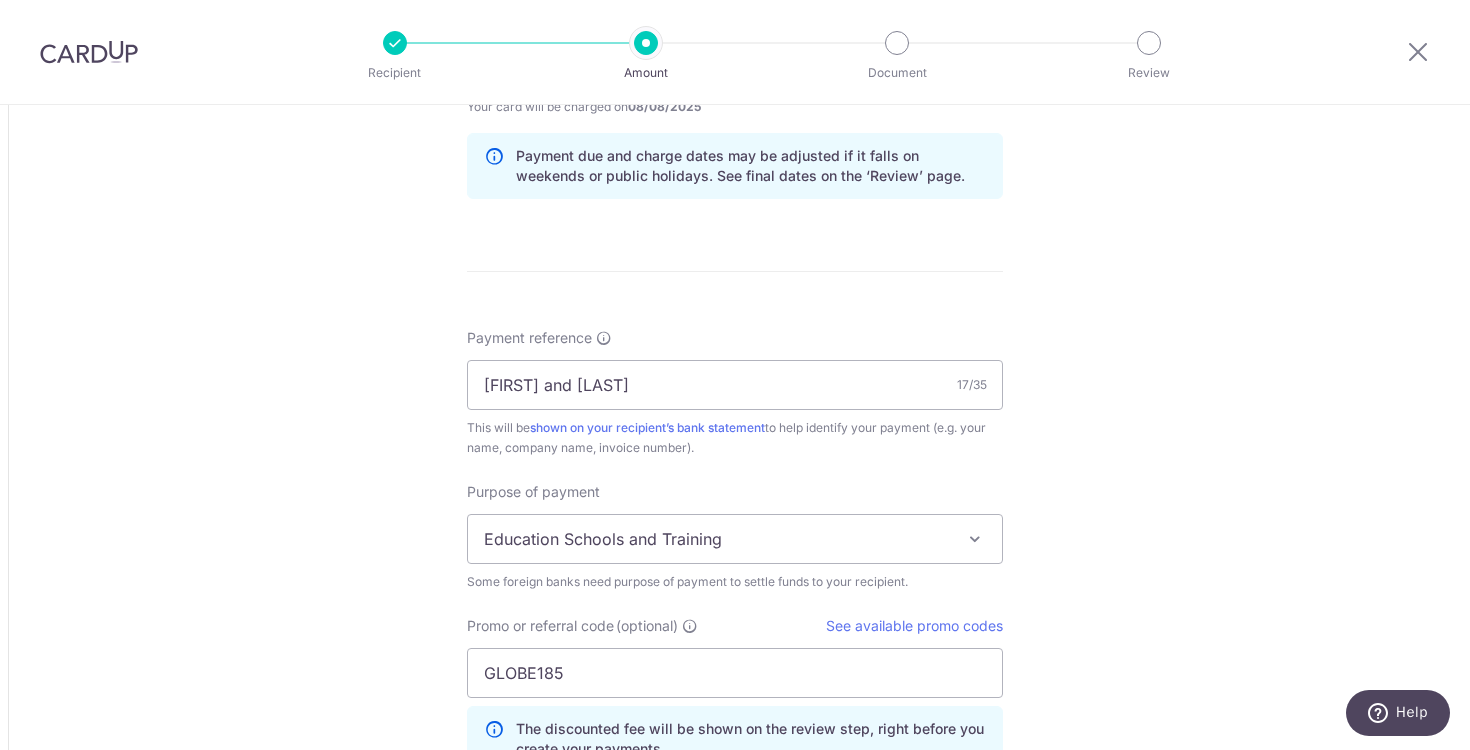 click on "Payment reference
Wilson and Ke Xin
17/35
This will be  shown on your recipient’s bank statement  to help identify your payment (e.g. your name, company name, invoice number)." at bounding box center (735, 393) 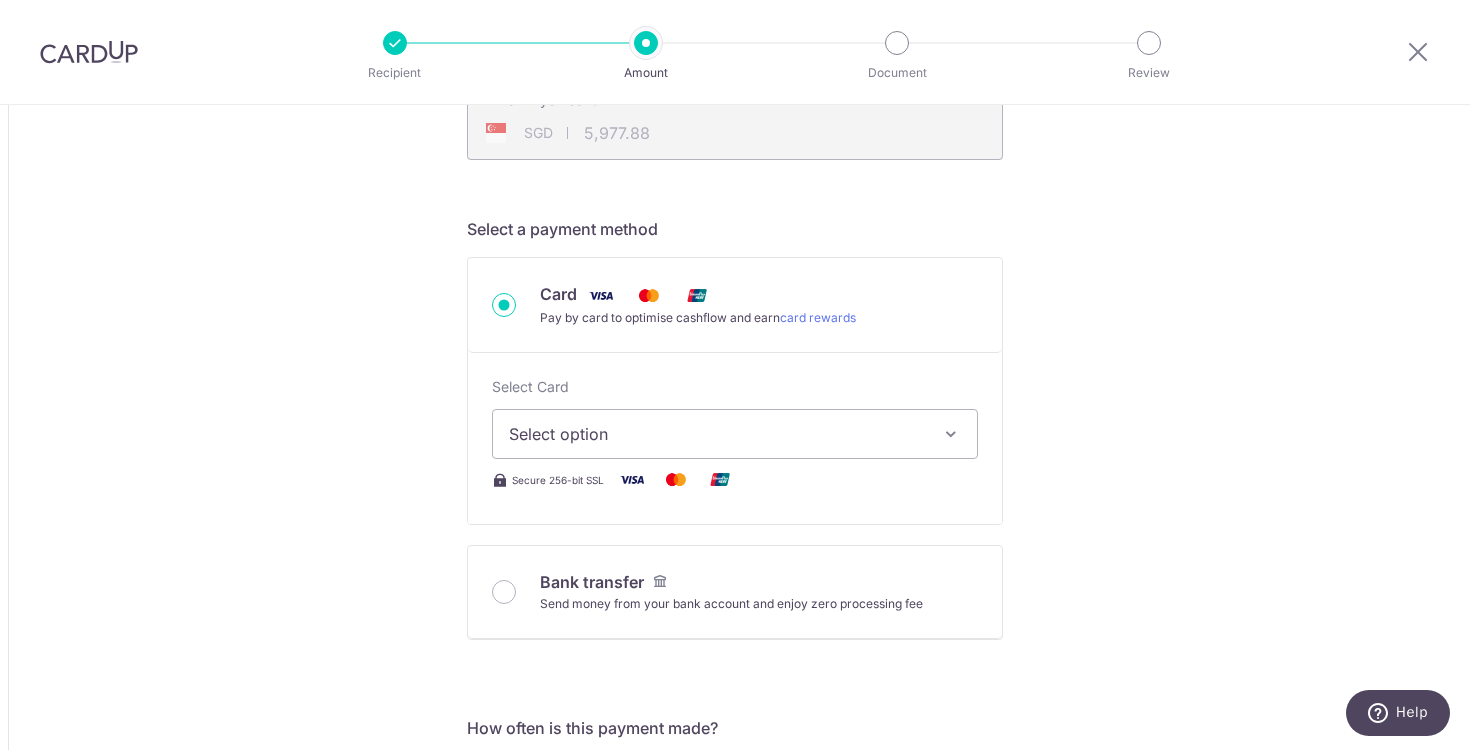 scroll, scrollTop: 492, scrollLeft: 0, axis: vertical 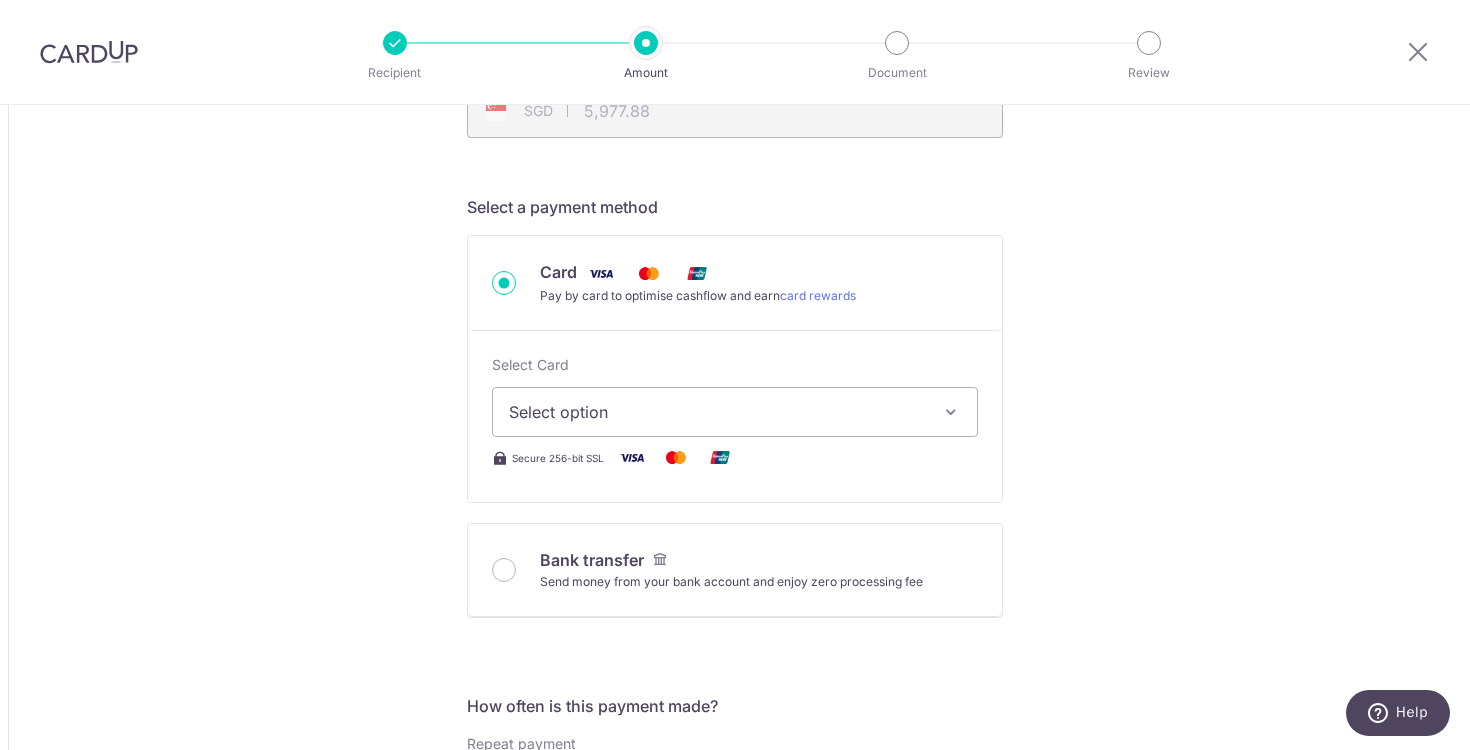 click on "Select option" at bounding box center (717, 412) 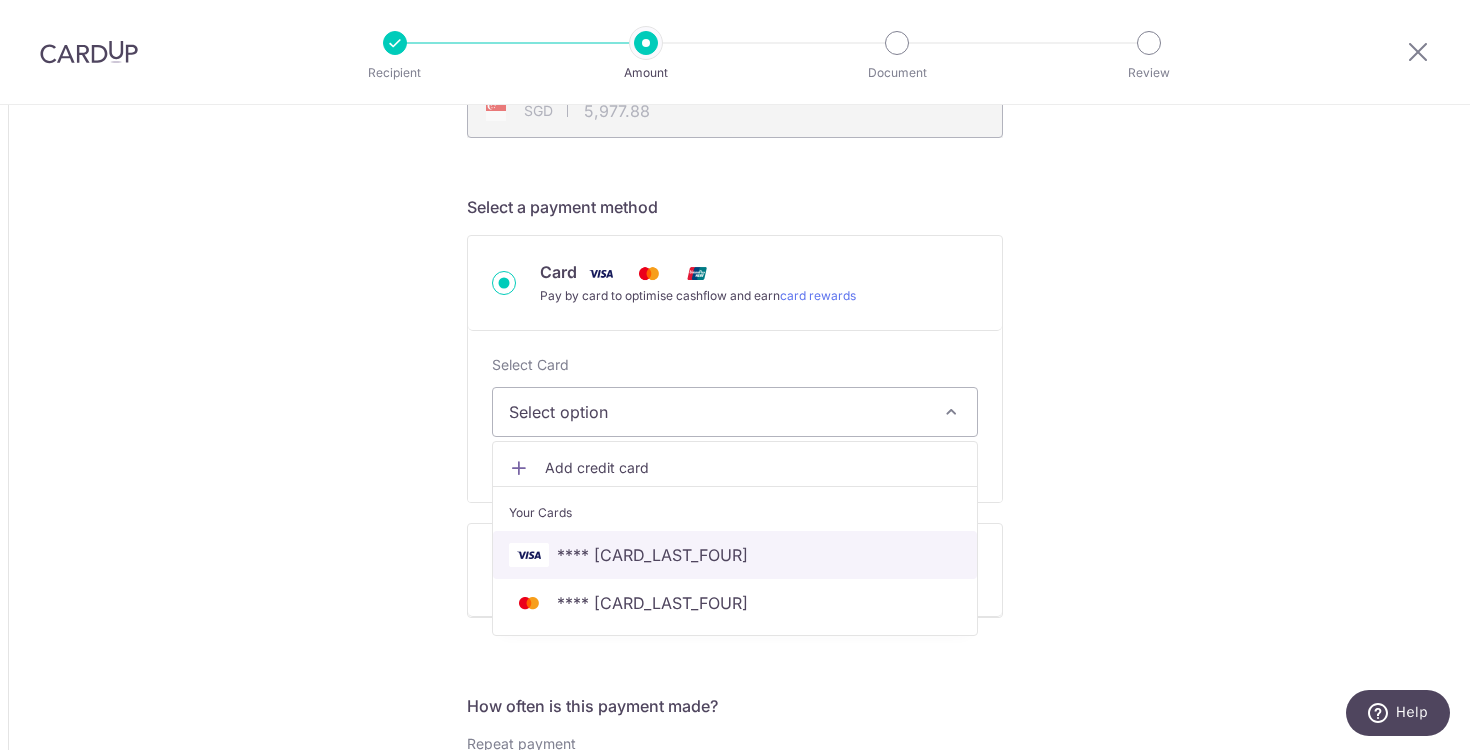 click on "**** 8964" at bounding box center (735, 555) 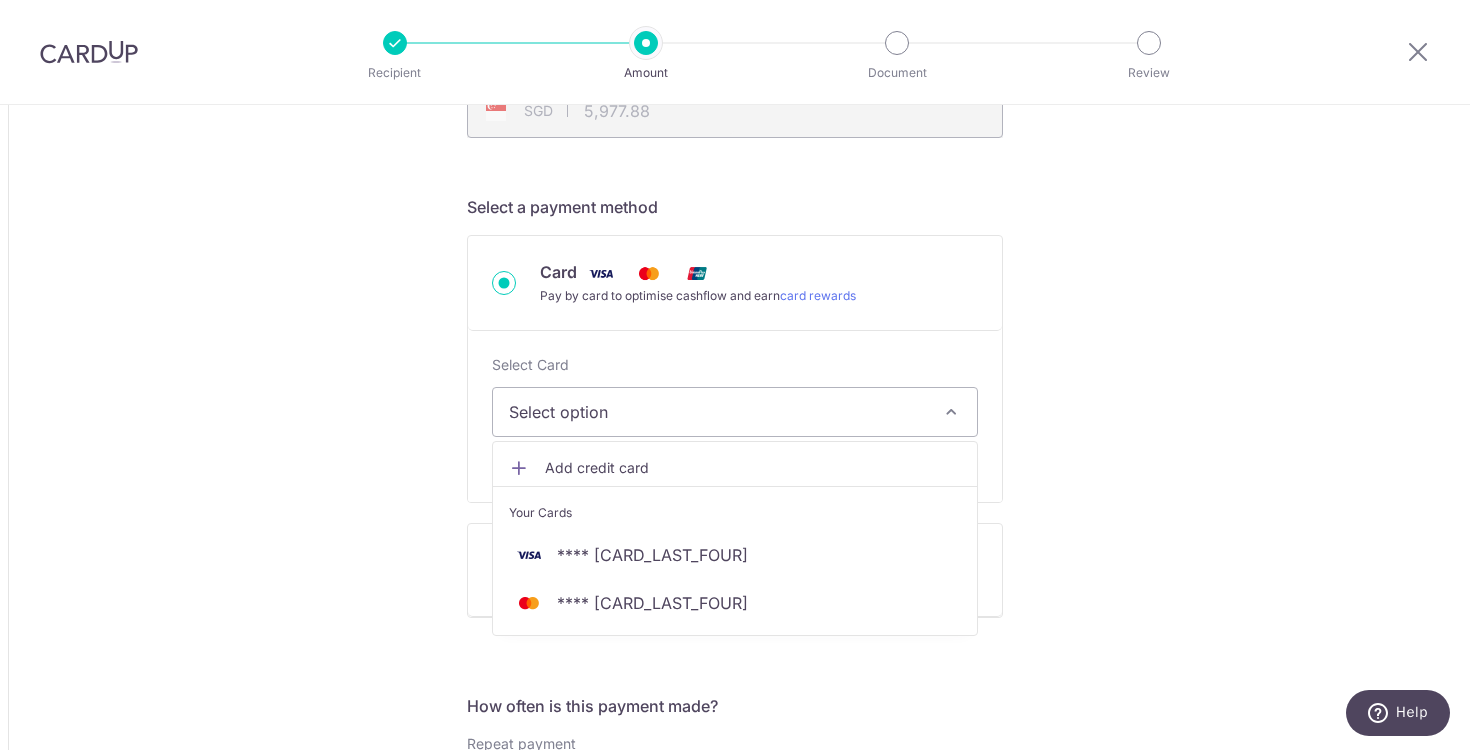 type on "75,000,000.00" 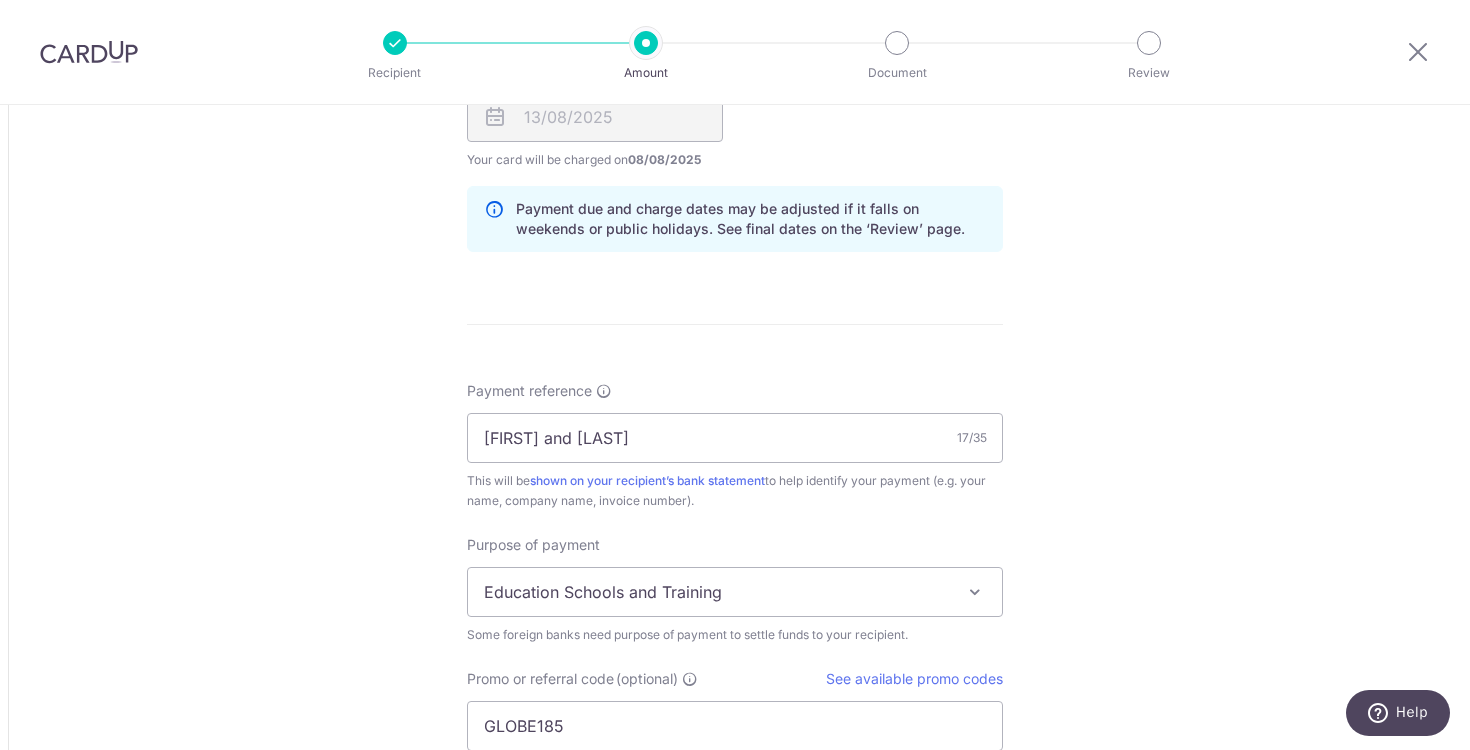 scroll, scrollTop: 1595, scrollLeft: 0, axis: vertical 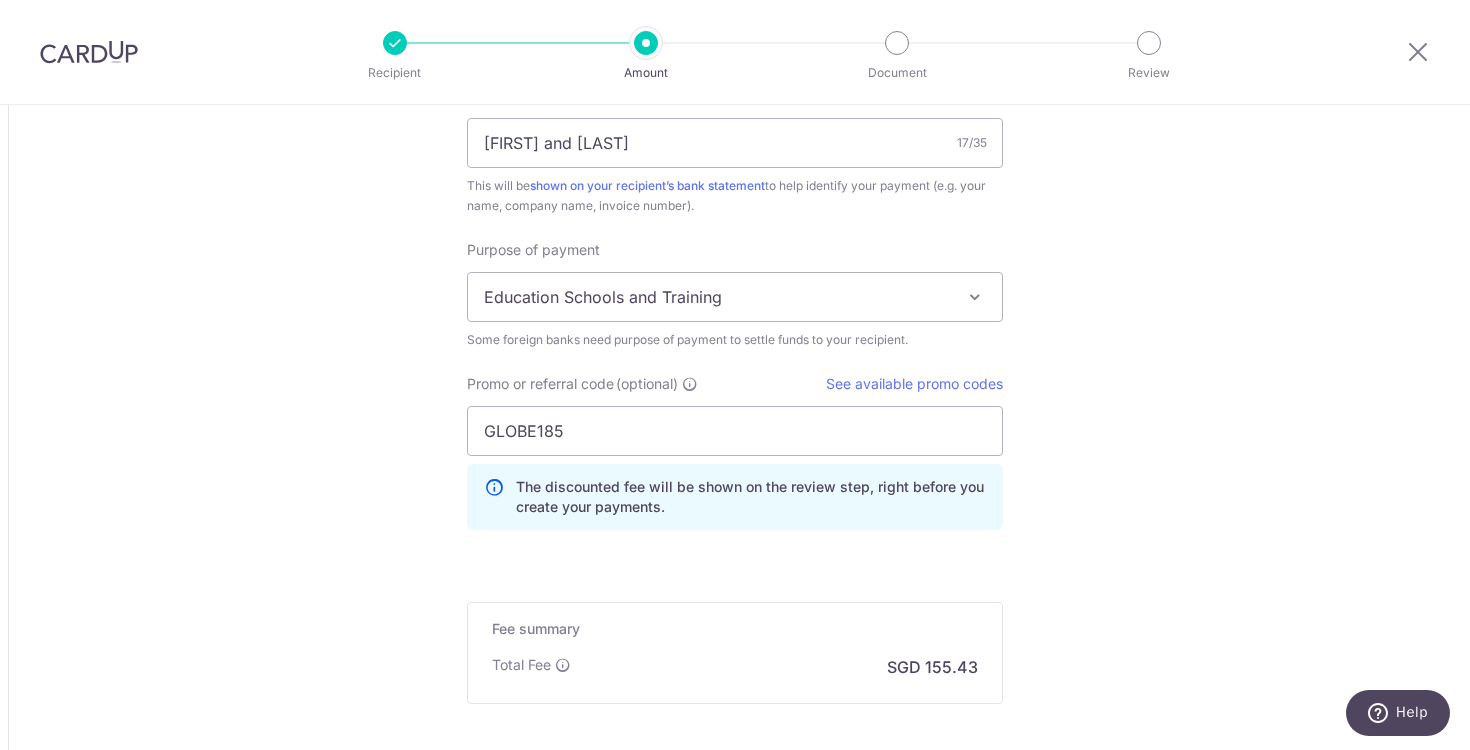 click on "Education Schools and Training" at bounding box center (735, 297) 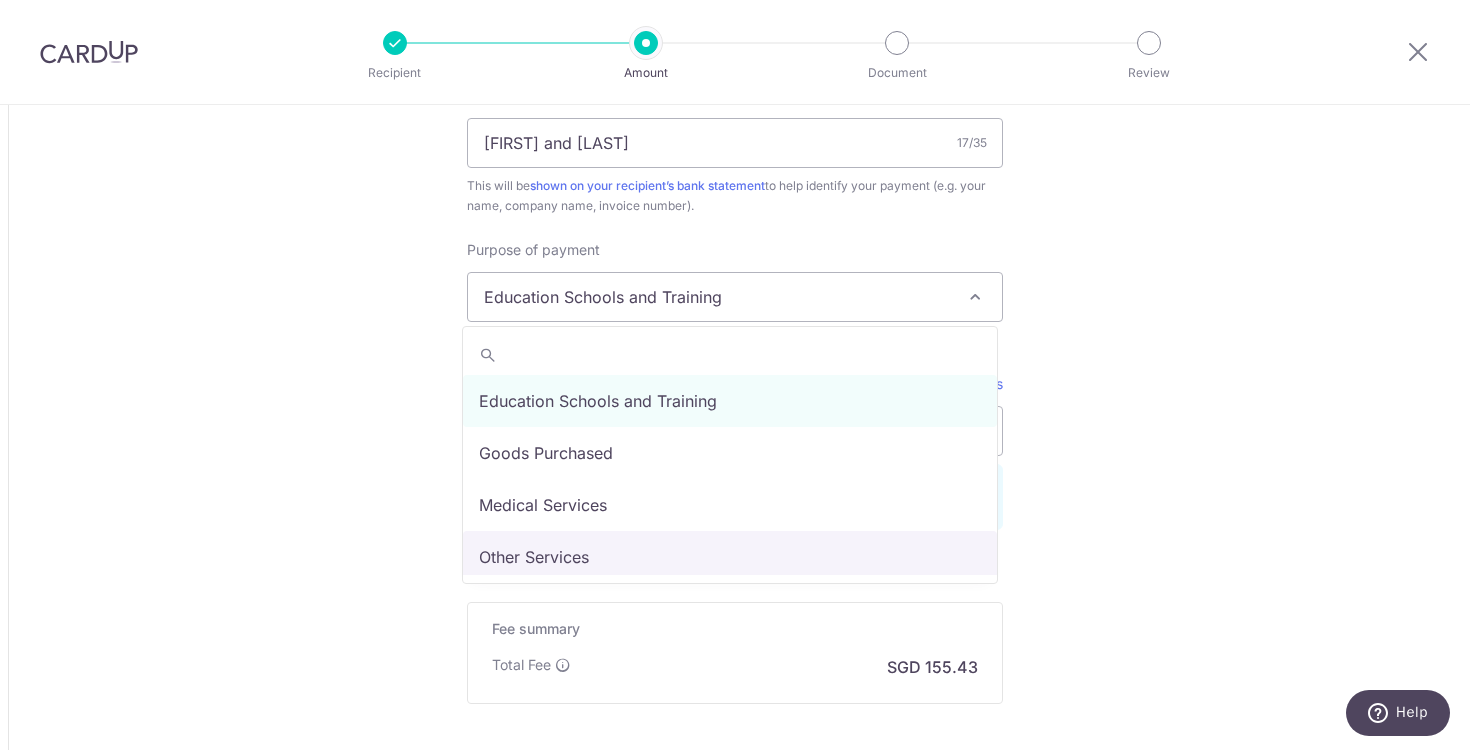 select on "Other Services" 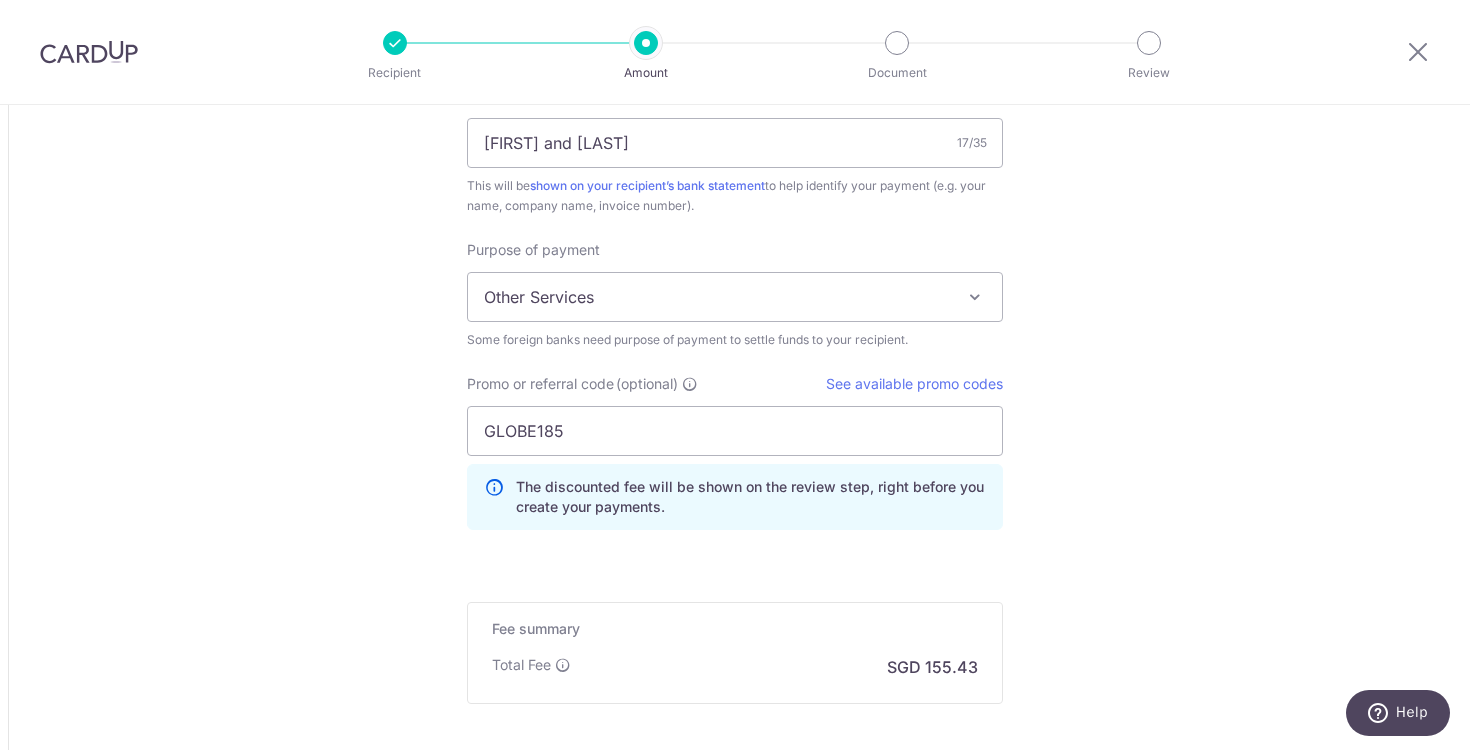 click on "Tell us more about your payment
Amount due to recipient
IDR
75,000,000.00
75000000
1 IDR =  0.00007895   SGD
Market exchange rate
SGD
5921.05
Amount we will convert
SGD" at bounding box center [735, -265] 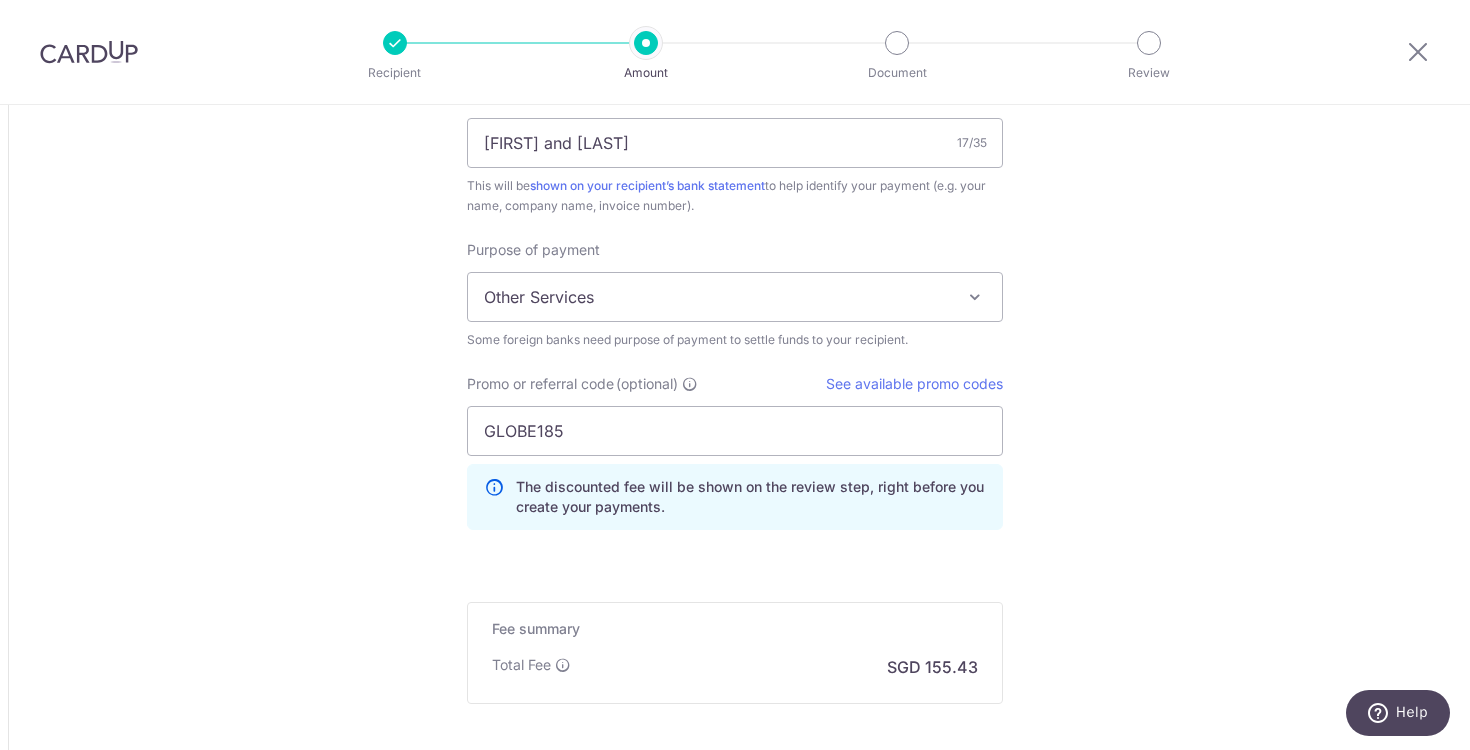 scroll, scrollTop: 1804, scrollLeft: 0, axis: vertical 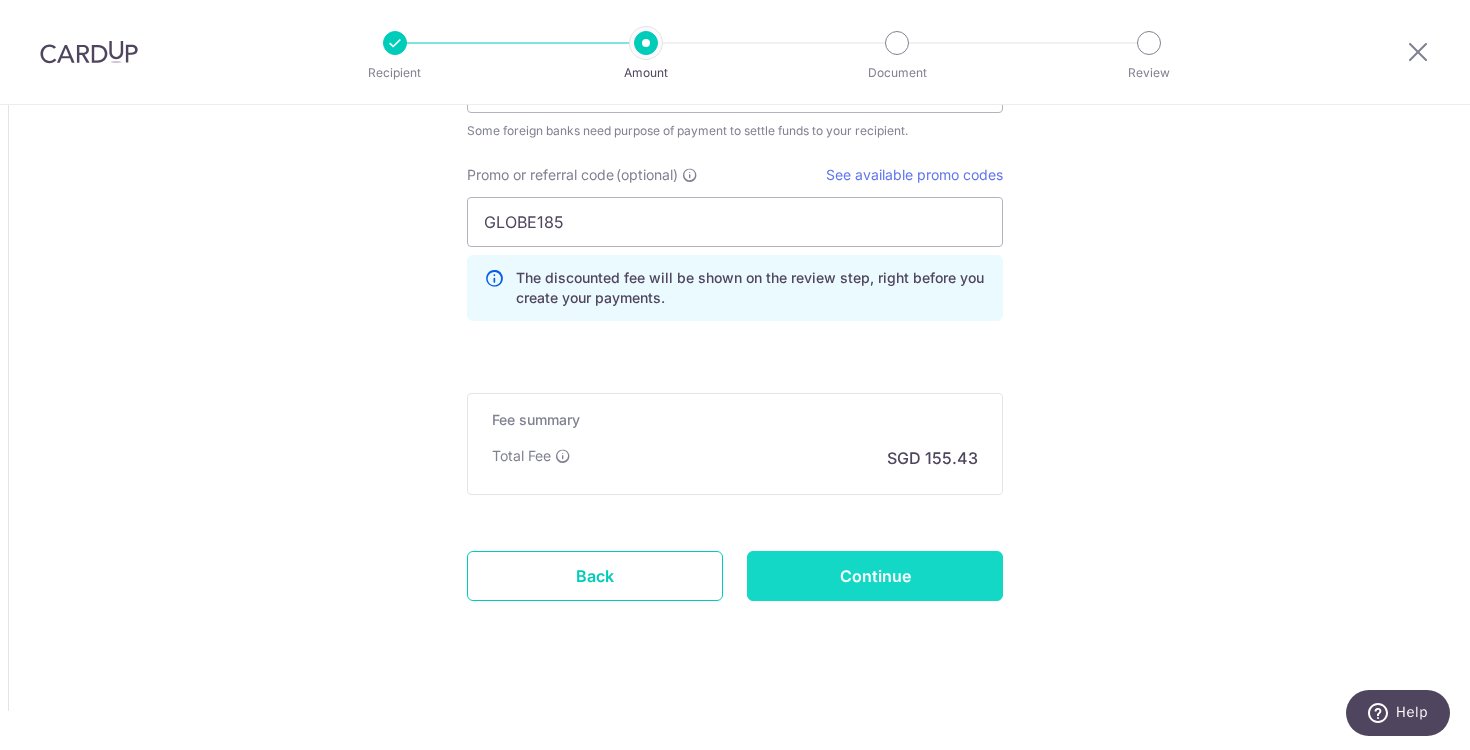 click on "Continue" at bounding box center (875, 576) 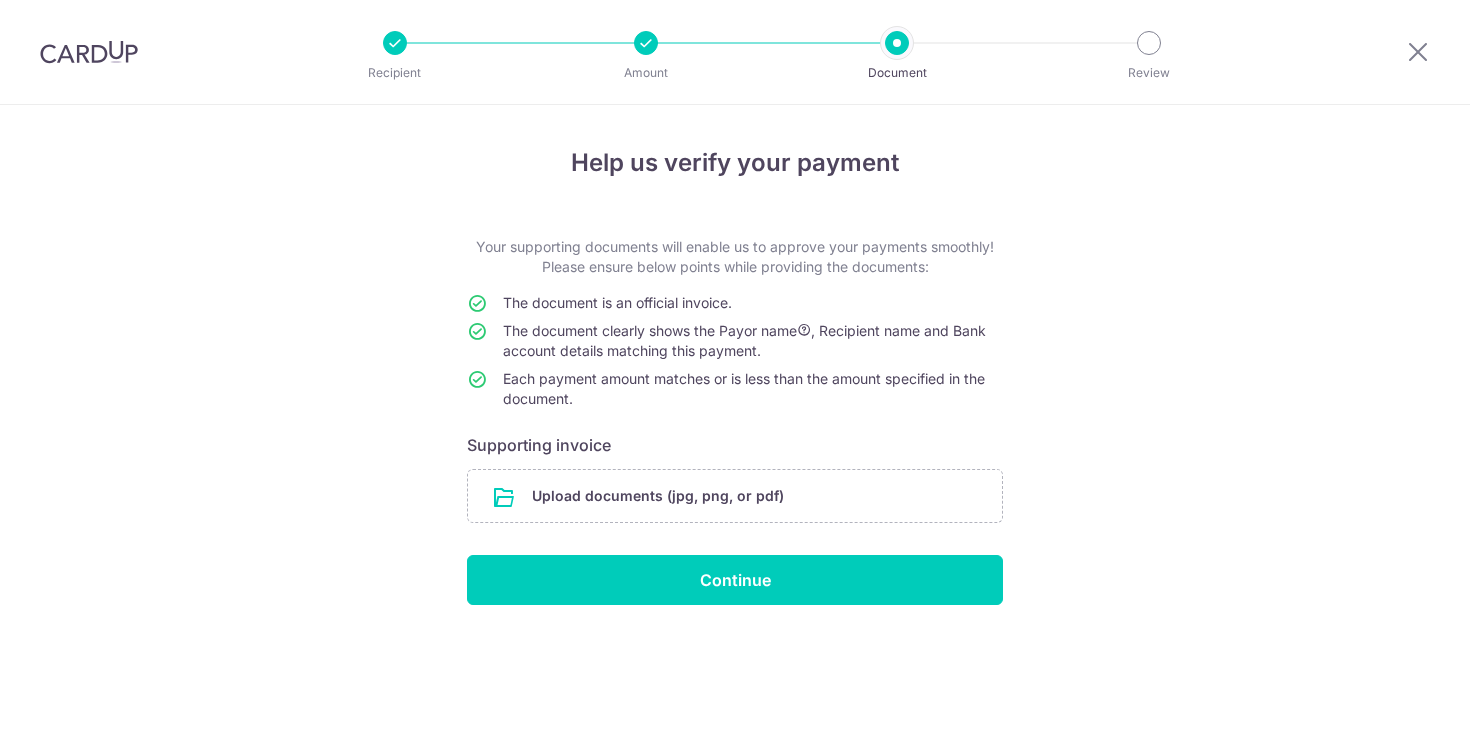 scroll, scrollTop: 0, scrollLeft: 0, axis: both 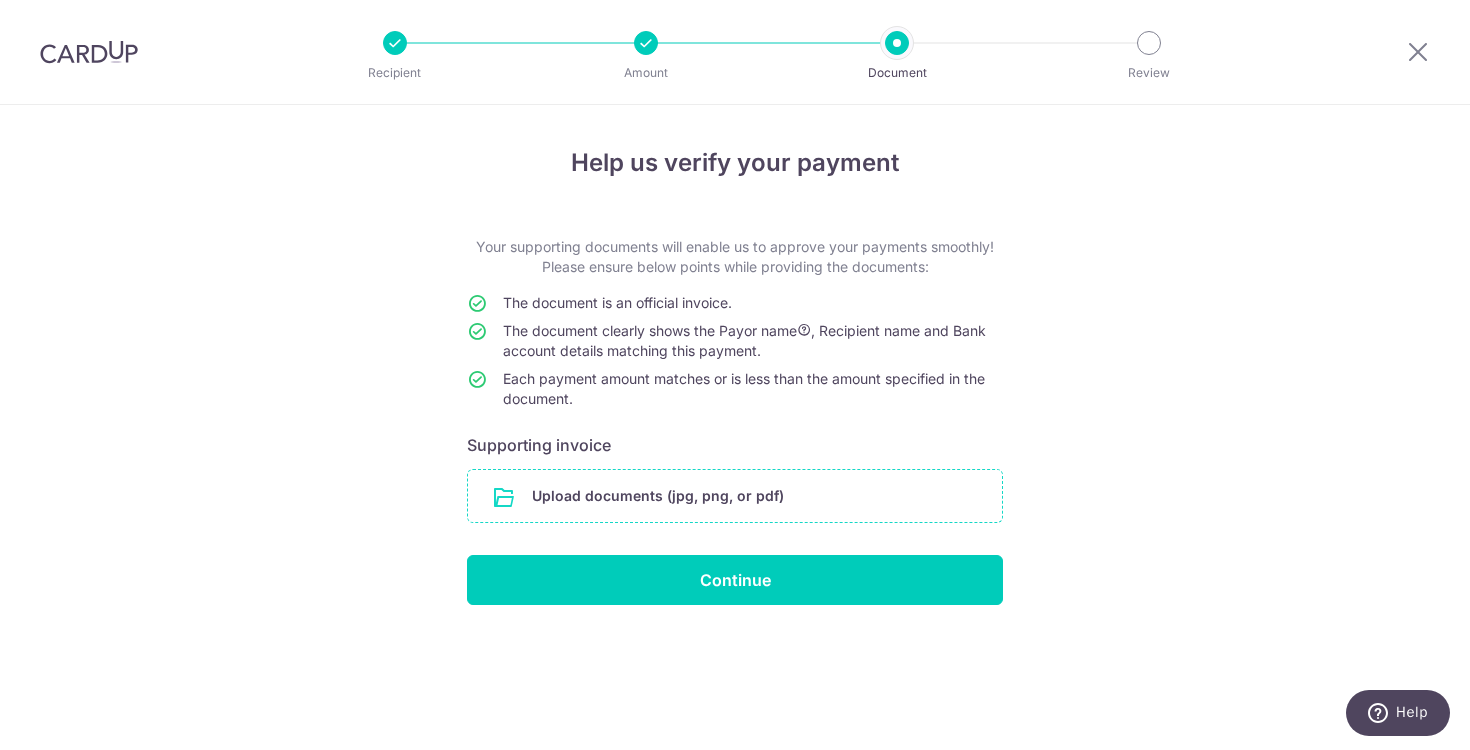 click at bounding box center (735, 496) 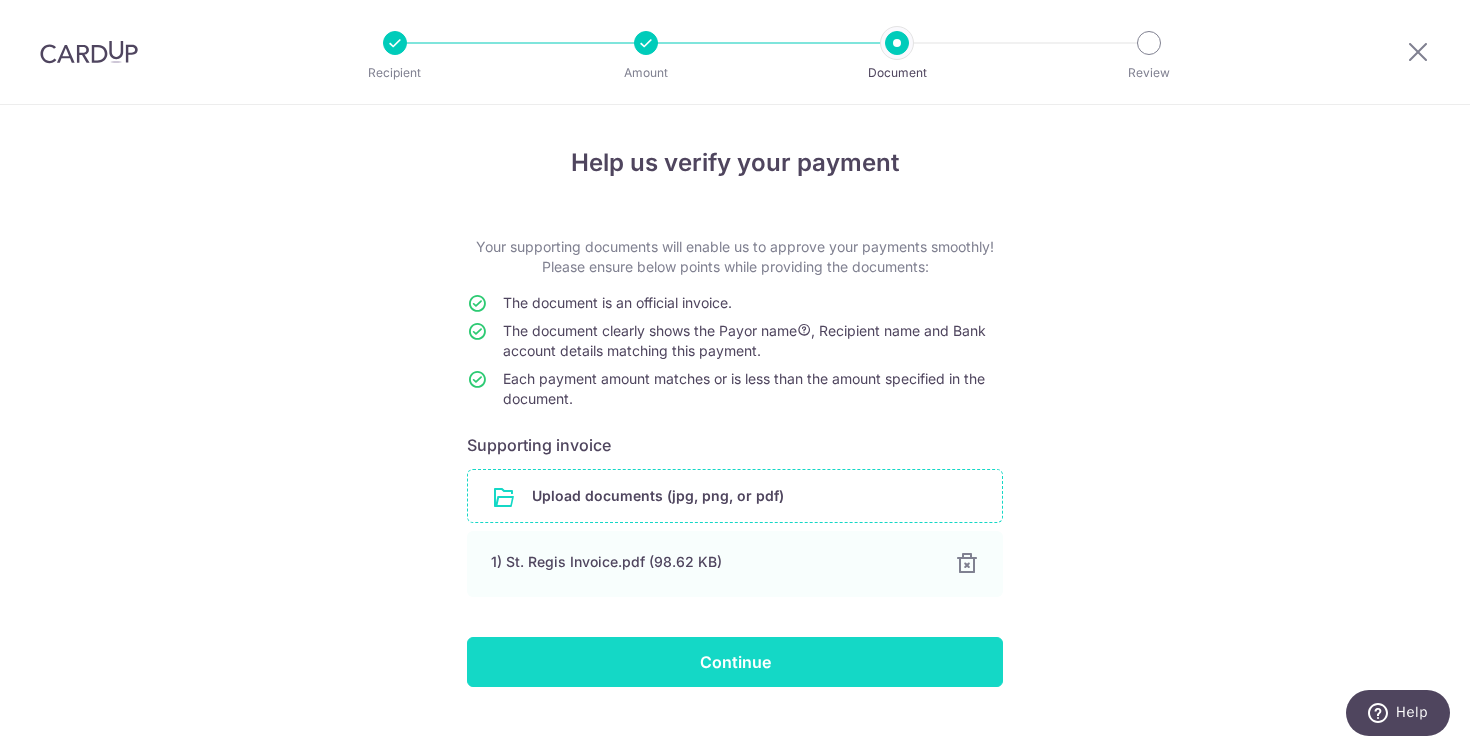 click on "Continue" at bounding box center [735, 662] 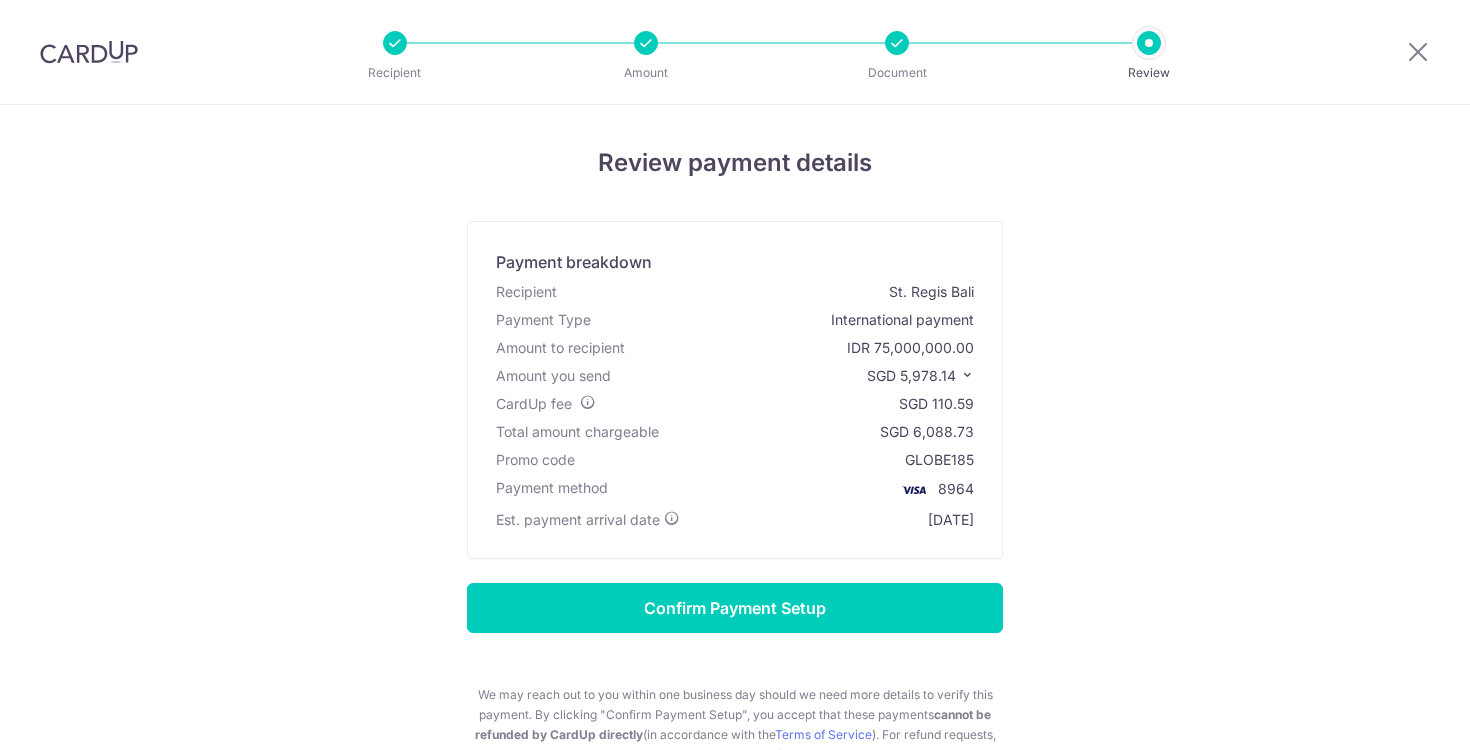 scroll, scrollTop: 0, scrollLeft: 0, axis: both 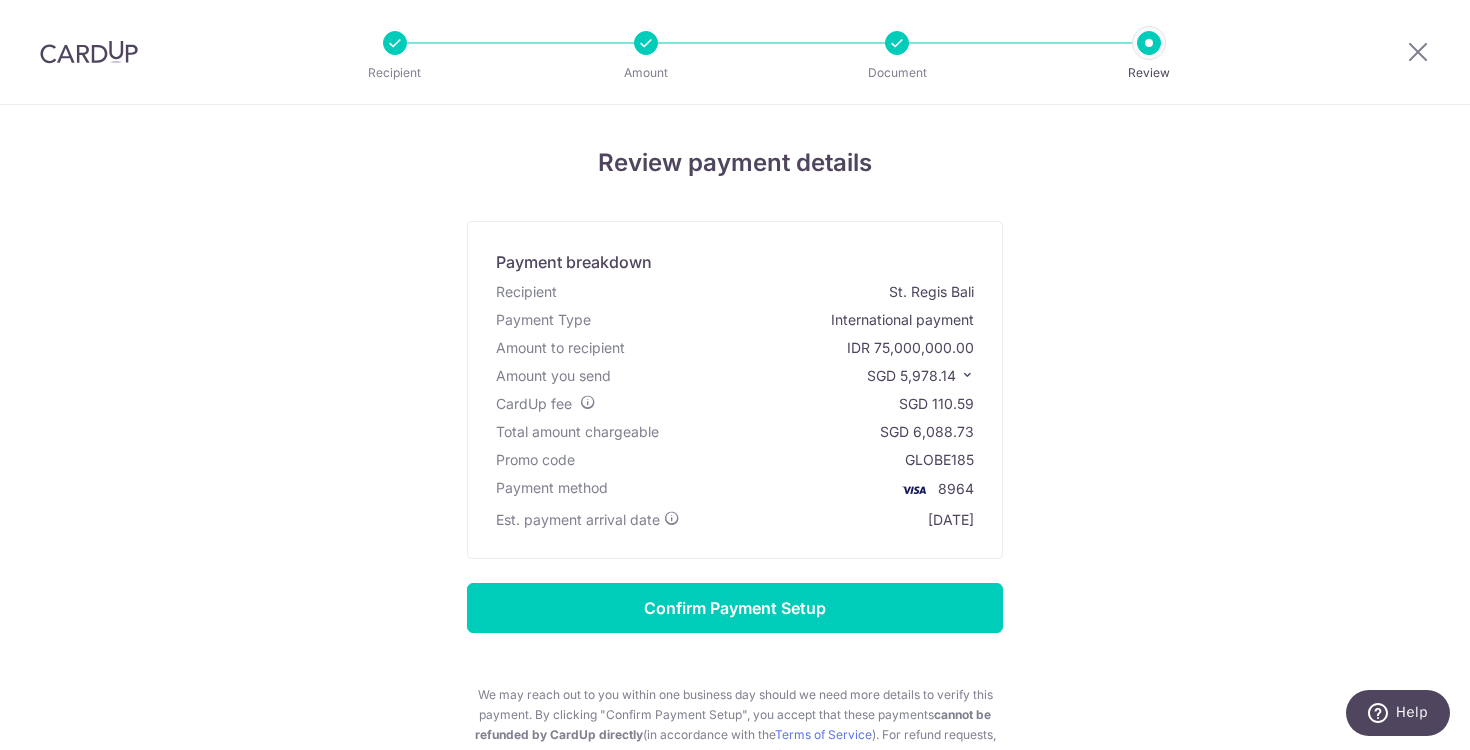 drag, startPoint x: 898, startPoint y: 295, endPoint x: 906, endPoint y: 321, distance: 27.202942 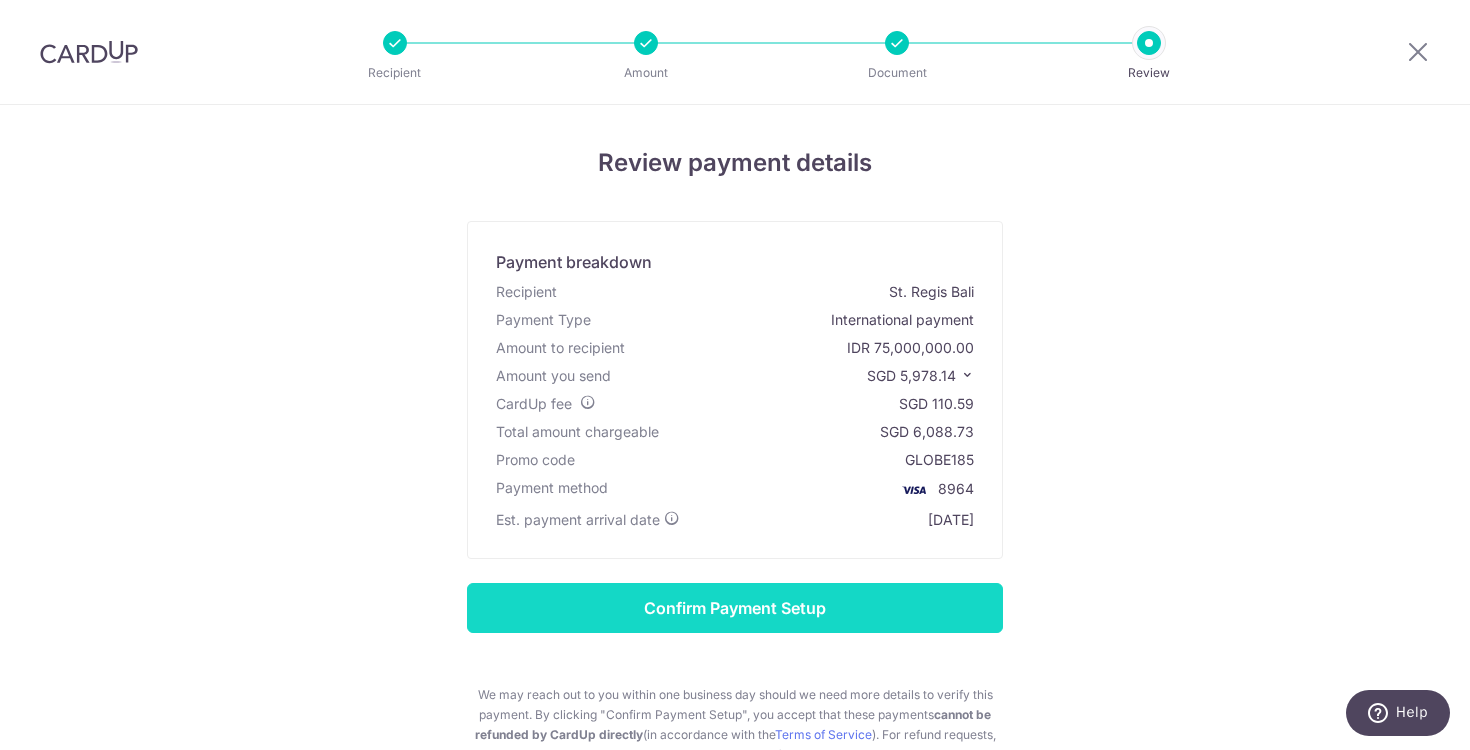 click on "Confirm Payment Setup" at bounding box center (735, 608) 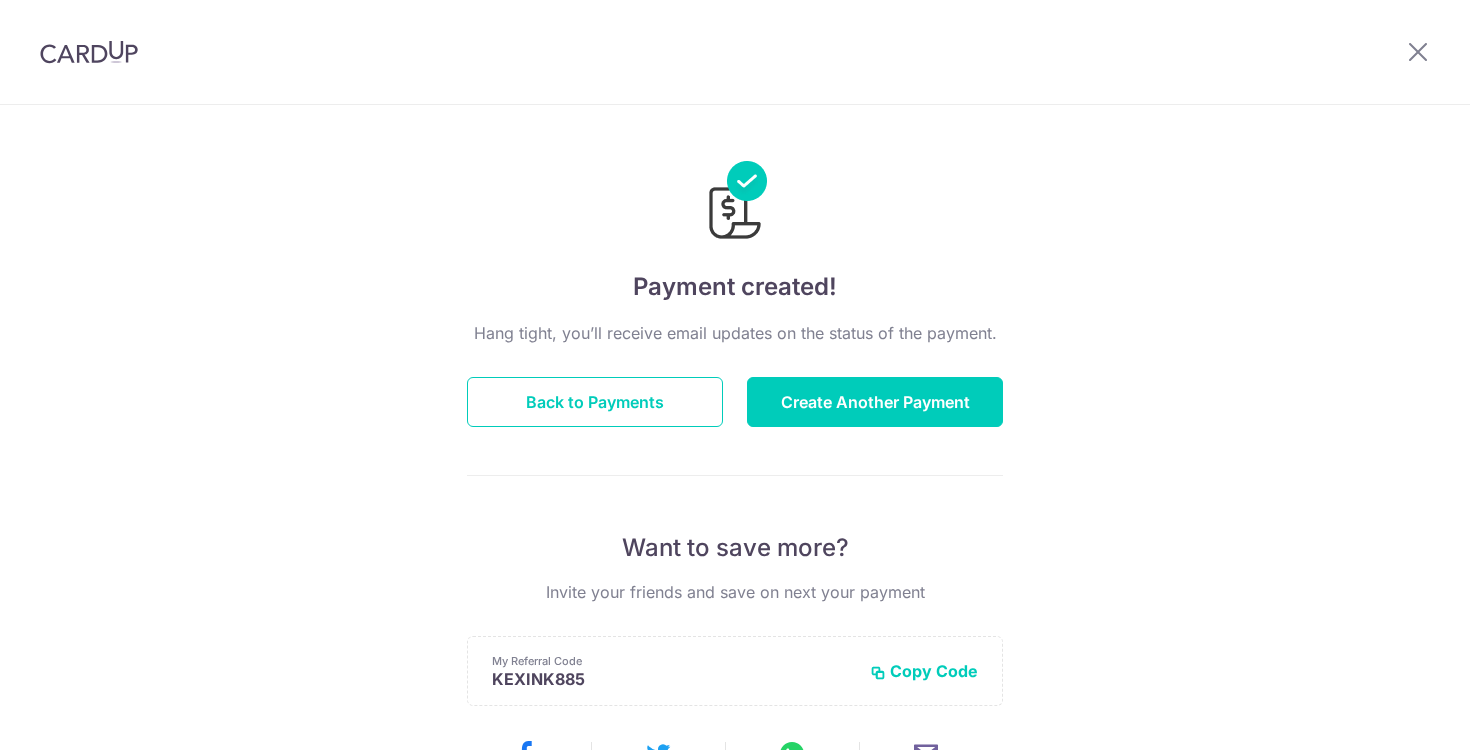 scroll, scrollTop: 0, scrollLeft: 0, axis: both 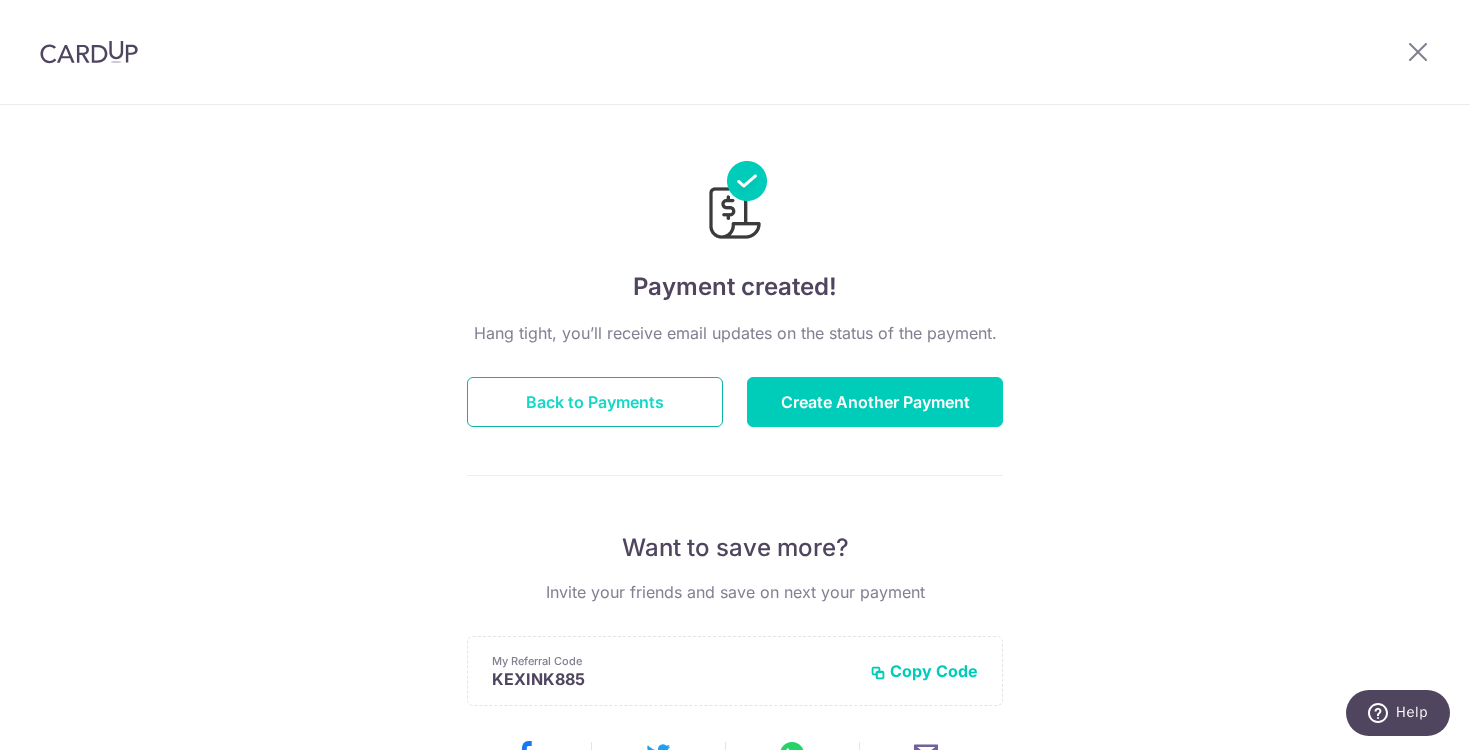 click on "Back to Payments" at bounding box center (595, 402) 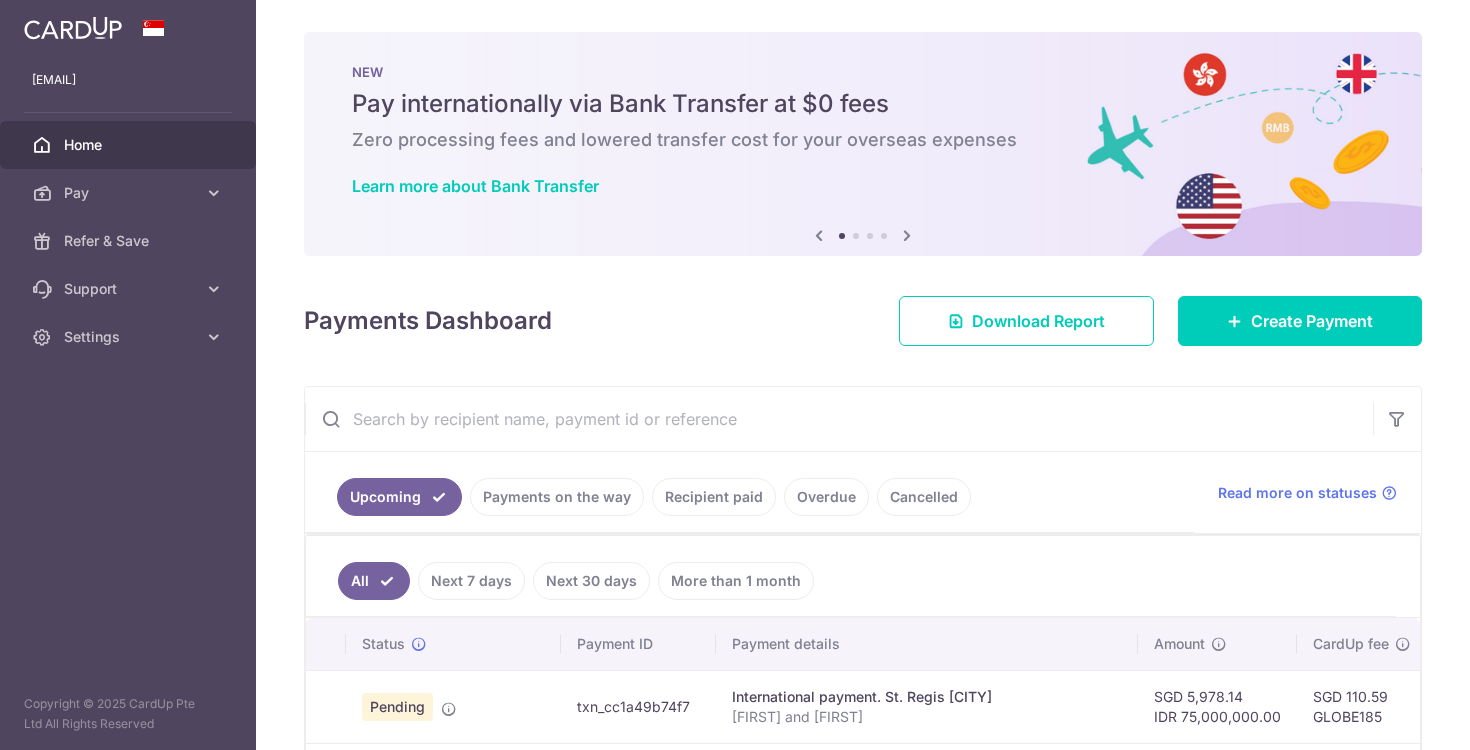 scroll, scrollTop: 0, scrollLeft: 0, axis: both 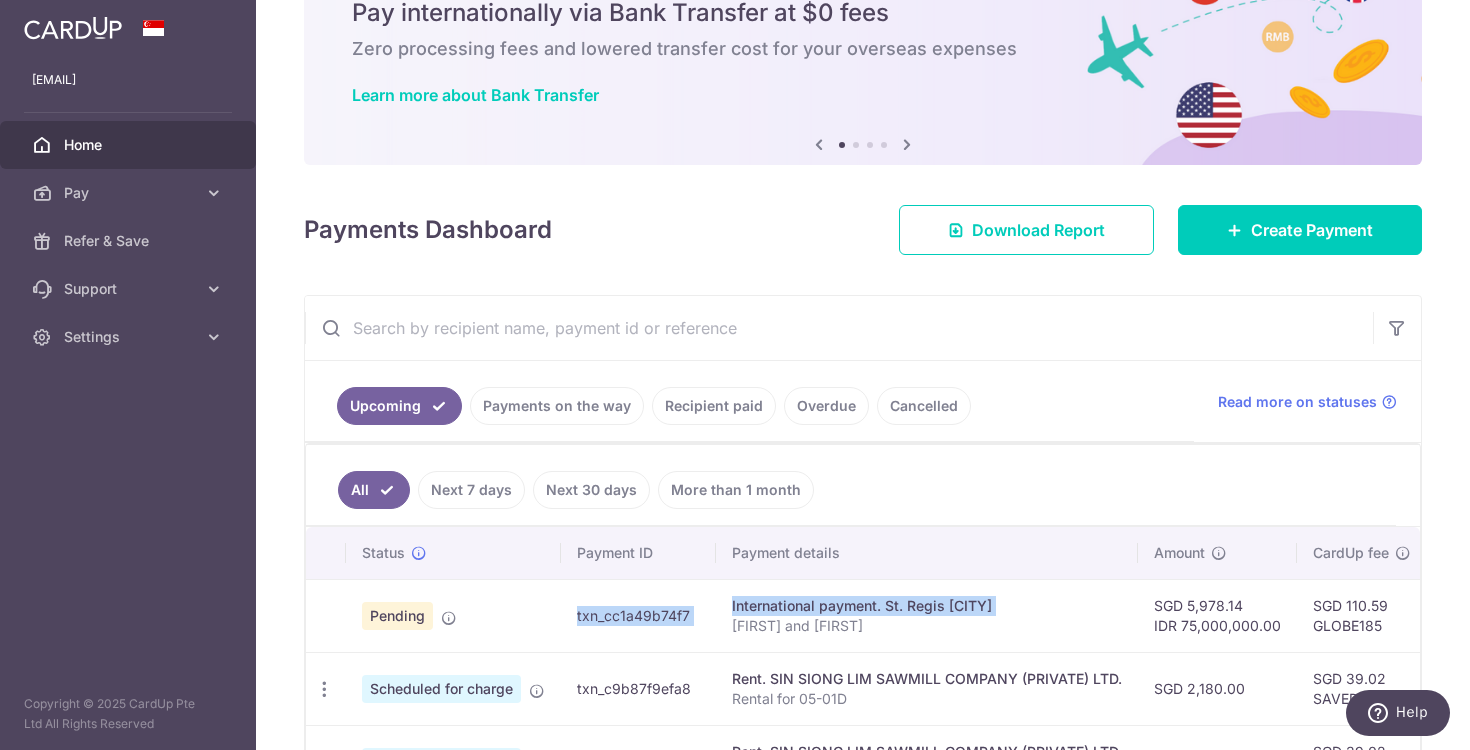 drag, startPoint x: 726, startPoint y: 624, endPoint x: 494, endPoint y: 606, distance: 232.69724 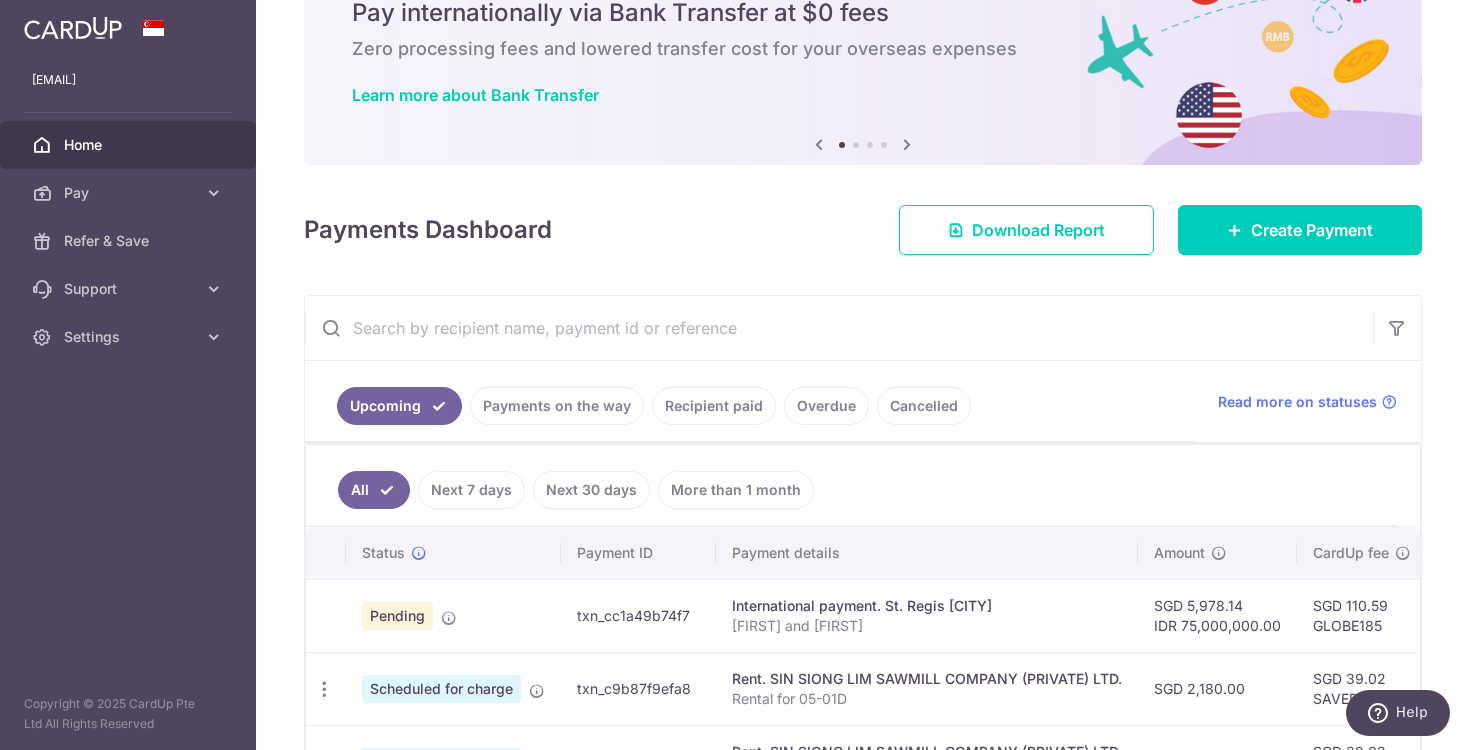 click on "txn_cc1a49b74f7" at bounding box center (638, 615) 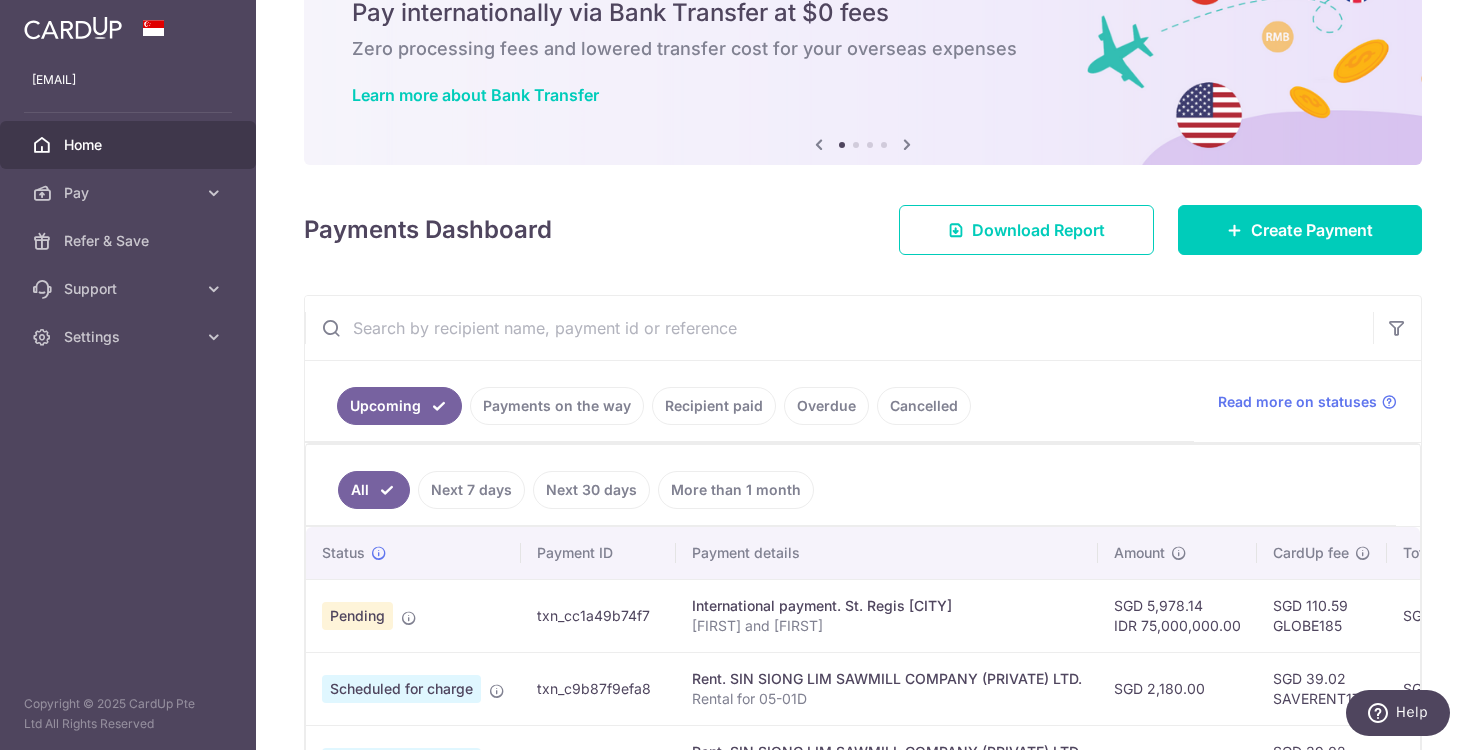 scroll, scrollTop: 0, scrollLeft: 0, axis: both 